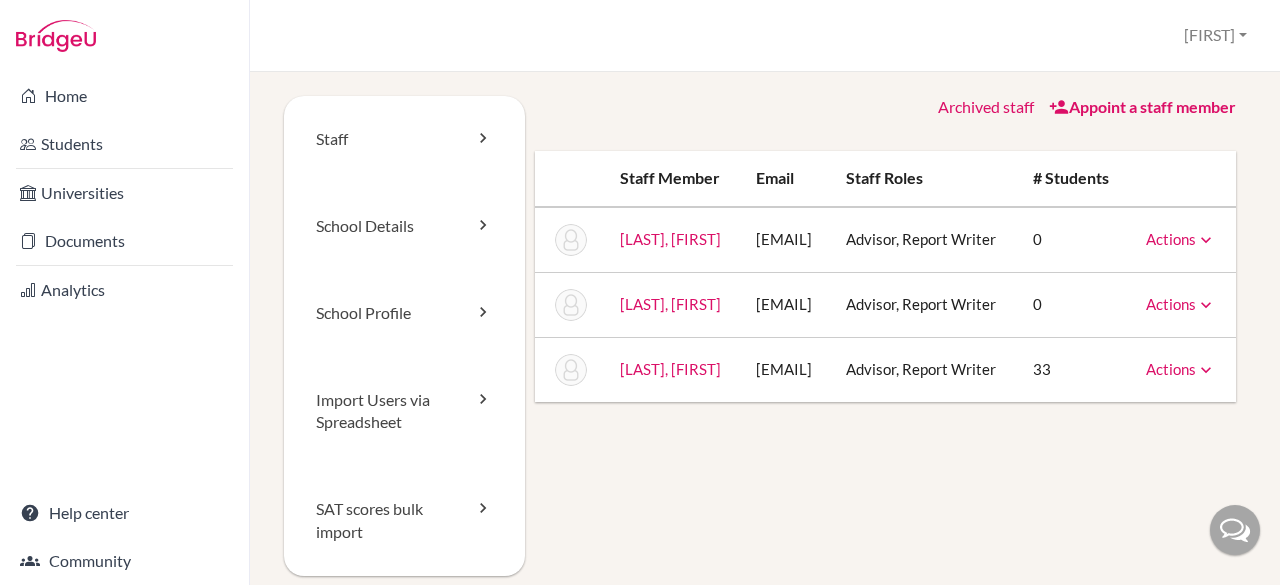 scroll, scrollTop: 0, scrollLeft: 0, axis: both 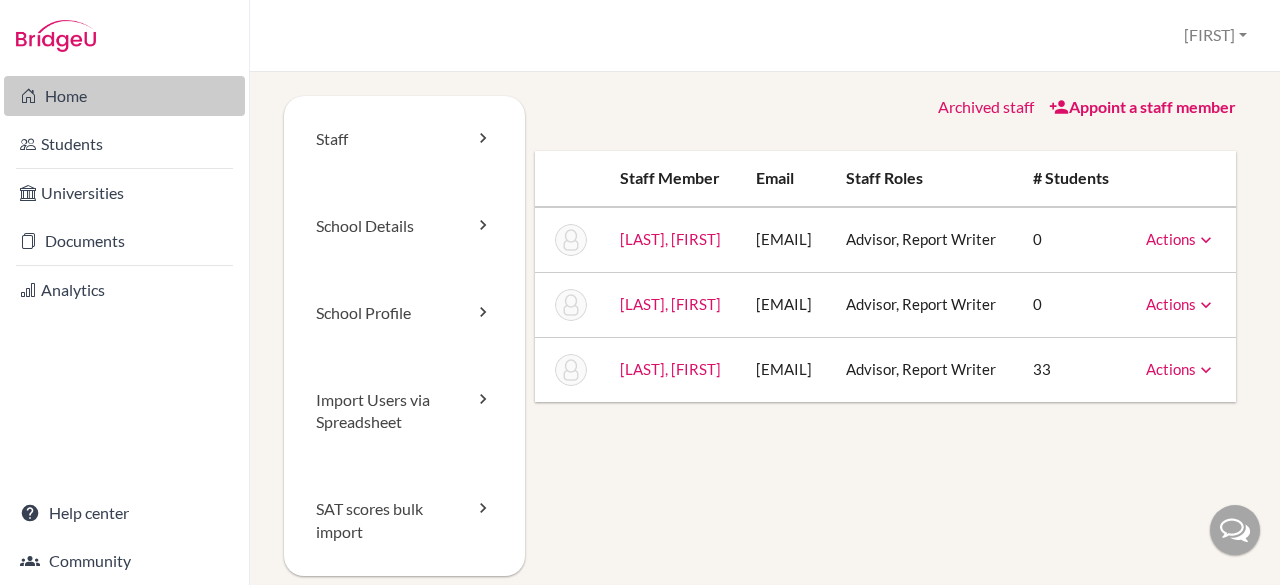 click on "Home" at bounding box center (124, 96) 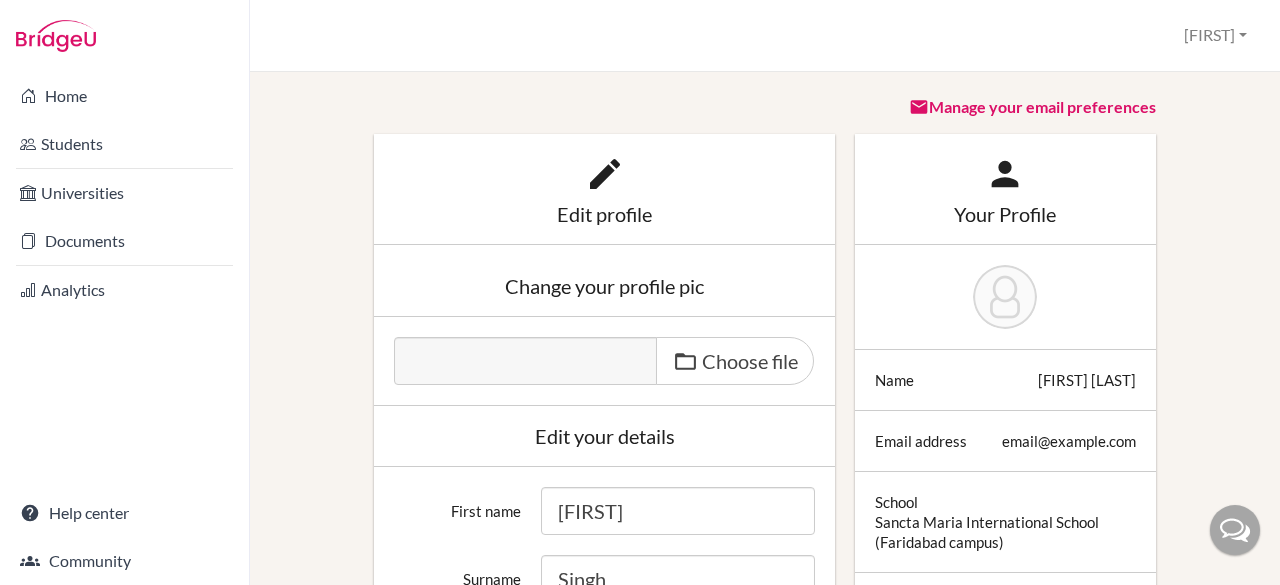 scroll, scrollTop: 0, scrollLeft: 0, axis: both 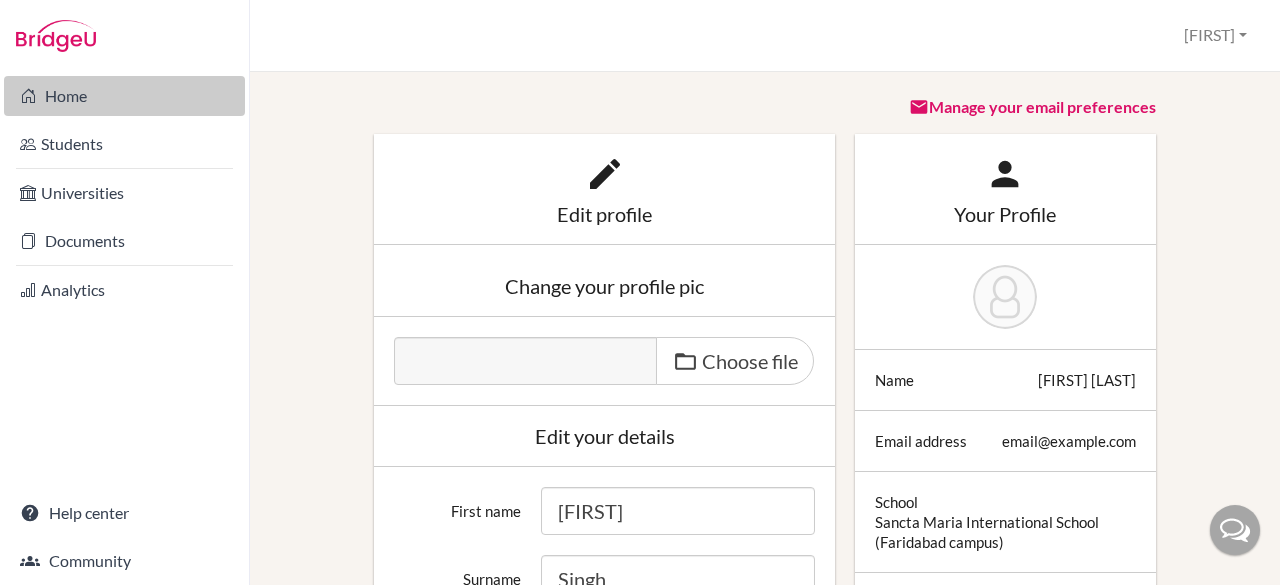 click on "Home" at bounding box center [124, 96] 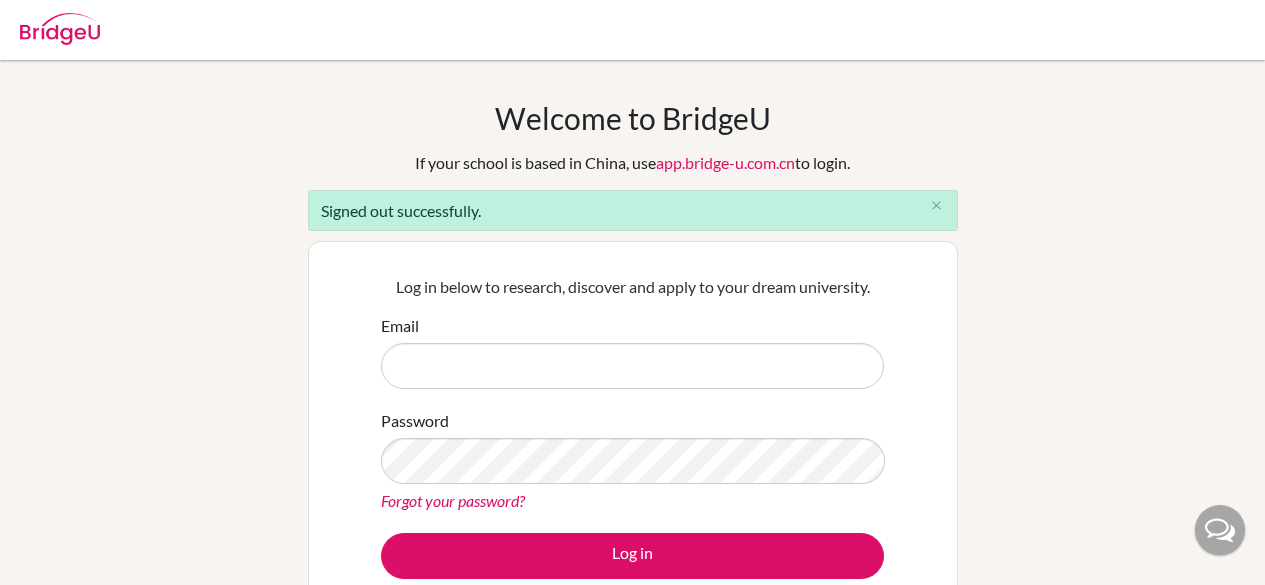 scroll, scrollTop: 0, scrollLeft: 0, axis: both 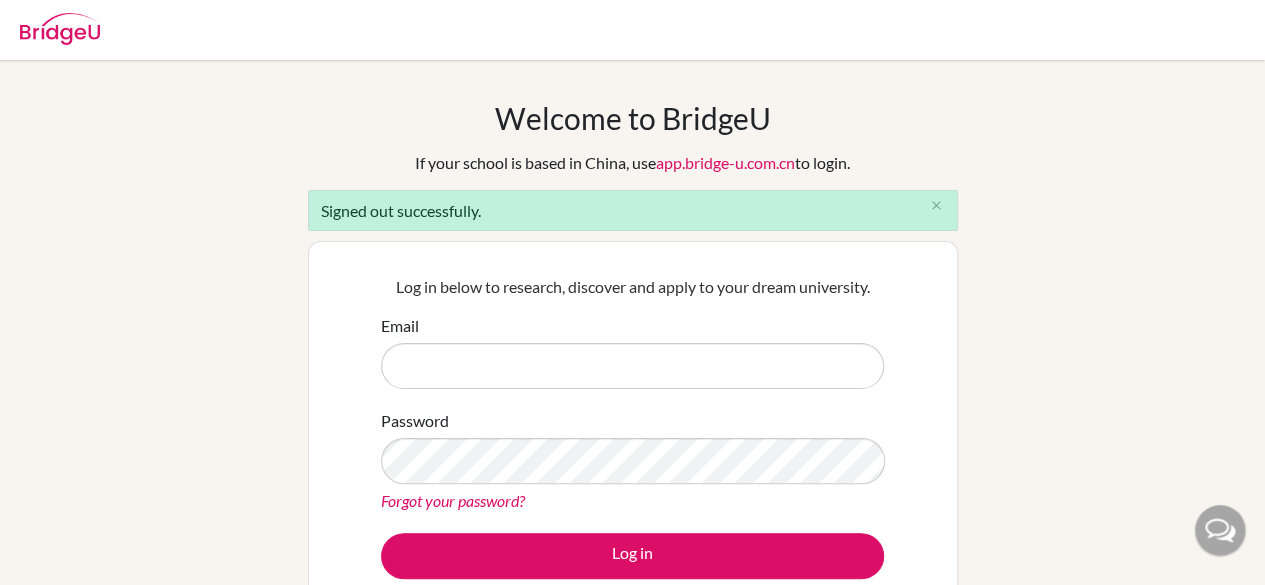 click on "Email" at bounding box center (632, 366) 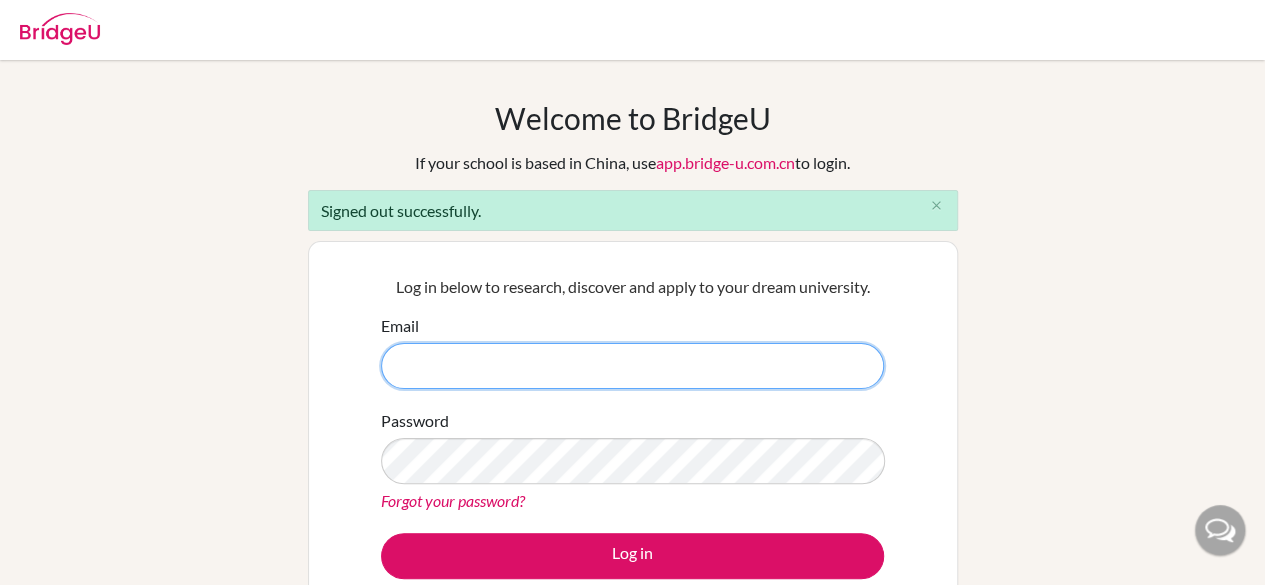 type on "[EMAIL]" 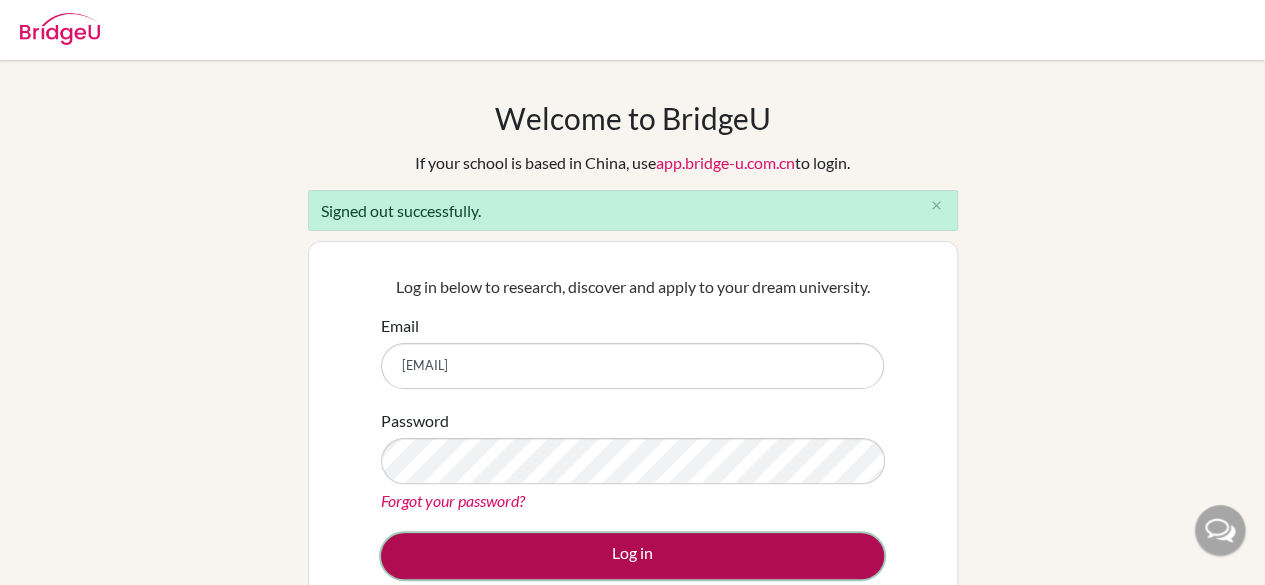 click on "Log in" at bounding box center (632, 556) 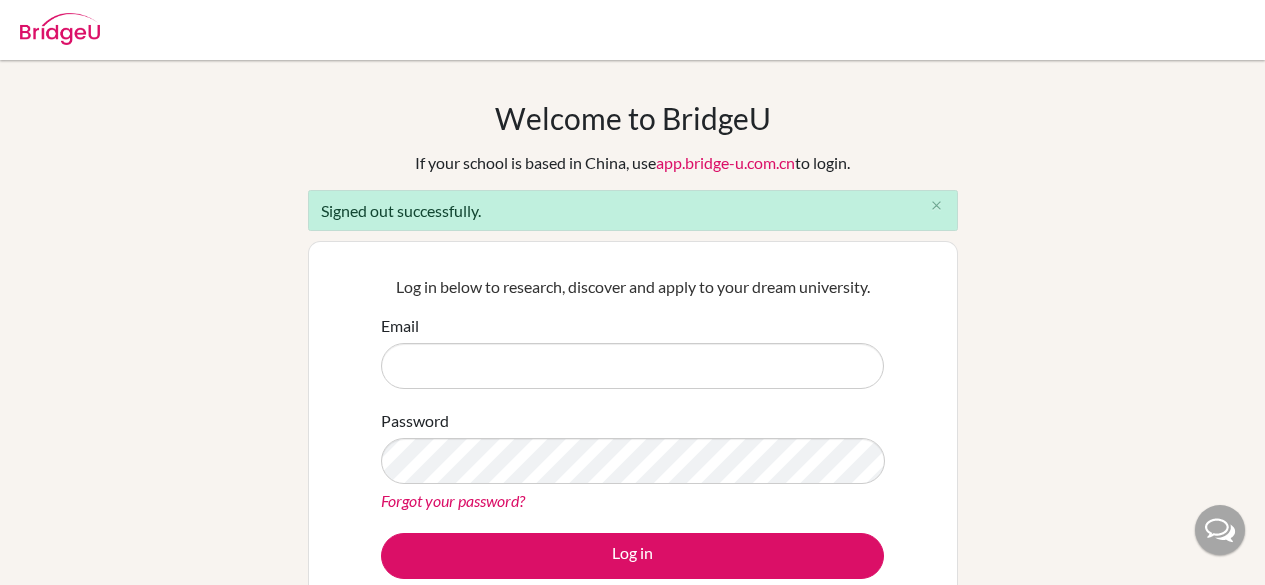 scroll, scrollTop: 0, scrollLeft: 0, axis: both 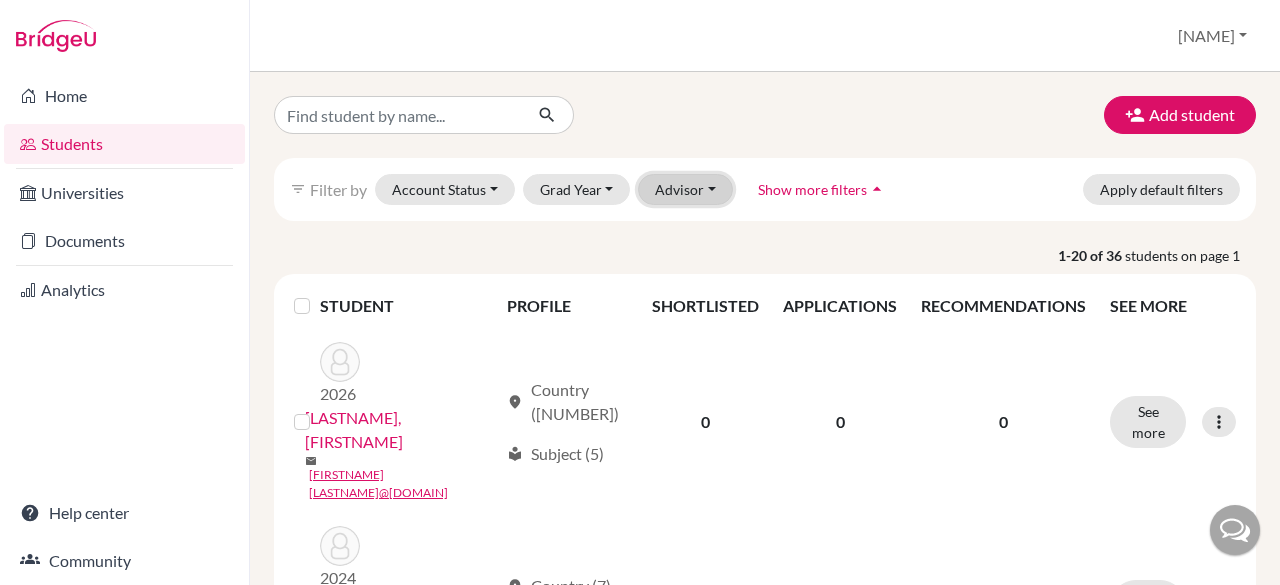 click on "Advisor" at bounding box center (685, 189) 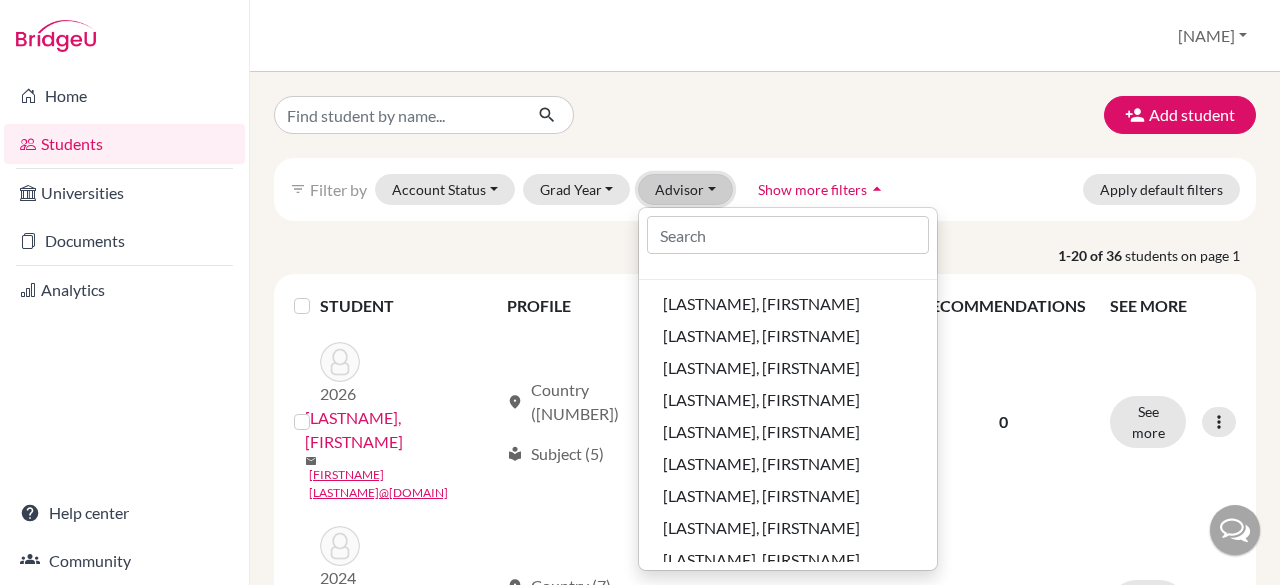 scroll, scrollTop: 68, scrollLeft: 0, axis: vertical 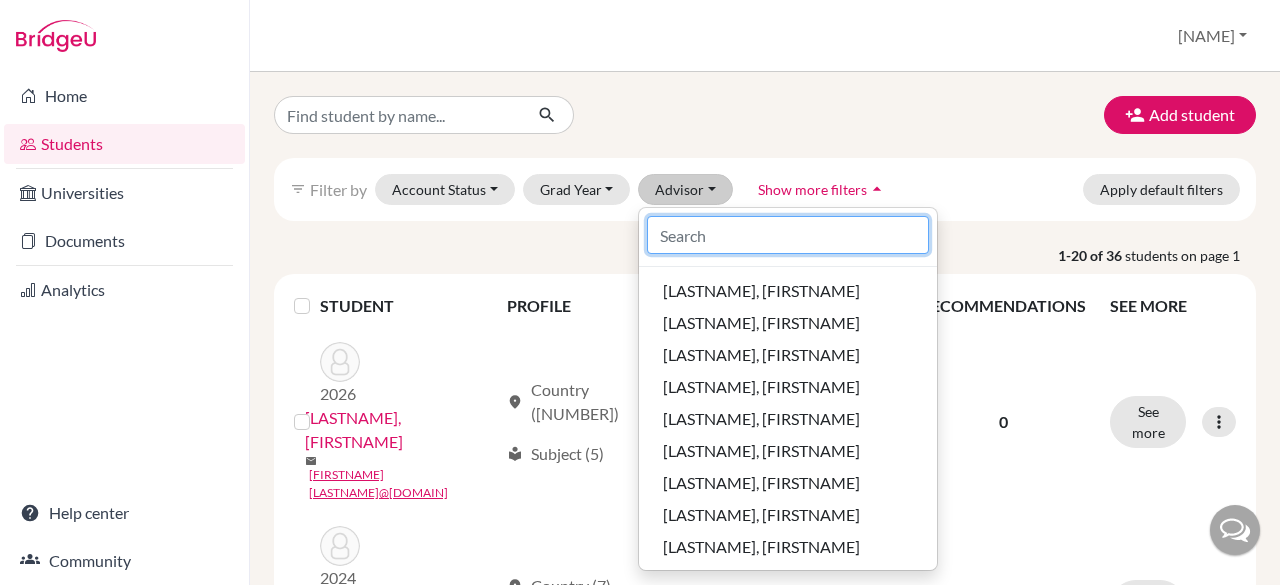 click at bounding box center (788, 235) 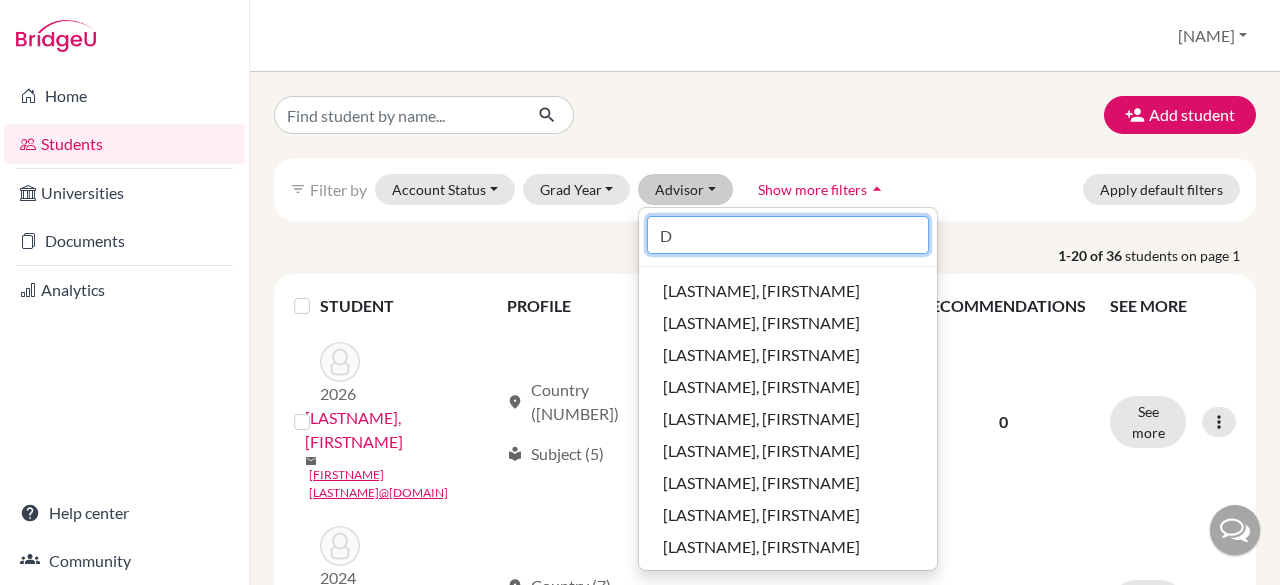 scroll, scrollTop: 0, scrollLeft: 0, axis: both 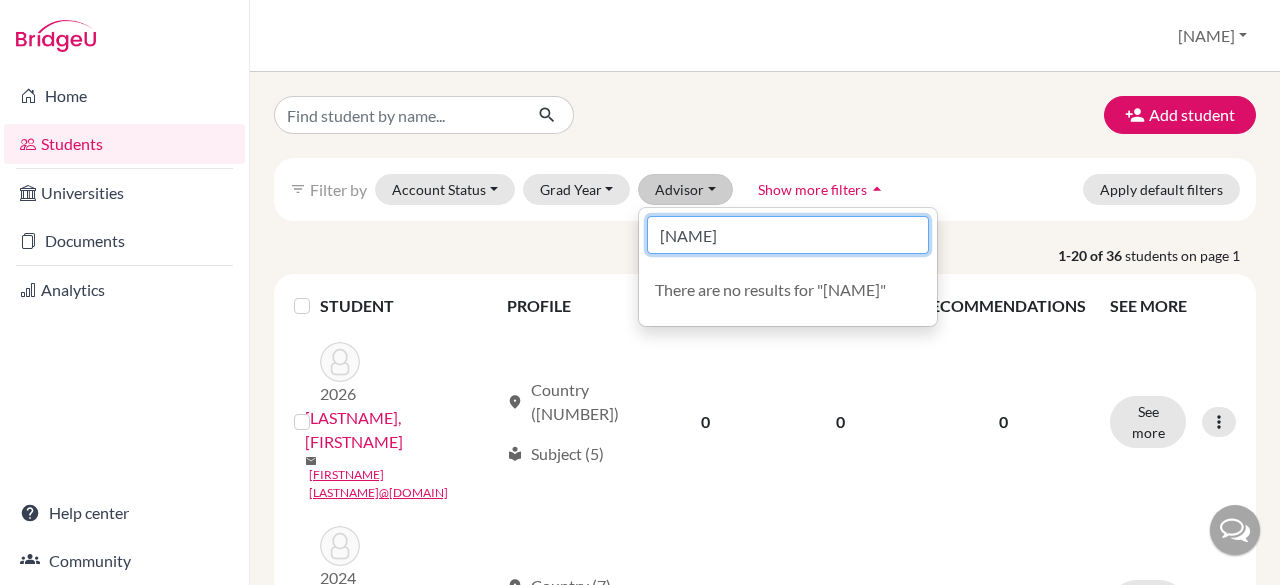 type on "Deepak" 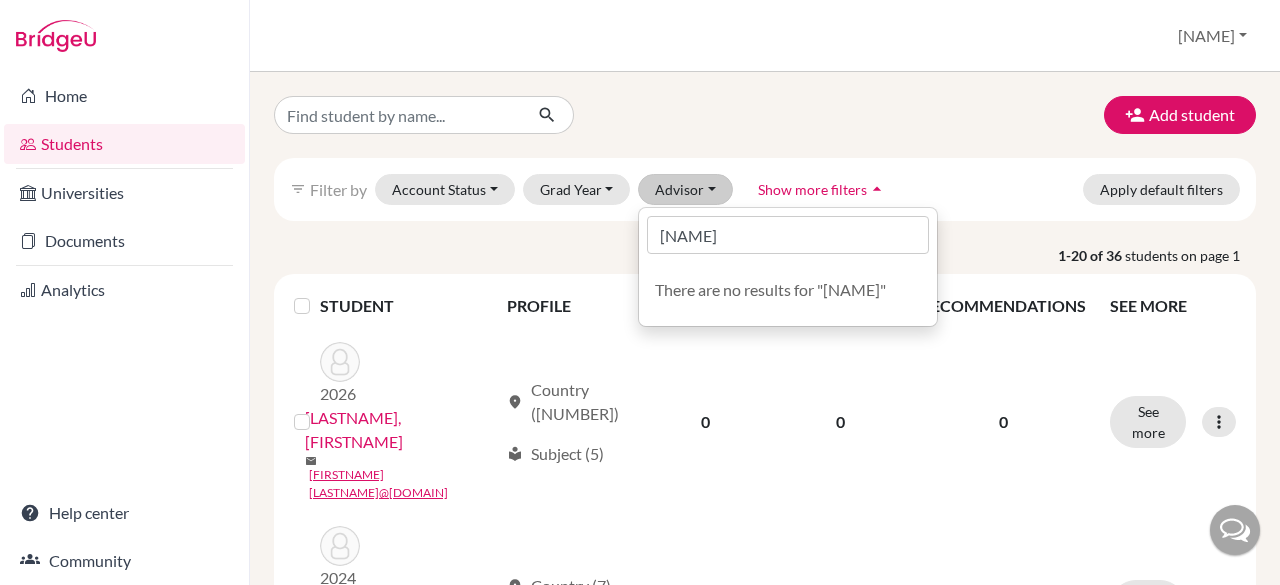 click on "filter_list Filter by Account Status Active accounts Archived accounts Registered Unregistered Grad Year 2027 2026 2025 2024 Advisor Deepak There are no results for "Deepak" Show more filters arrow_drop_up Apply default filters" at bounding box center [765, 189] 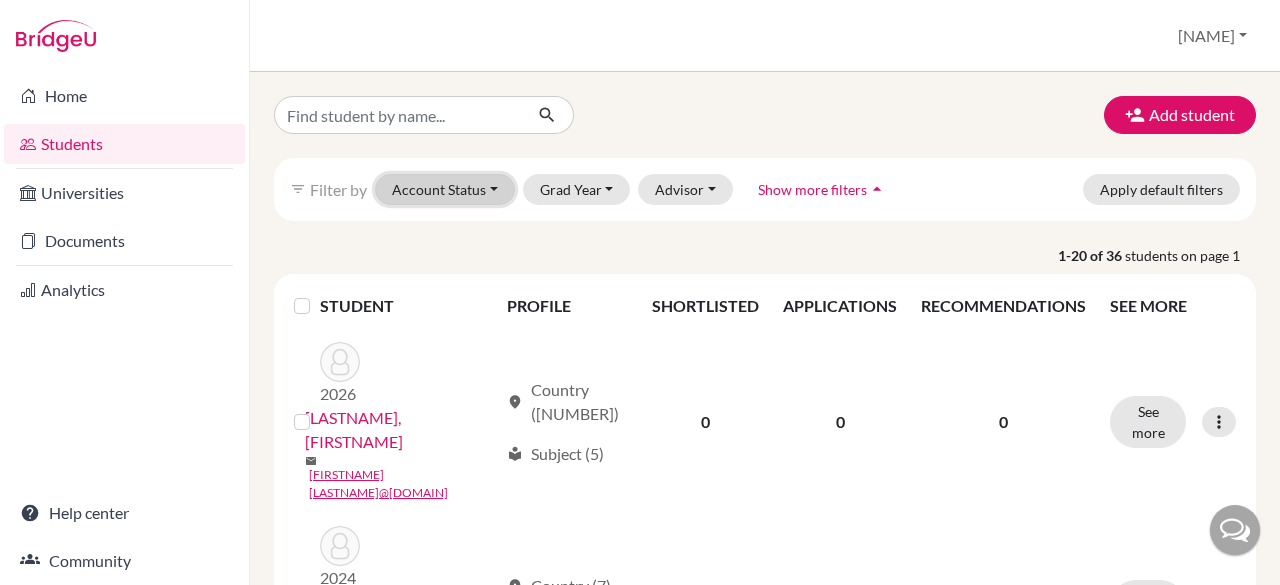 click on "Account Status" at bounding box center [445, 189] 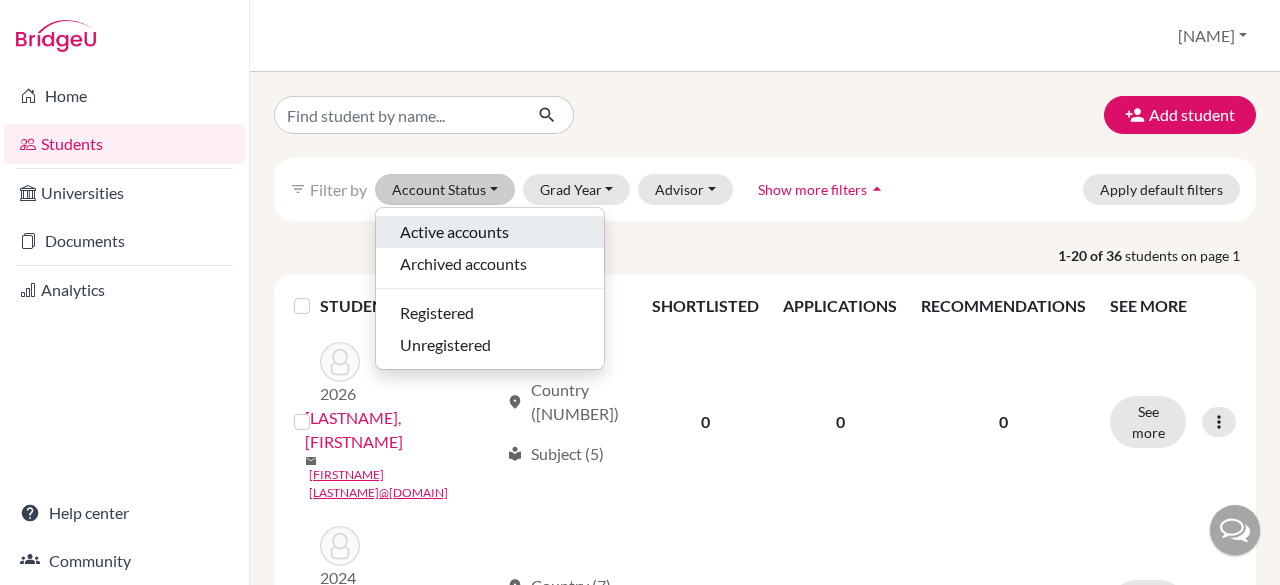 click on "Active accounts" at bounding box center [454, 232] 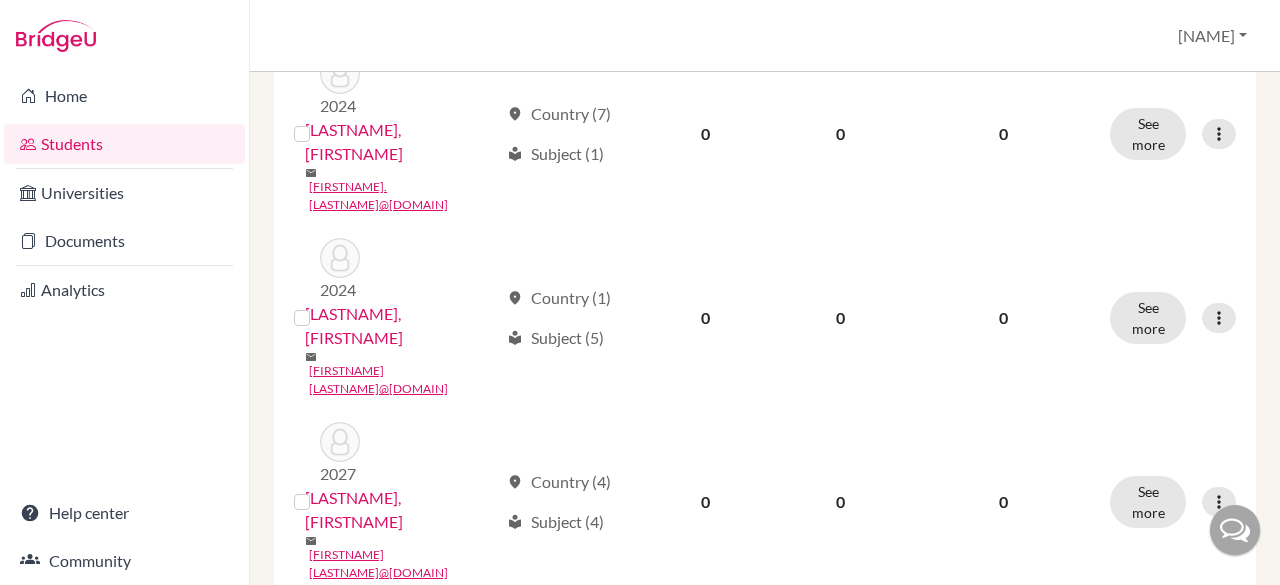 scroll, scrollTop: 0, scrollLeft: 0, axis: both 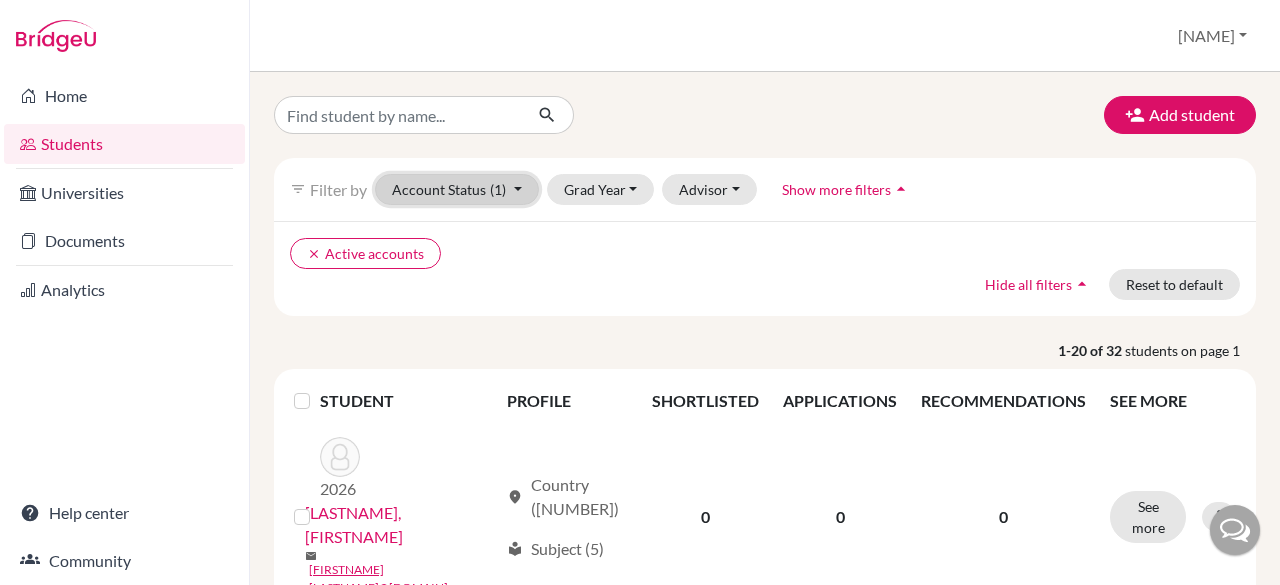 click on "Account Status (1)" at bounding box center [457, 189] 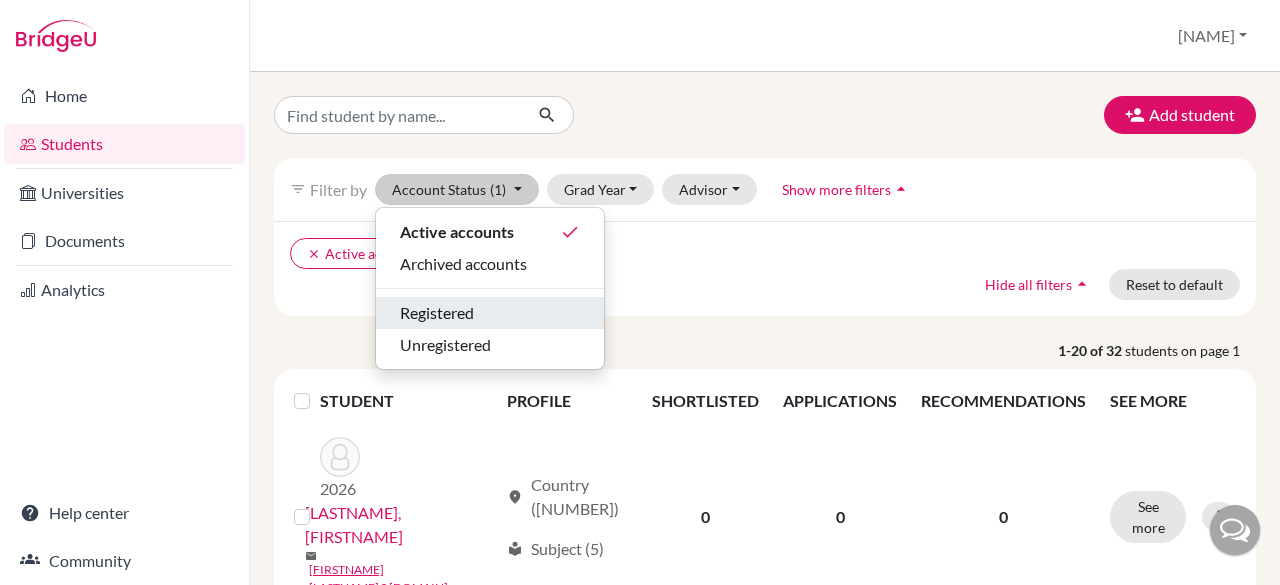 click on "Registered" at bounding box center (437, 313) 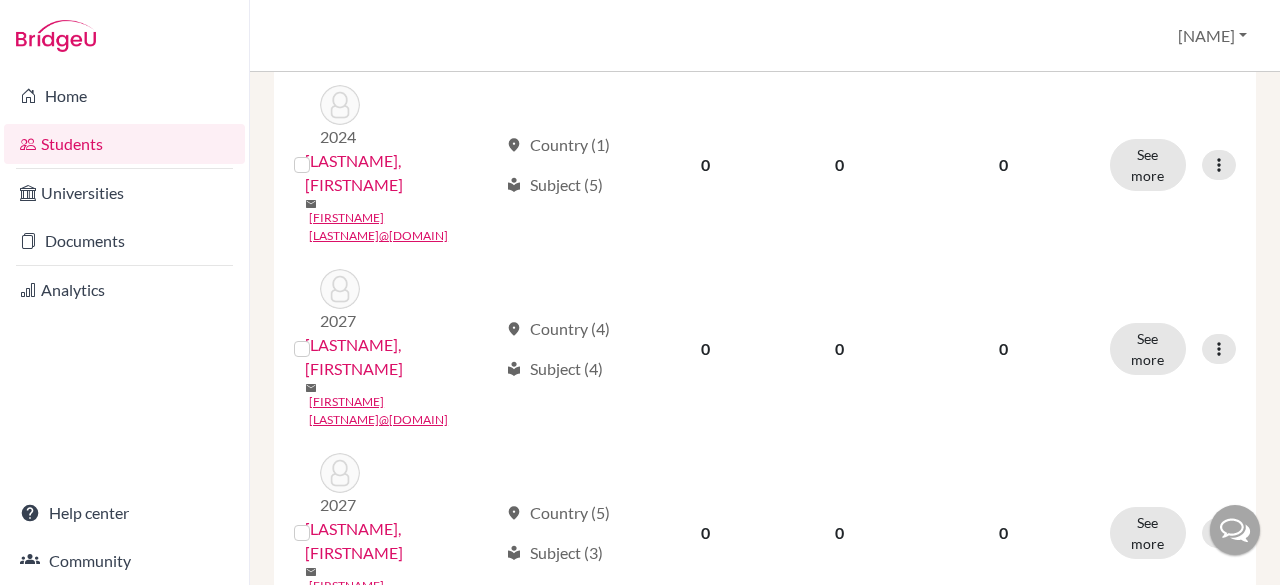 scroll, scrollTop: 0, scrollLeft: 0, axis: both 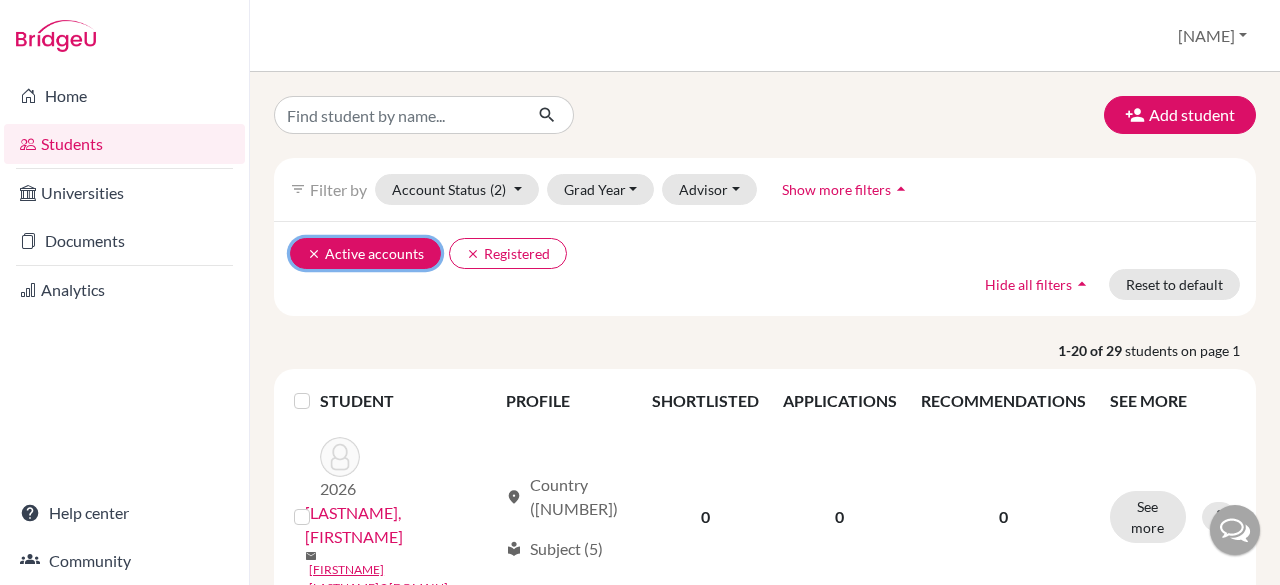 click on "clear" at bounding box center [314, 254] 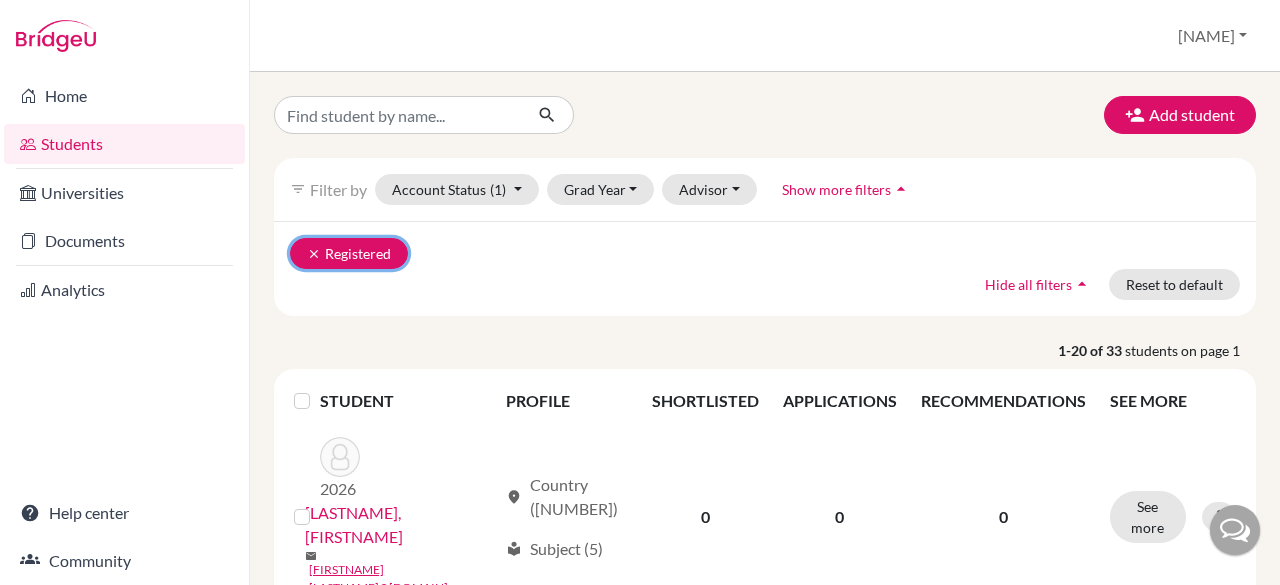 click on "clear" at bounding box center (314, 254) 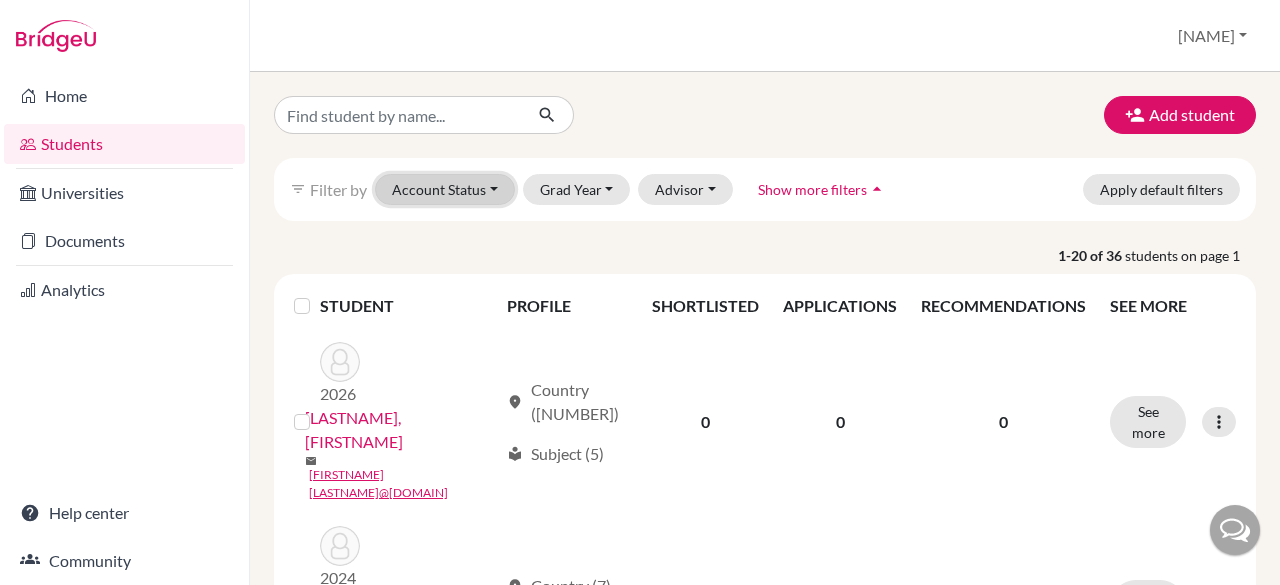 click on "Account Status" at bounding box center [445, 189] 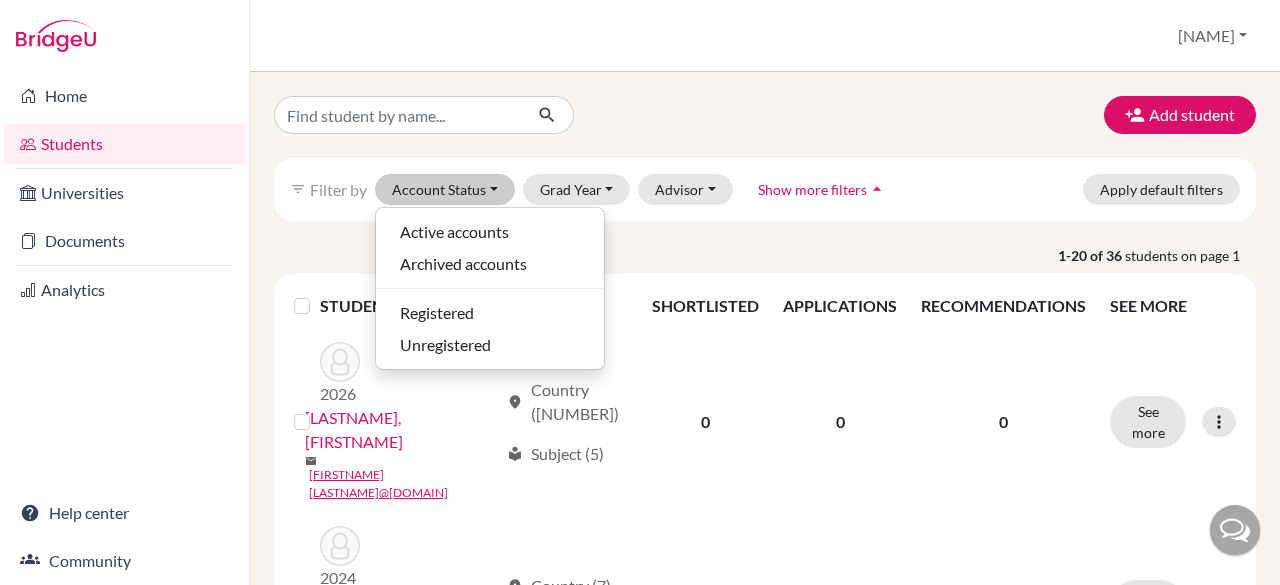 click on "Add student filter_list Filter by Account Status Active accounts Archived accounts Registered Unregistered Grad Year 2027 2026 2025 2024 Advisor My students Without advisor Gupta, Anvita Jacob, Sharu  Kochar, Rajika Okechukwu, Francis P, Pankaj Sharma, Namrata Thapliyal, Sandeep Tripathy, Nirmal Tripathy, Nirmalendu Show more filters arrow_drop_up Apply default filters 1-20 of 36  students on page 1 STUDENT PROFILE SHORTLISTED APPLICATIONS RECOMMENDATIONS SEE MORE 2026 Agasti, Aarya mail aaryaagasti@sanctamaria.co.in location_on Country (8) local_library Subject (5) 0 0 0 See more Edit student Send Message Reset Password 2024 Arora, Divit mail divit.arora@sanctamaria.co.in location_on Country (7) local_library Subject (1) 0 0 0 See more Edit student Send Message Reset Password 2024 Bansal, Vanshika mail vanshikabansal@sanctamaria.co.in location_on Country (1) local_library Subject (5) 0 0 0 See more Edit student Send Message Reset Password 2027 Bhura, Shreyansh mail shreyanshbhura@sanctamaria.co.in 0 0 0 2026" at bounding box center [765, 2118] 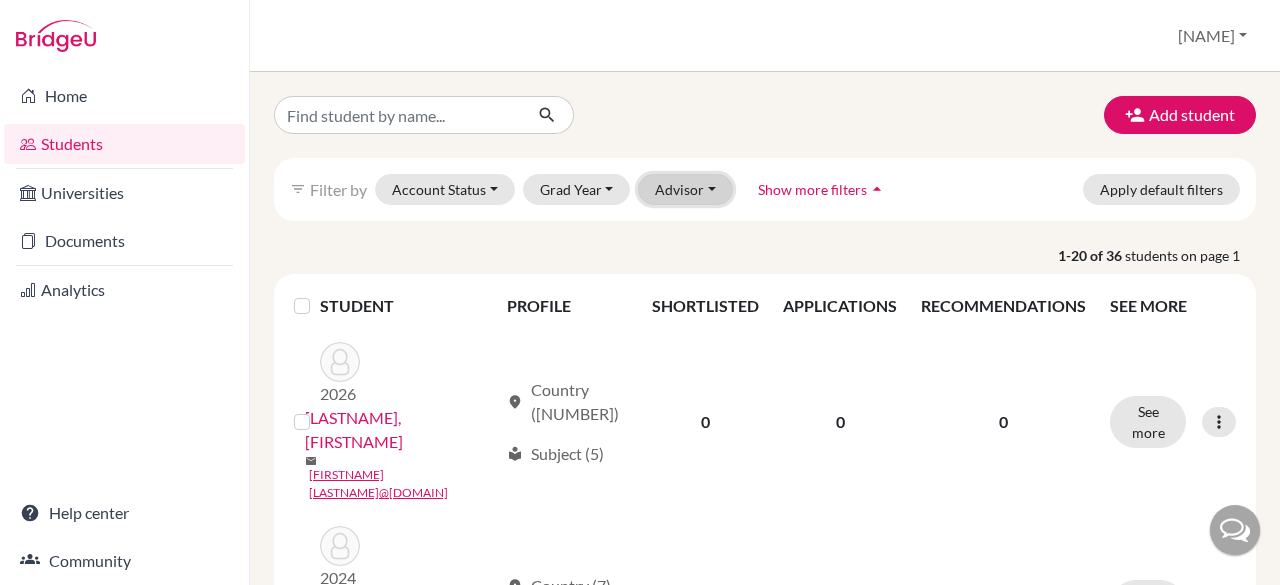 click on "Advisor" at bounding box center [685, 189] 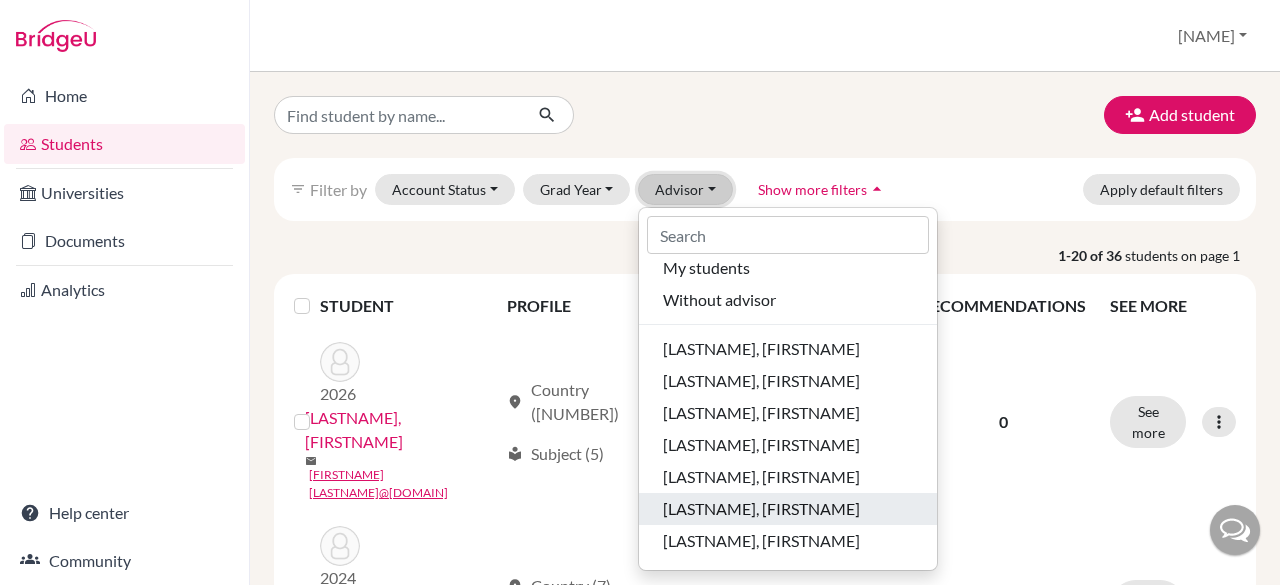 scroll, scrollTop: 0, scrollLeft: 0, axis: both 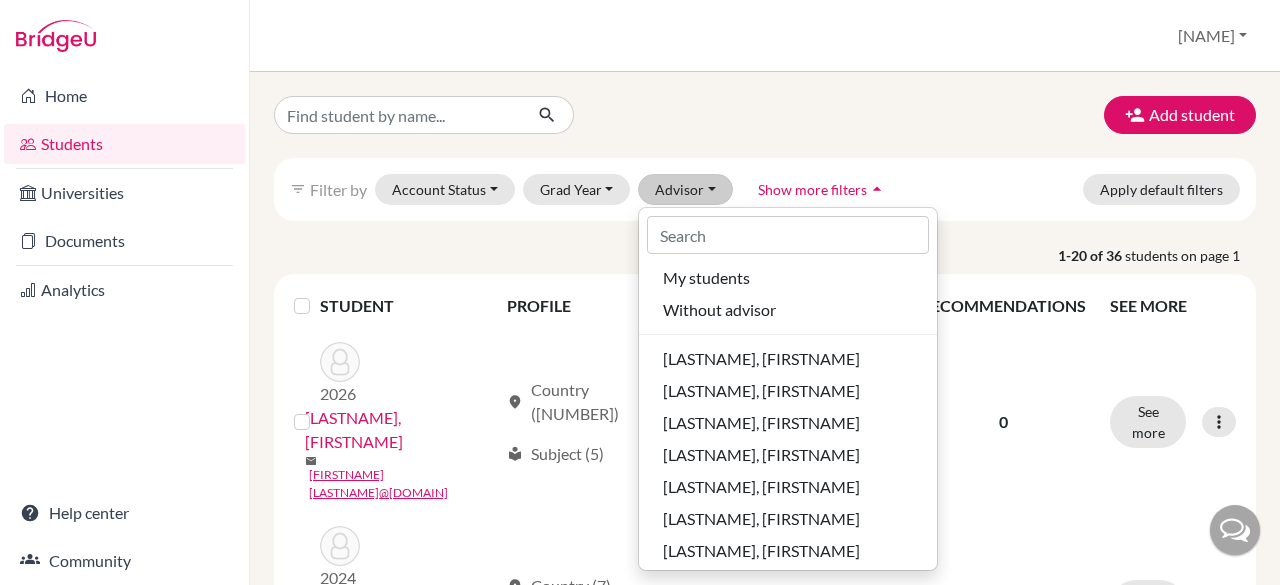click on "arrow_drop_up" at bounding box center (877, 189) 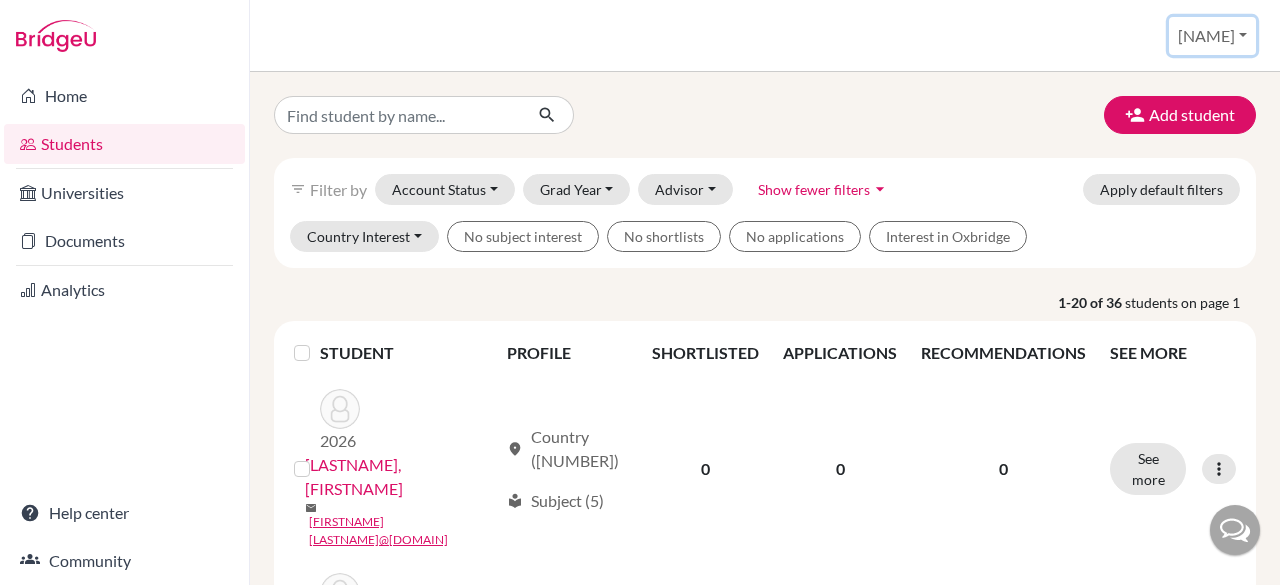 click on "[LAST]" at bounding box center (1212, 36) 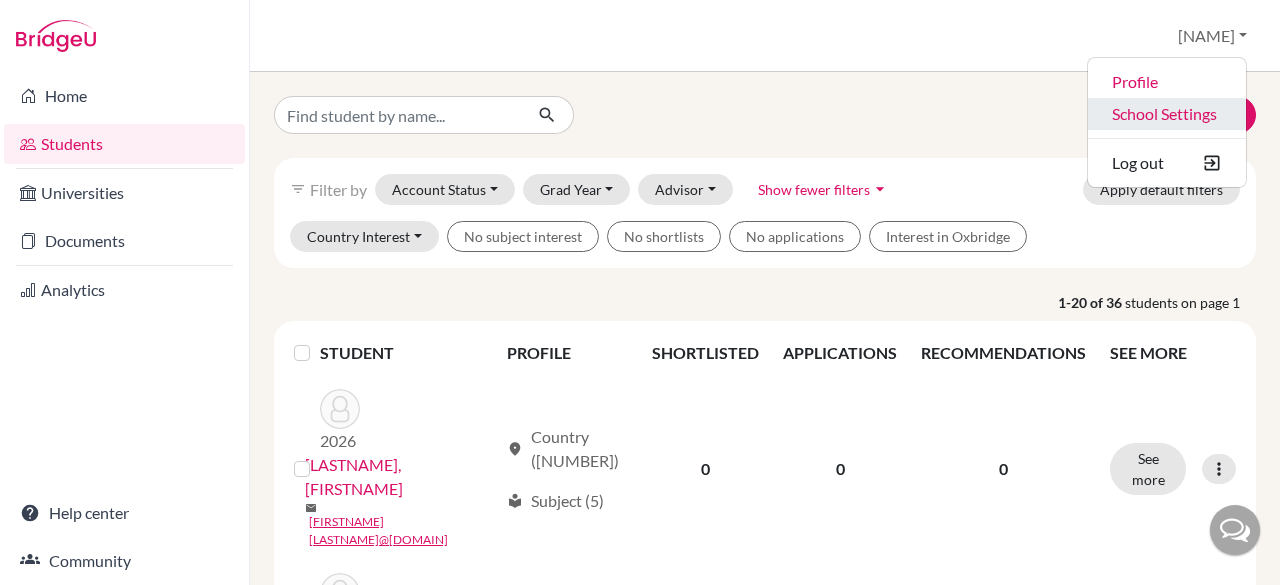 click on "School Settings" at bounding box center [1167, 114] 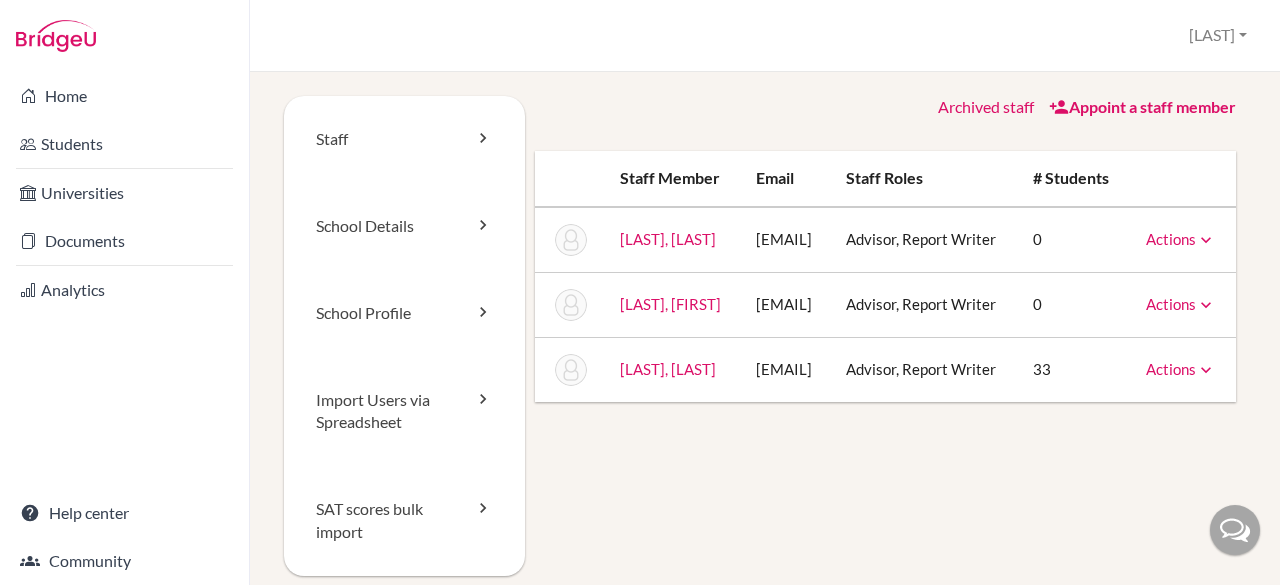 scroll, scrollTop: 0, scrollLeft: 0, axis: both 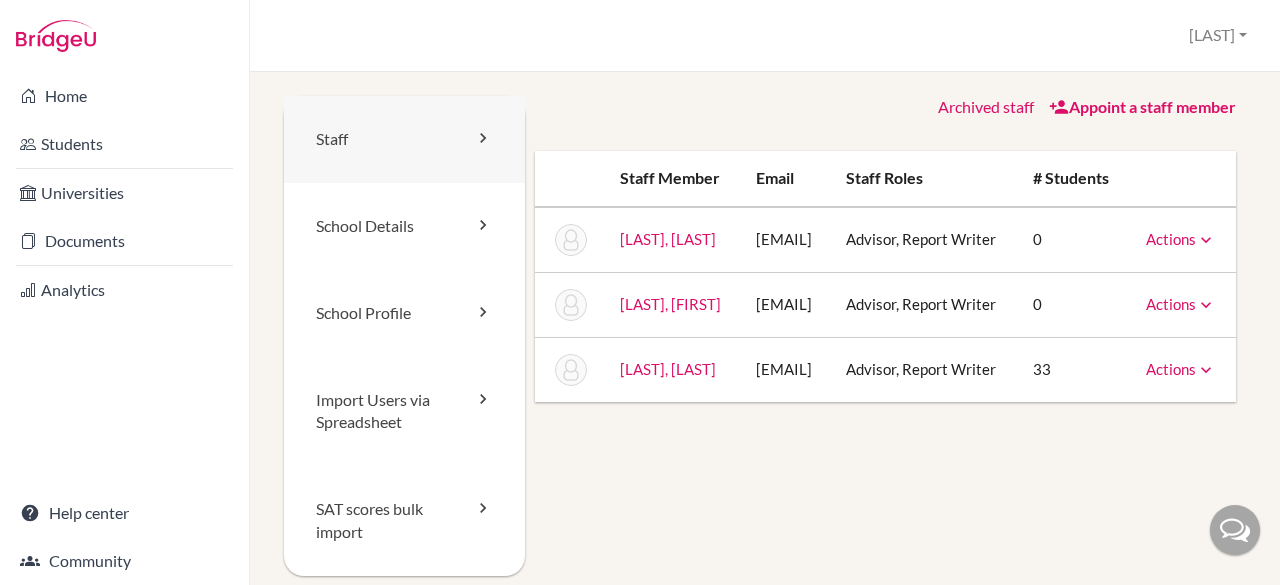 click on "Staff" at bounding box center (404, 139) 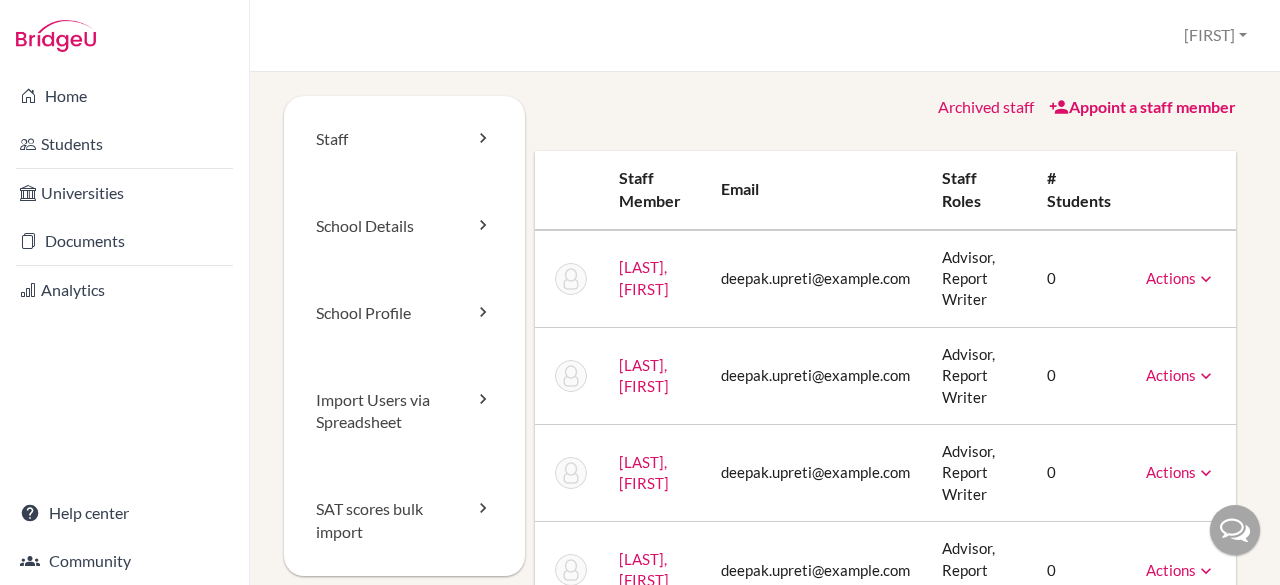 scroll, scrollTop: 0, scrollLeft: 0, axis: both 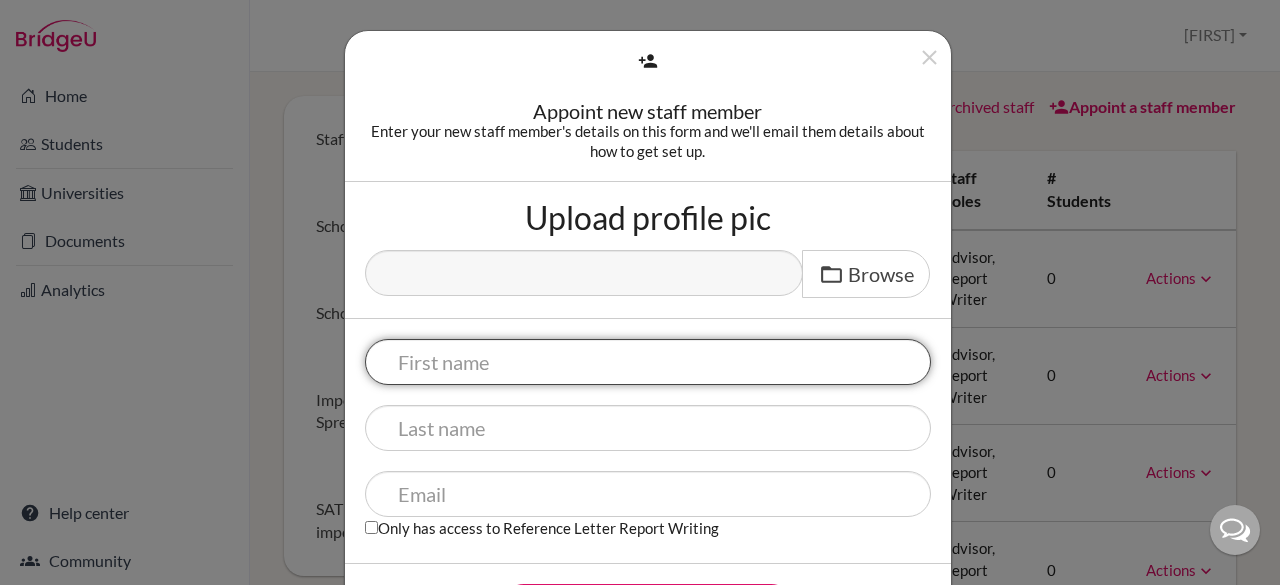 click at bounding box center (648, 362) 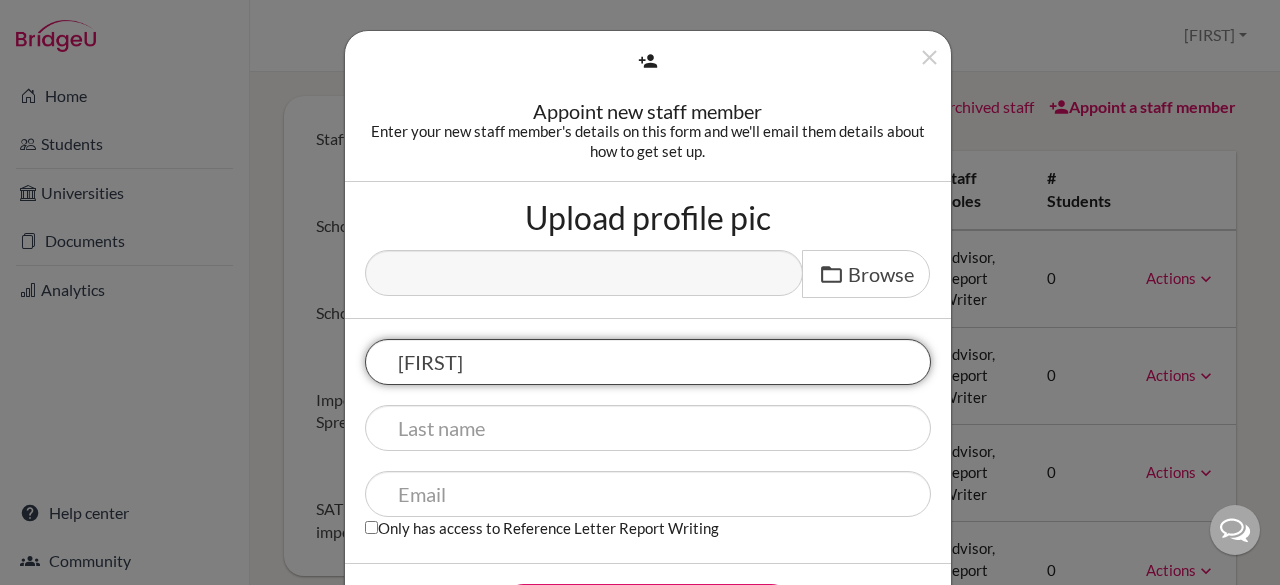 type on "[NAME]" 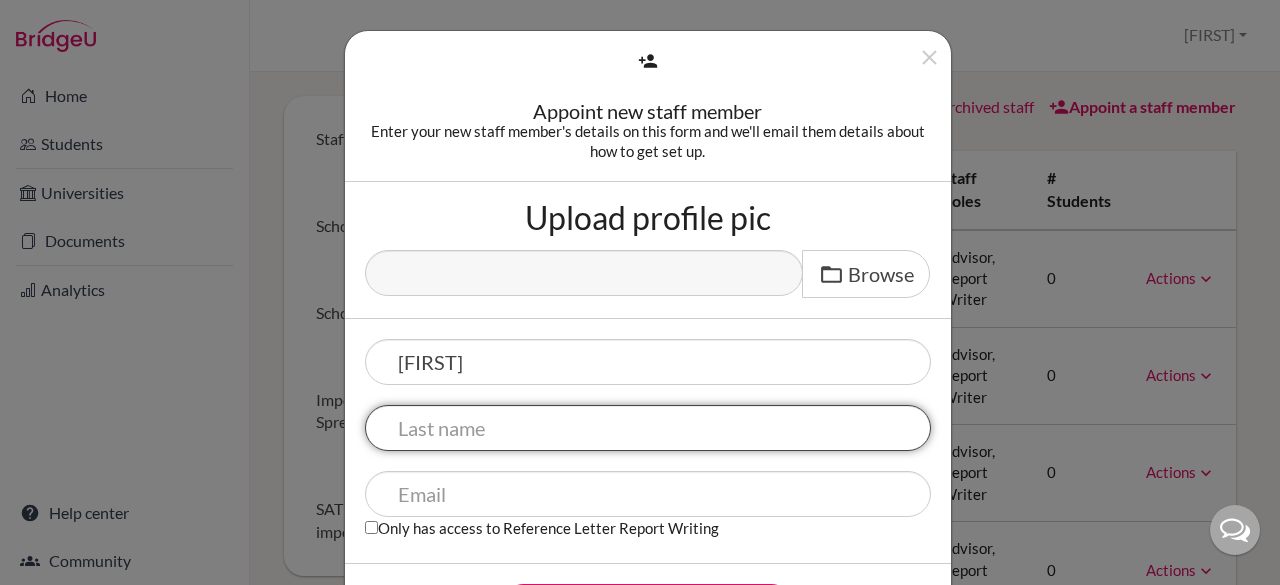 click at bounding box center [648, 428] 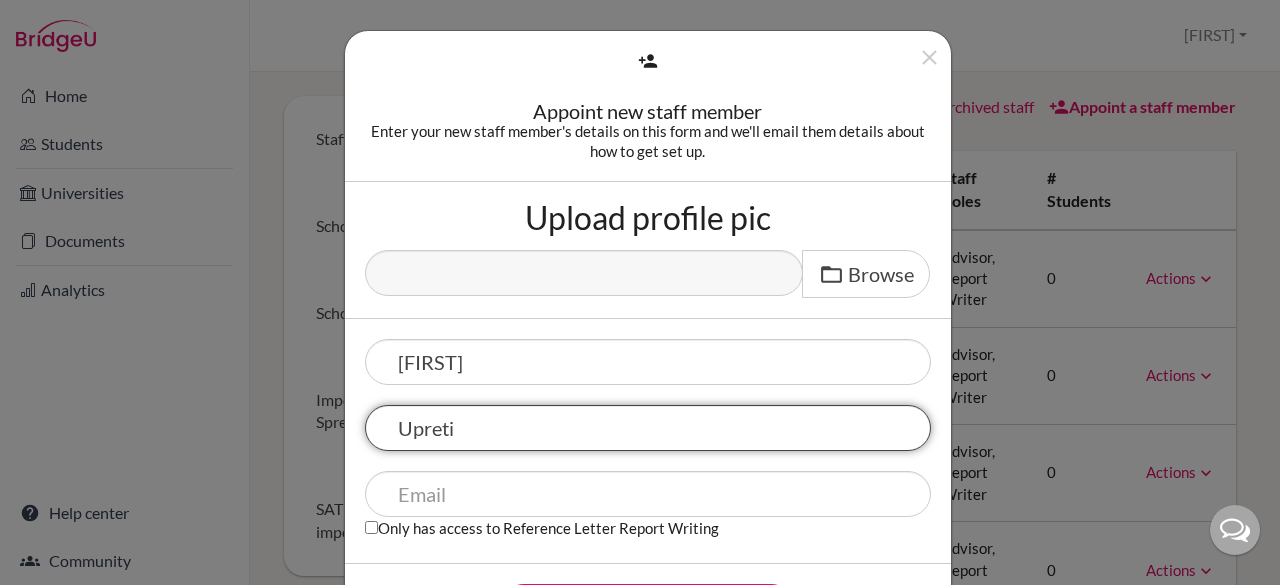 type on "Upreti" 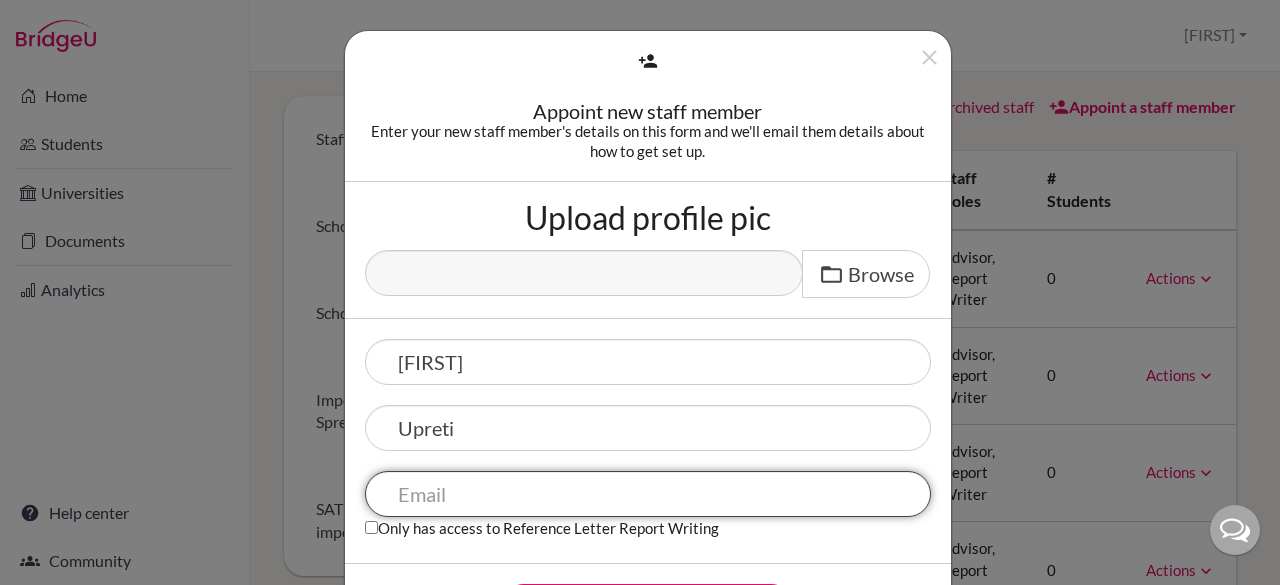 click at bounding box center (648, 494) 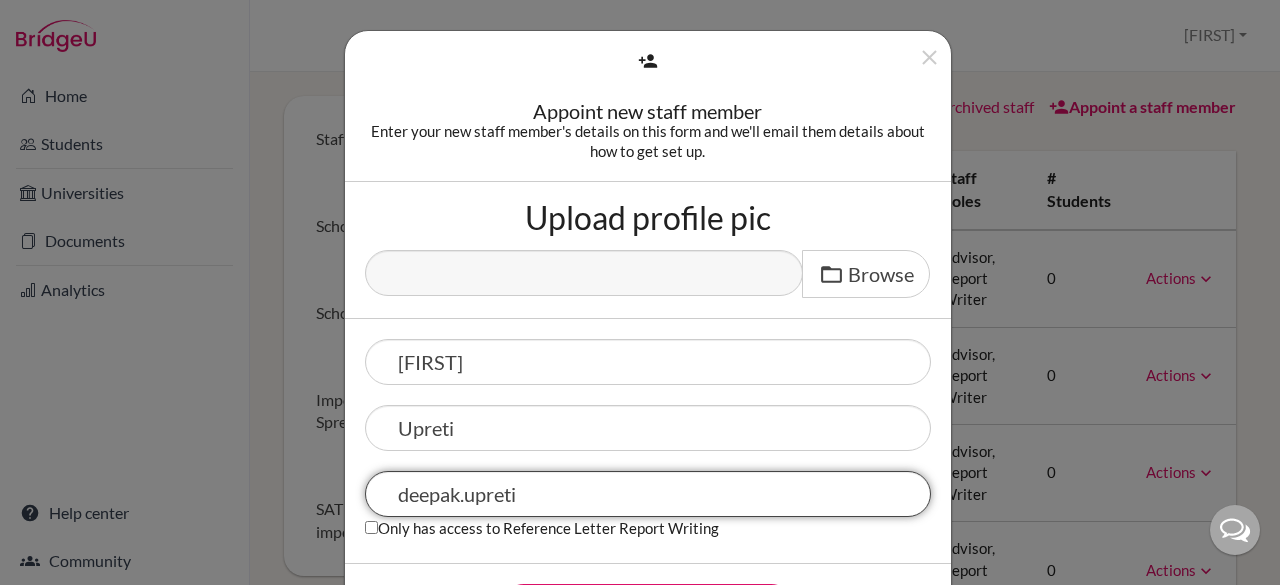 type on "[EMAIL]" 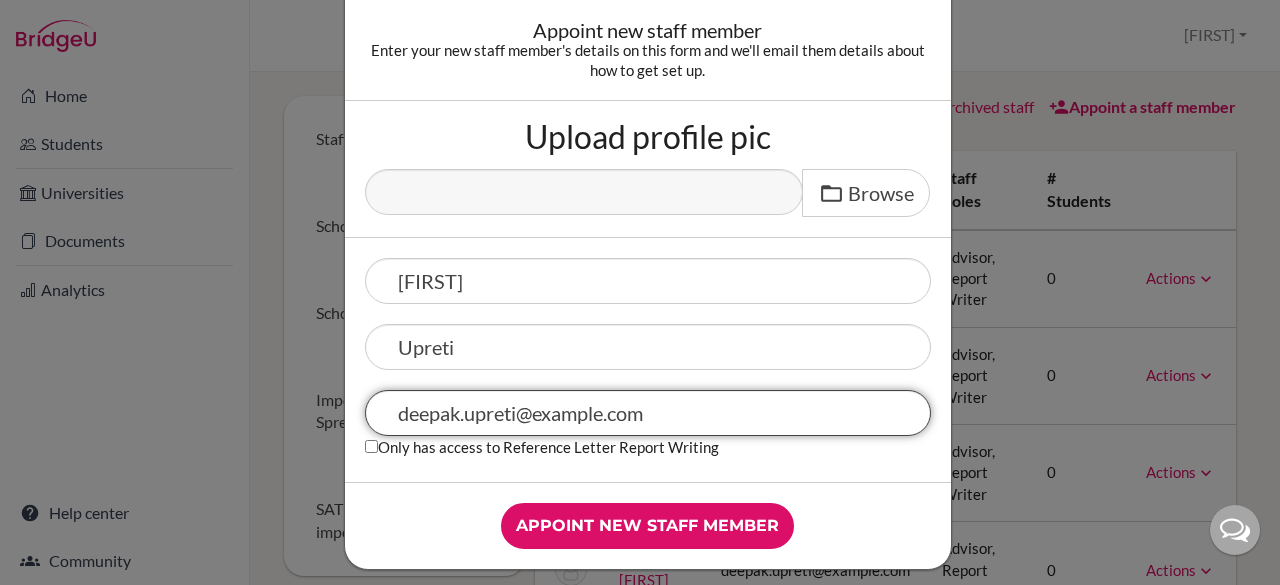 scroll, scrollTop: 94, scrollLeft: 0, axis: vertical 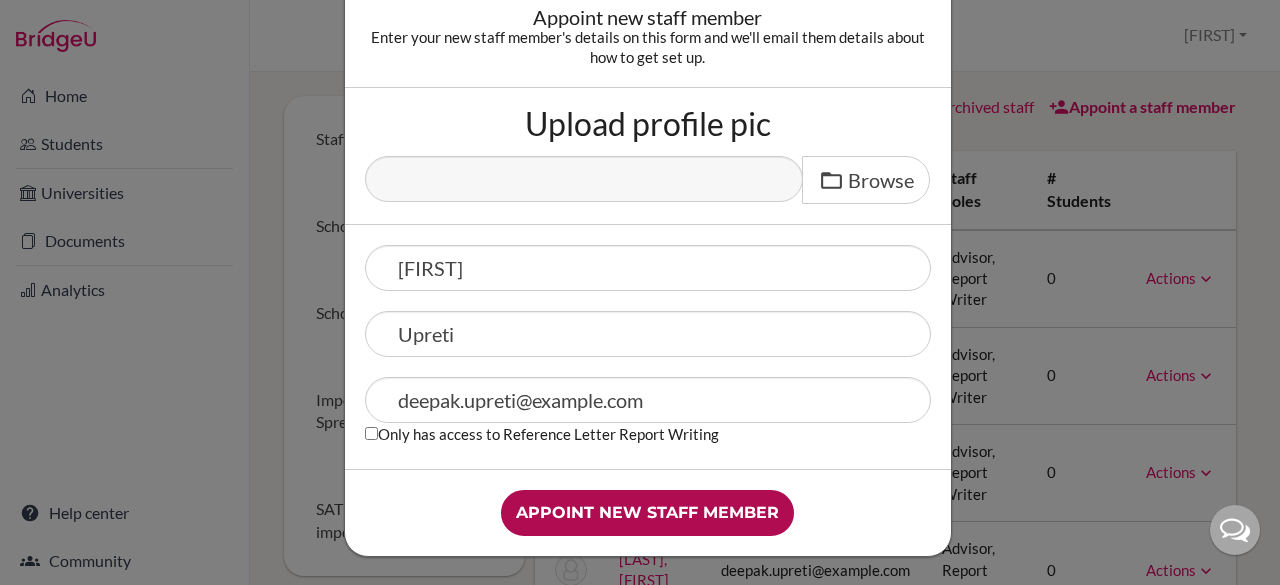 click on "Appoint new staff member" at bounding box center (647, 513) 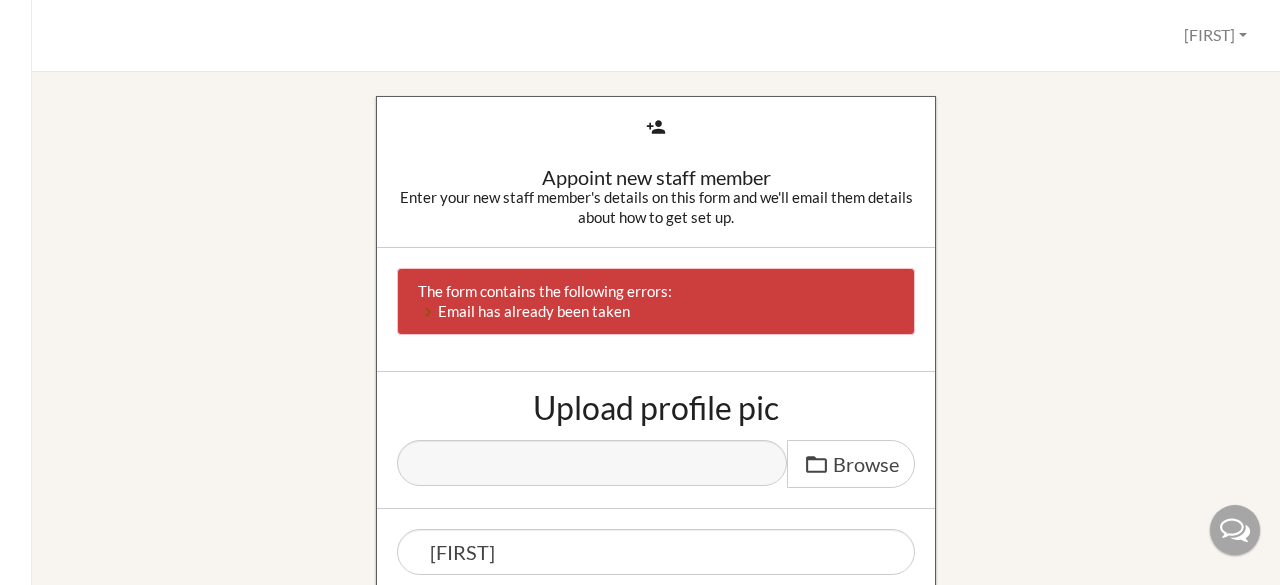 scroll, scrollTop: 0, scrollLeft: 0, axis: both 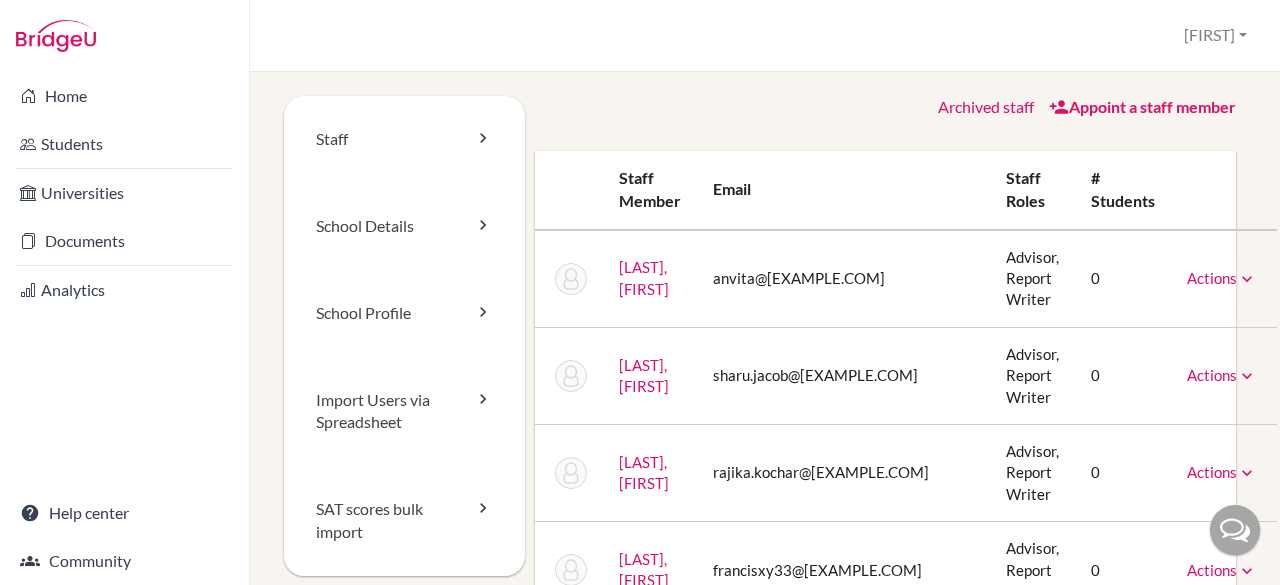 click on "Appoint a staff member" at bounding box center [1142, 106] 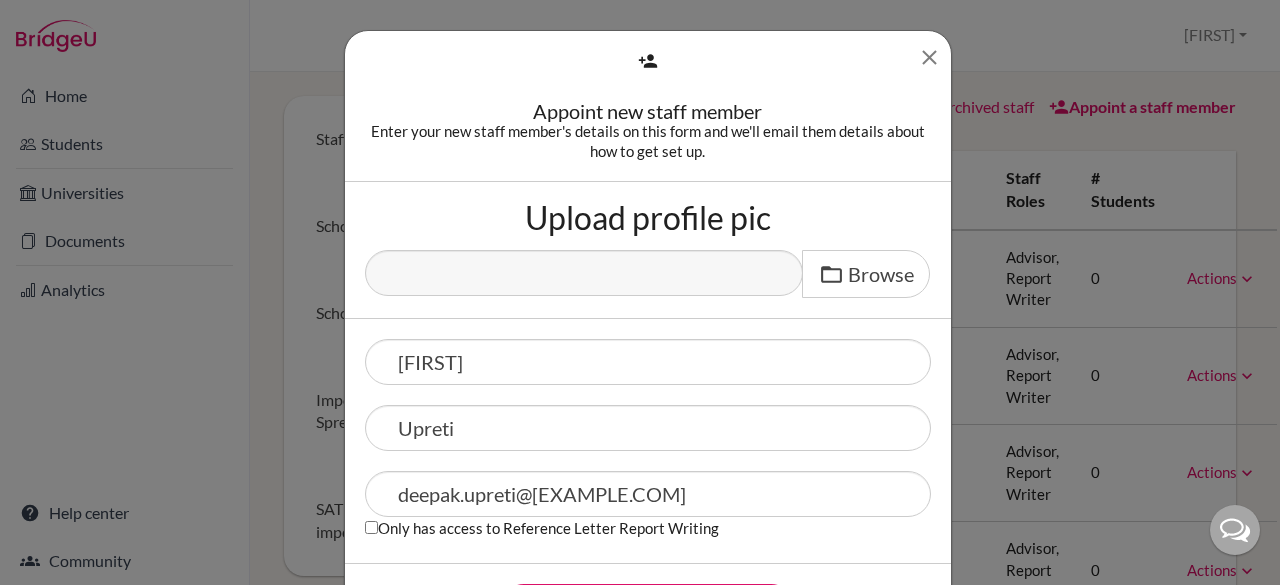 click at bounding box center [929, 57] 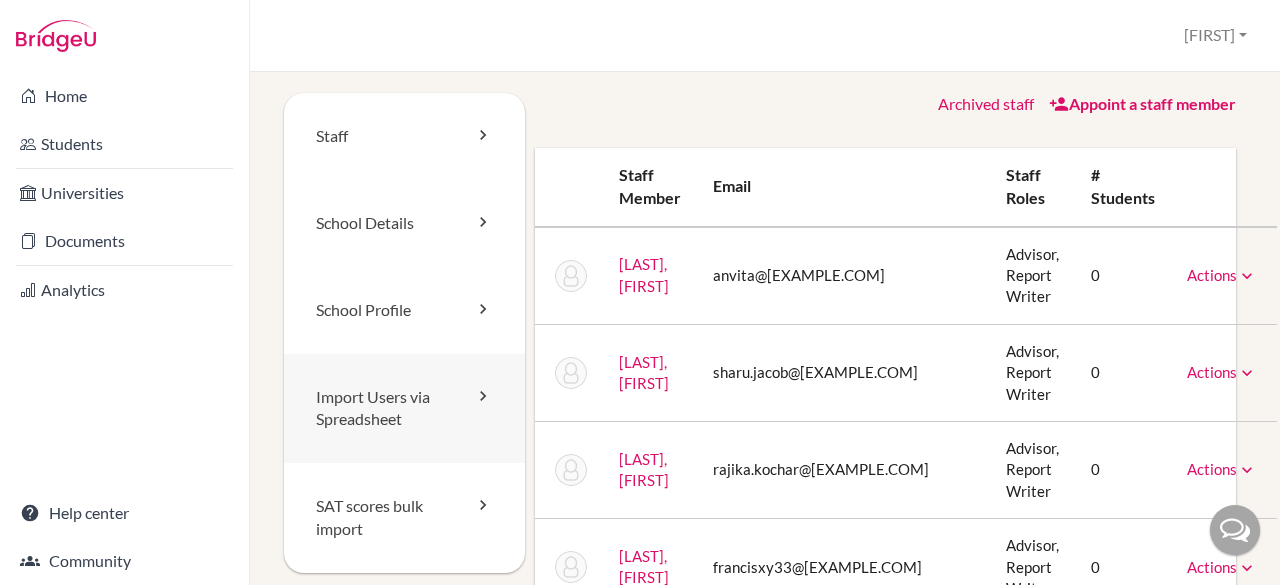 scroll, scrollTop: 0, scrollLeft: 0, axis: both 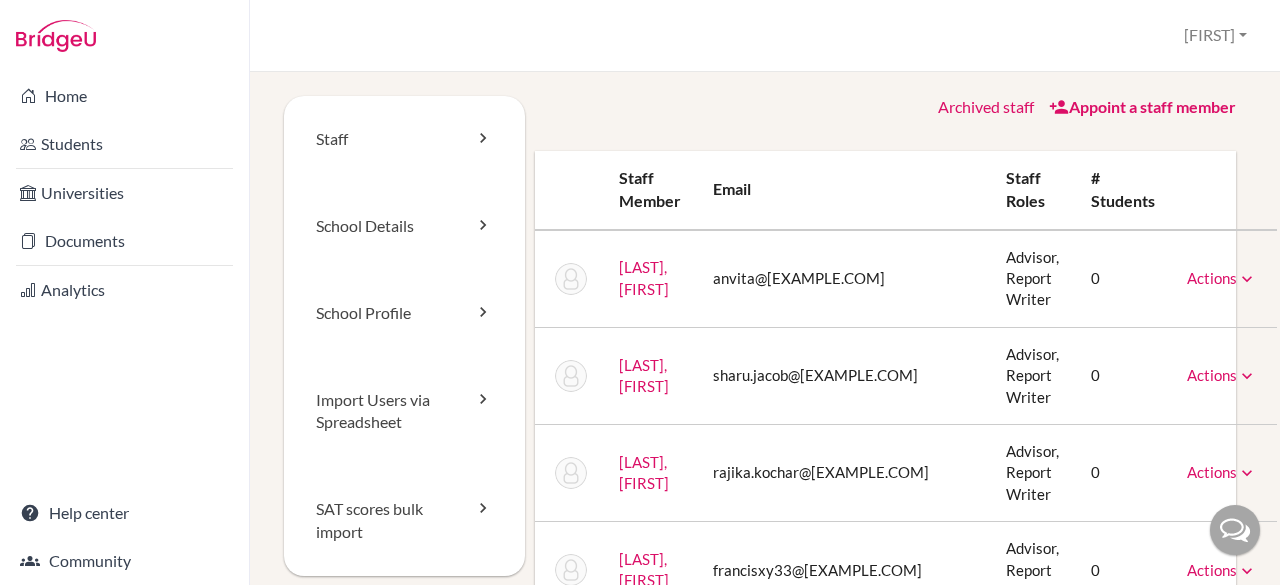 click on "Archived staff" at bounding box center (986, 106) 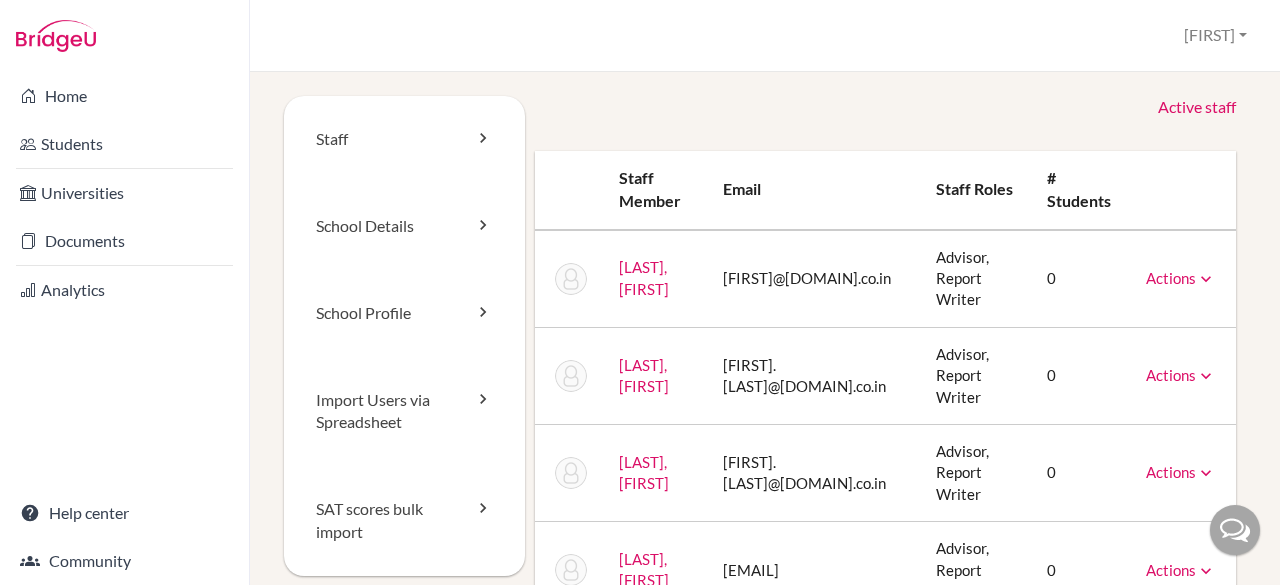 scroll, scrollTop: 0, scrollLeft: 0, axis: both 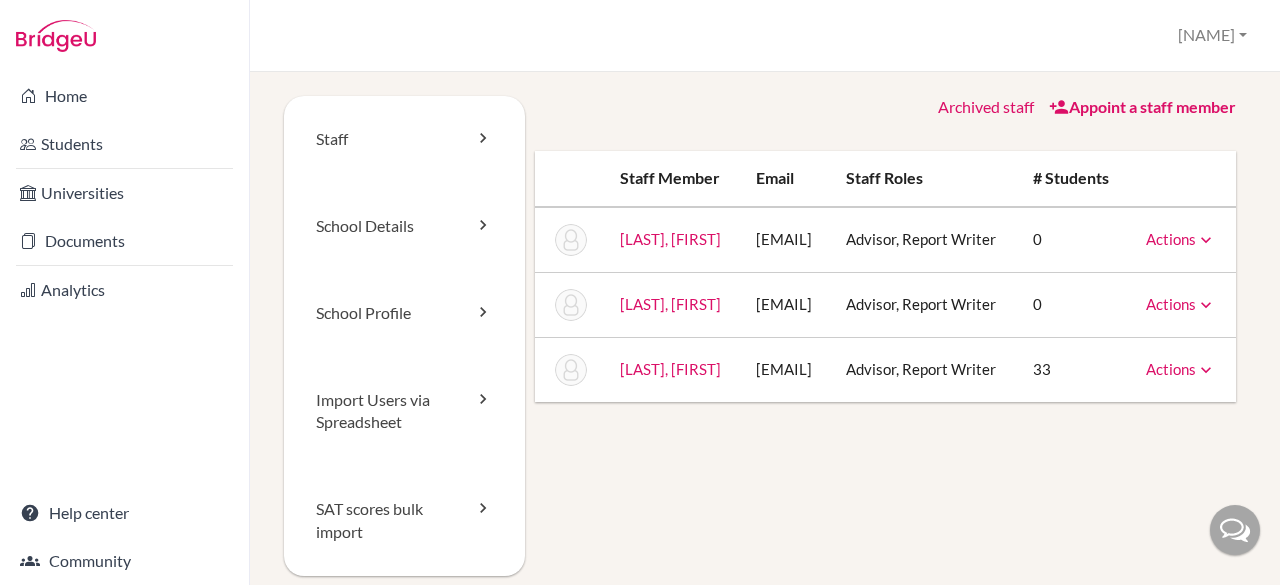 click on "Appoint a staff member" at bounding box center [1142, 106] 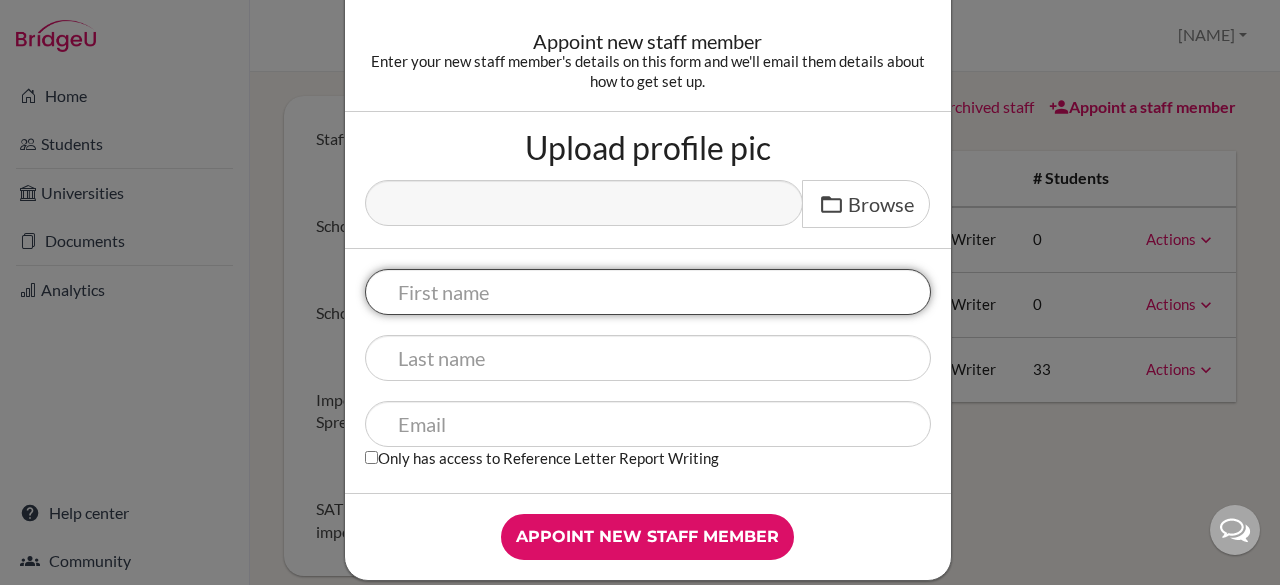 scroll, scrollTop: 94, scrollLeft: 0, axis: vertical 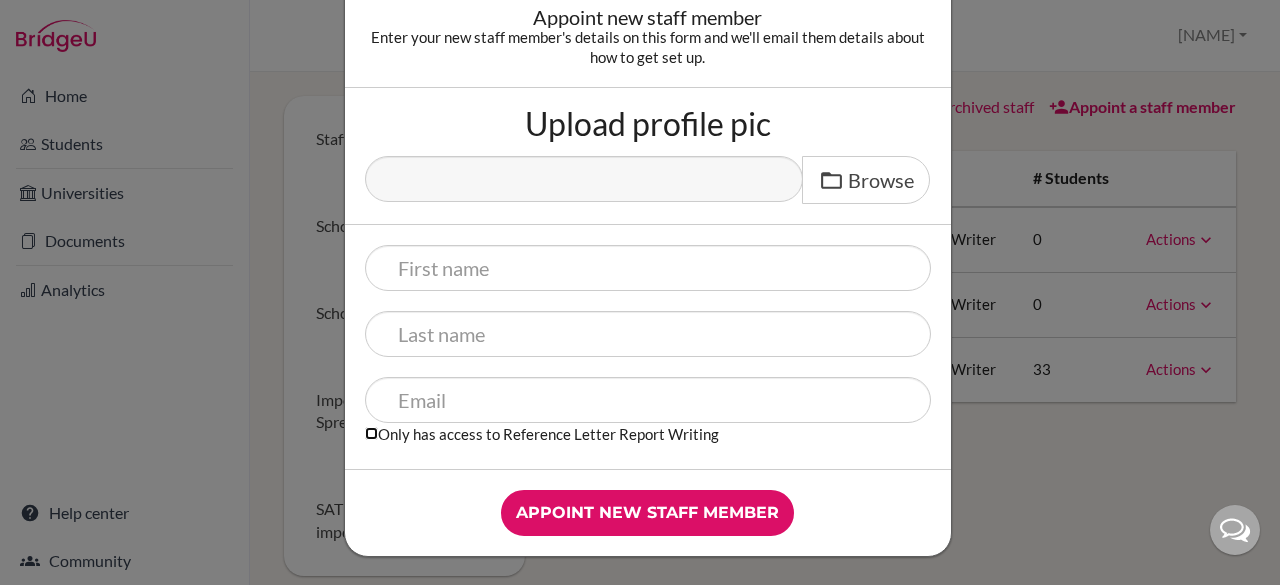 click on "Only has access to Reference Letter Report Writing" at bounding box center (371, 433) 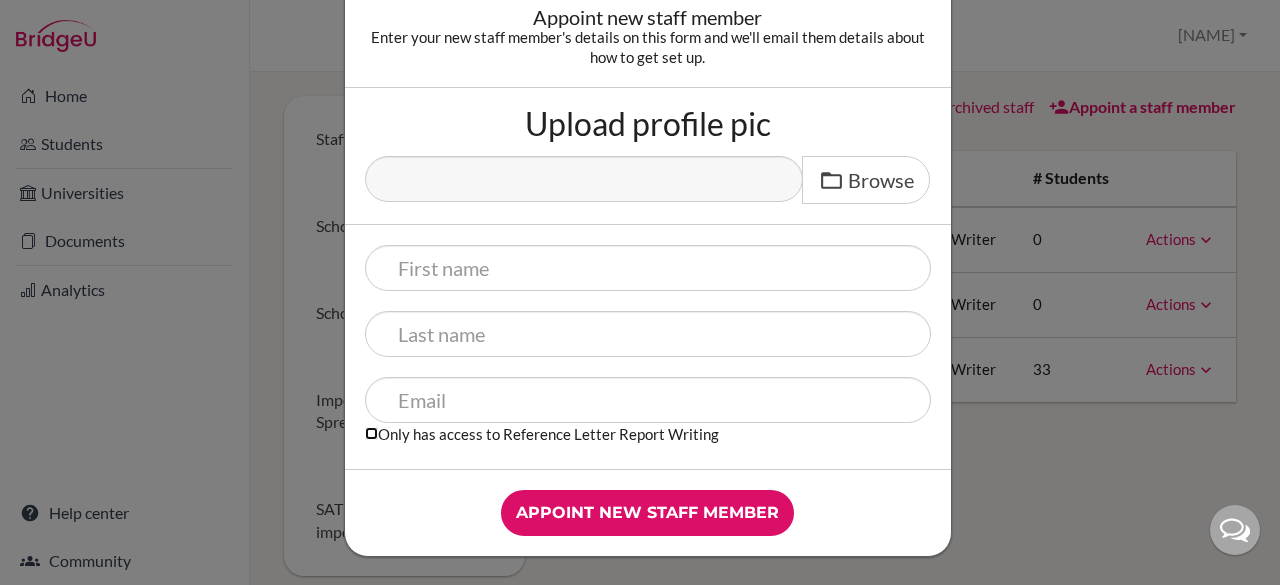 checkbox on "true" 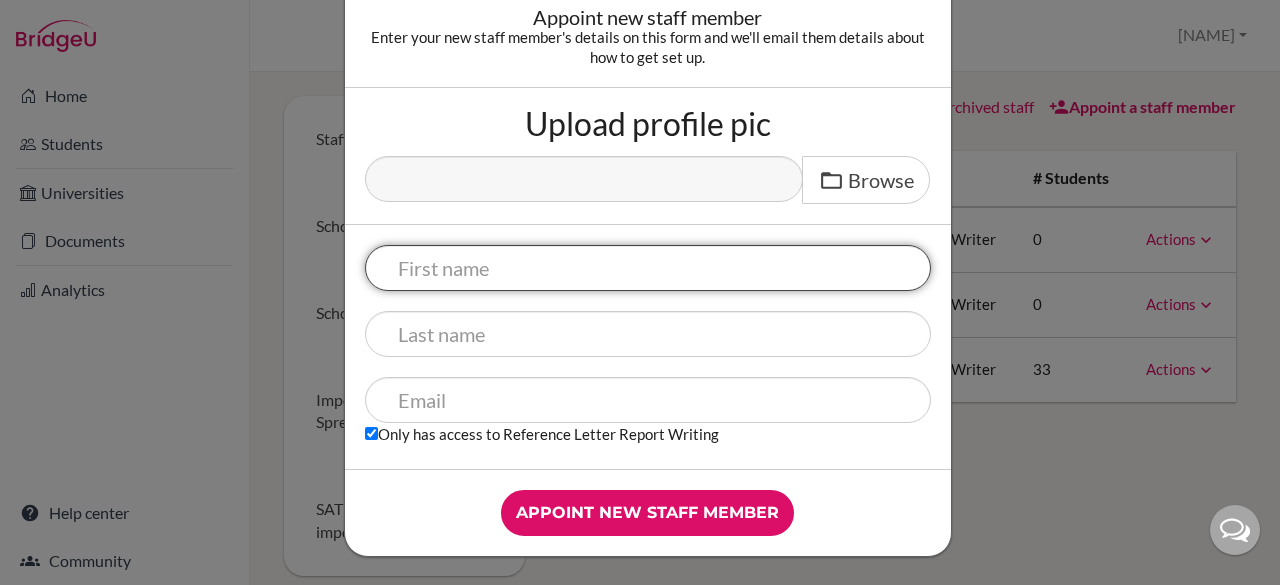 click at bounding box center (648, 268) 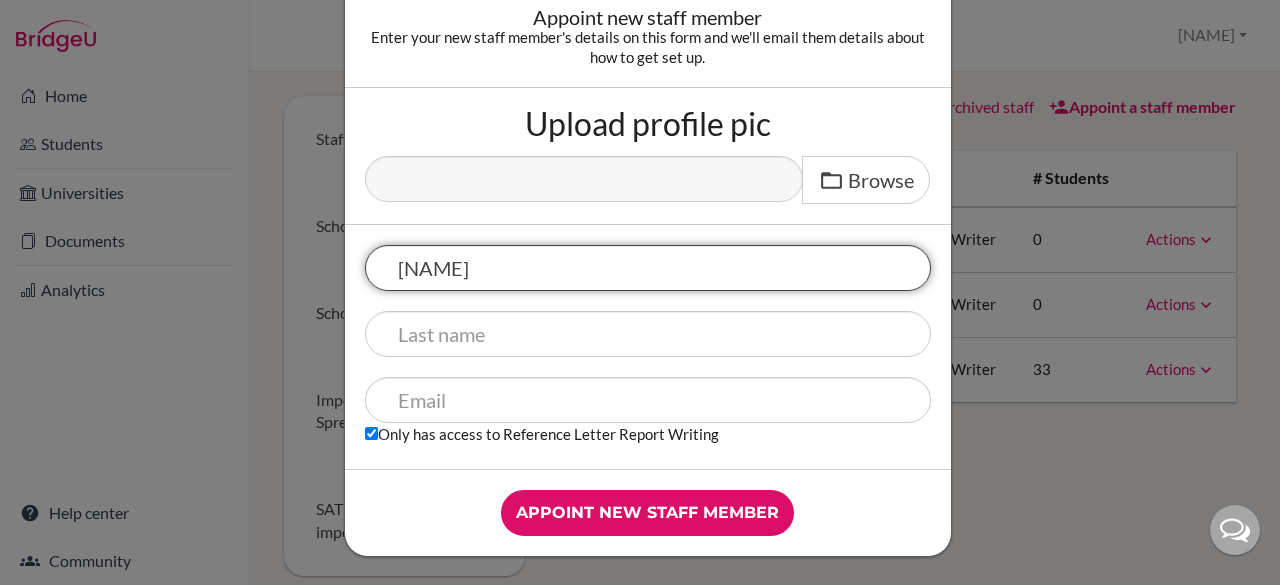 type on "Deepak" 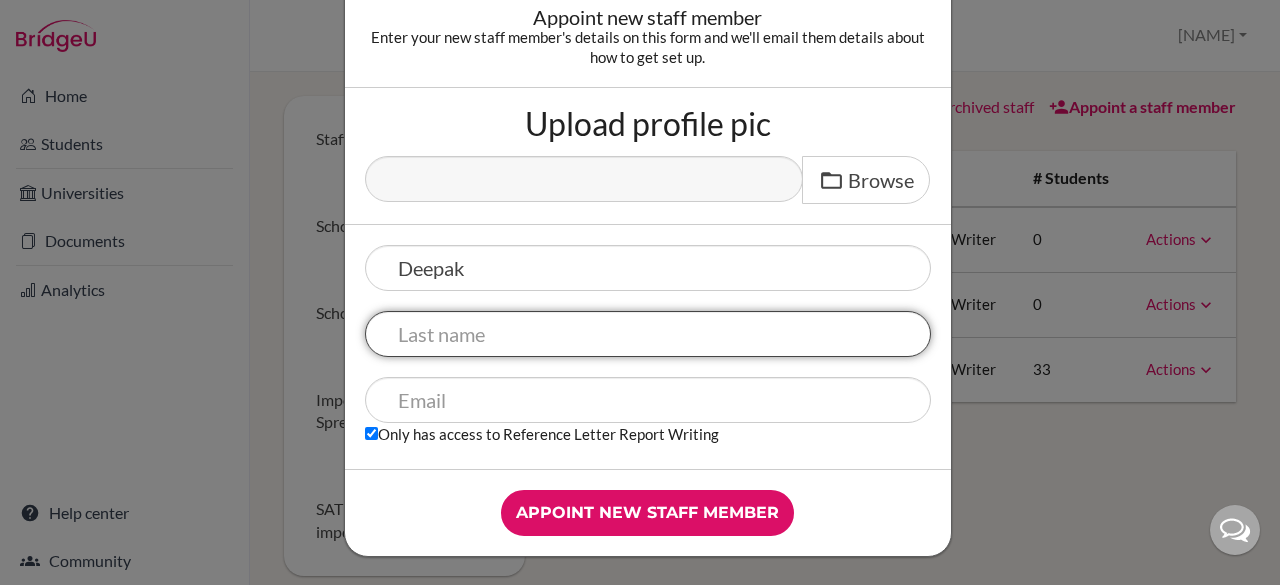click at bounding box center [648, 334] 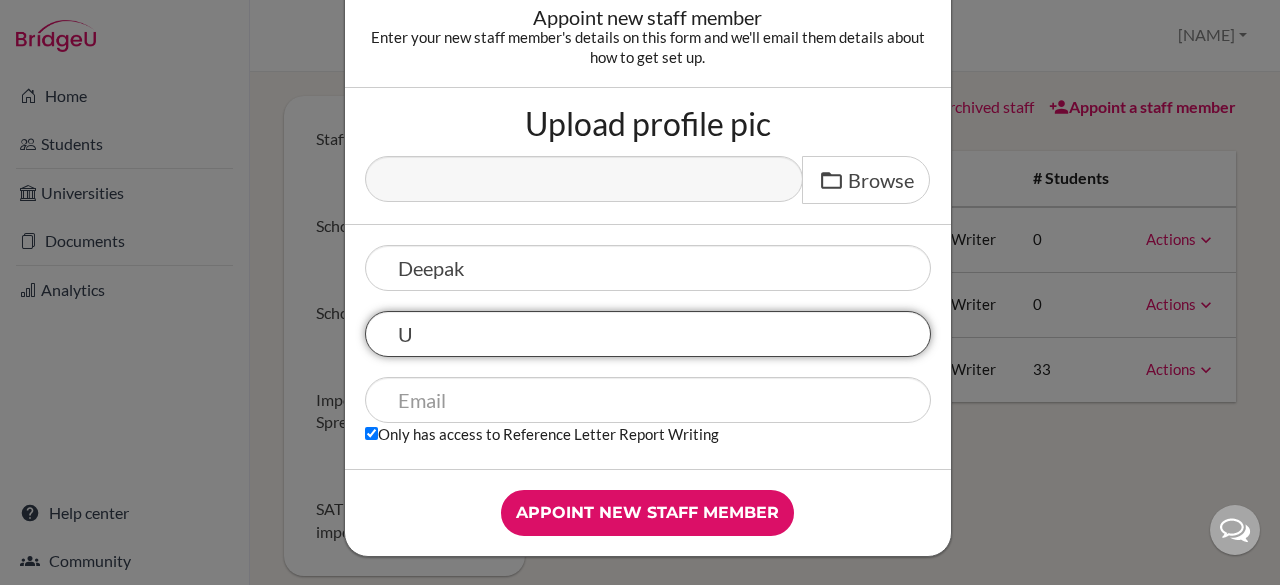 type on "Upreti" 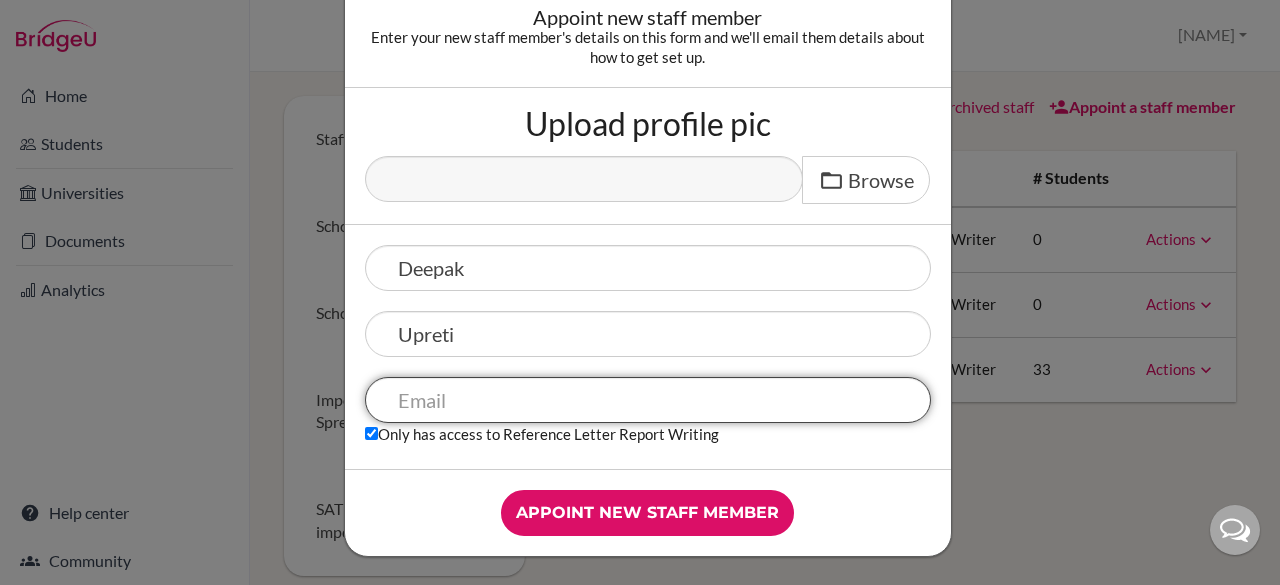 click at bounding box center (648, 400) 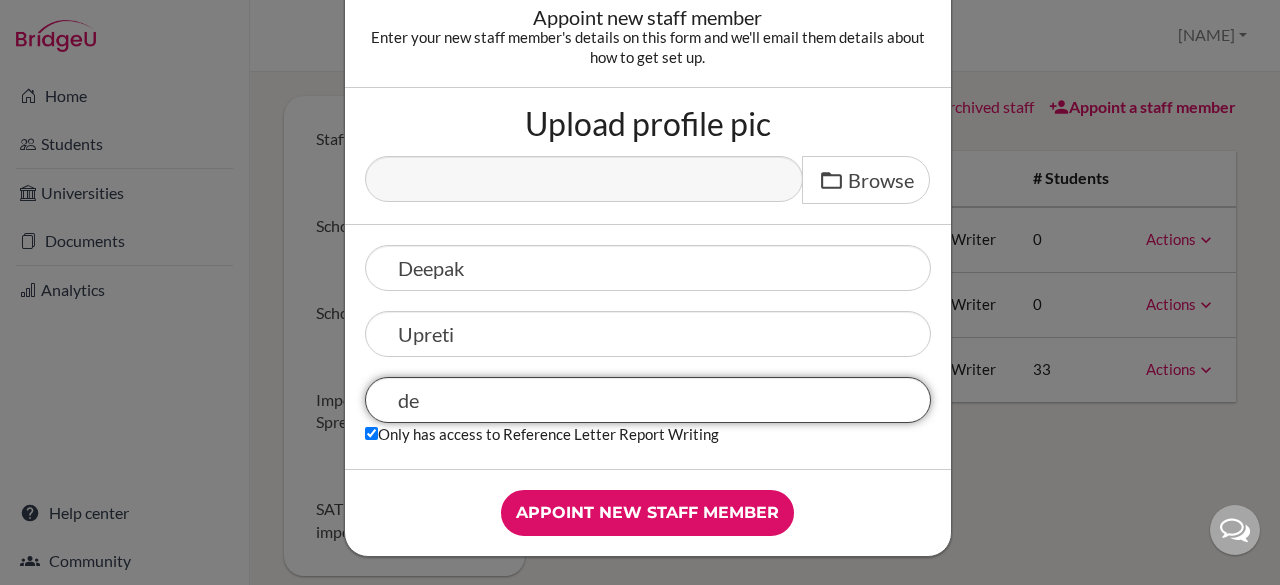 type on "deepak.upreti@sanctamaria.co.in" 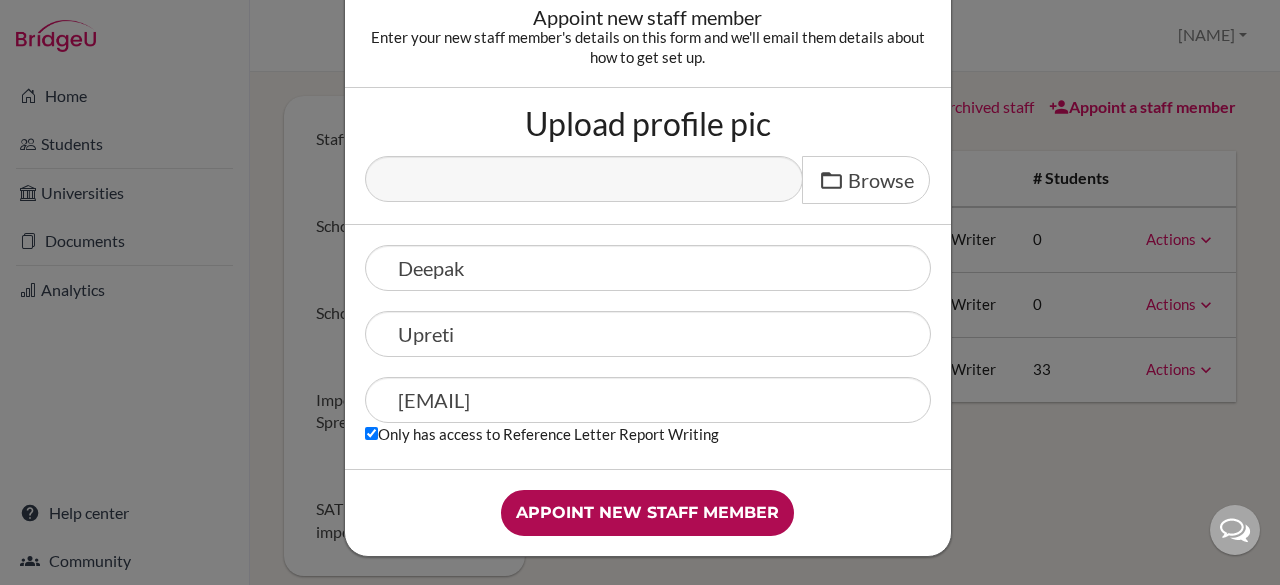 click on "Appoint new staff member" at bounding box center (647, 513) 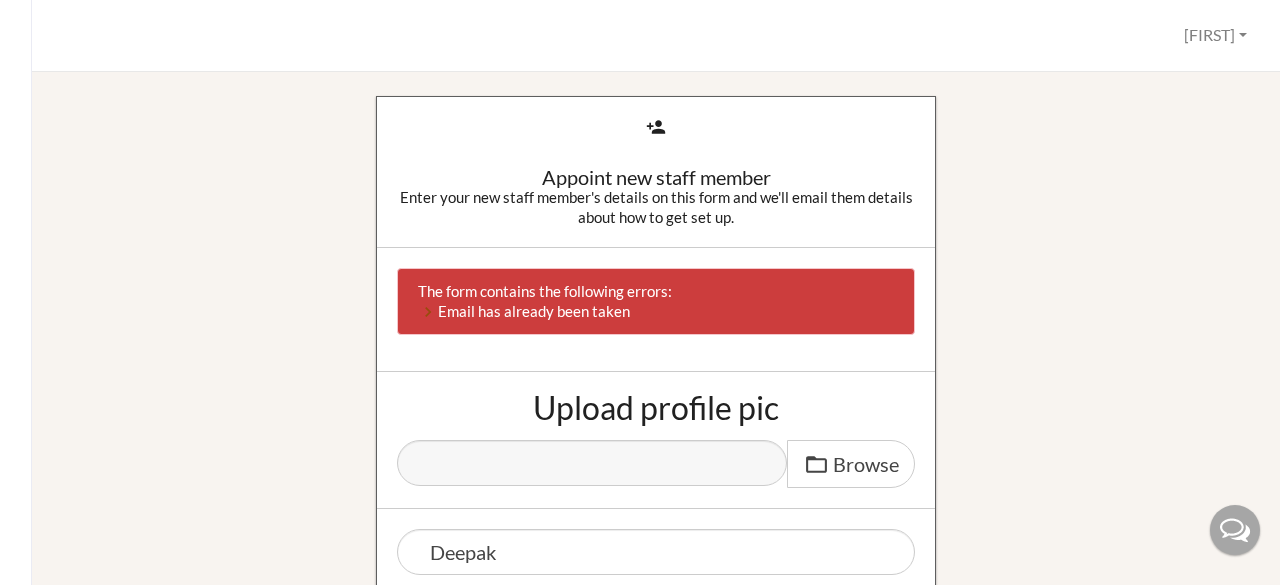 scroll, scrollTop: 0, scrollLeft: 0, axis: both 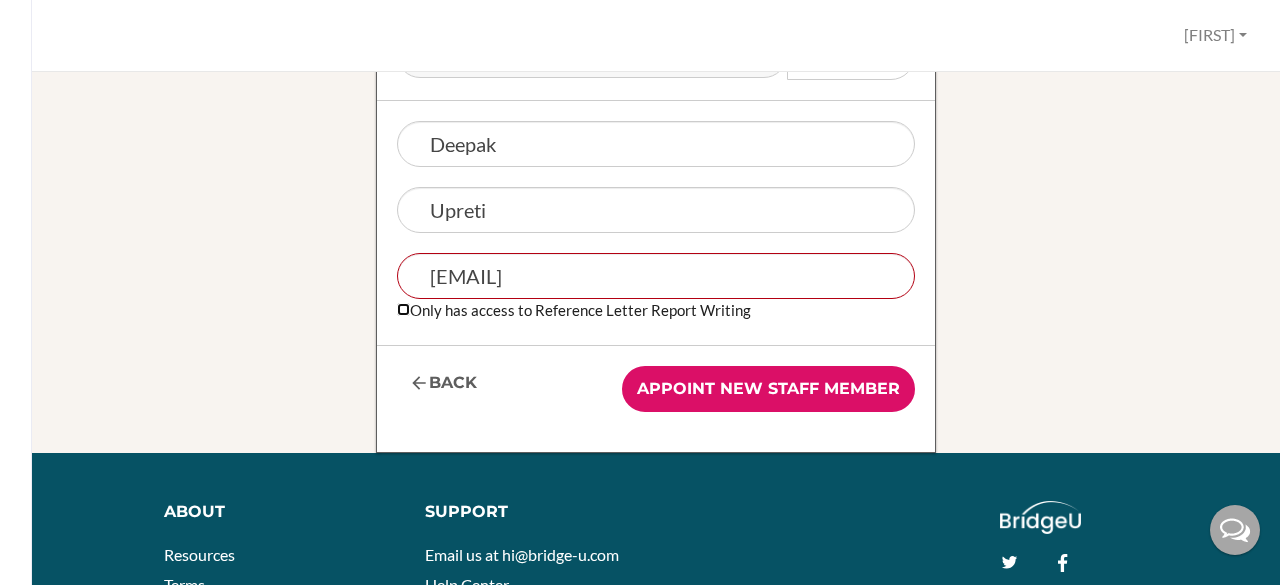 click on "Only has access to Reference Letter Report Writing" at bounding box center [403, 309] 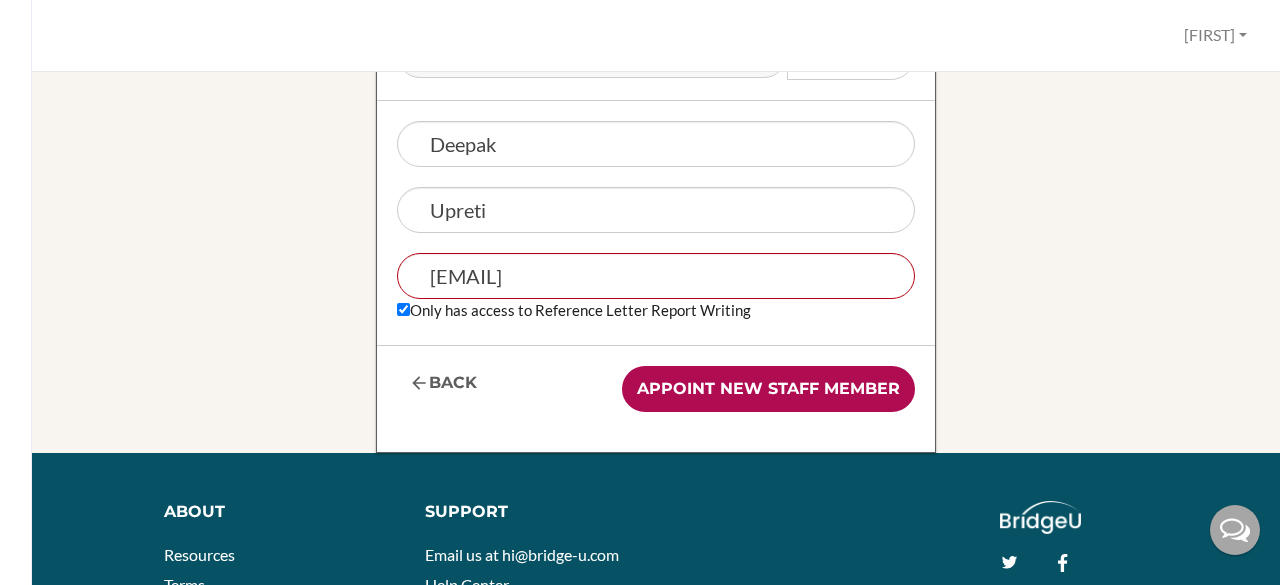 click on "Appoint new staff member" at bounding box center [768, 389] 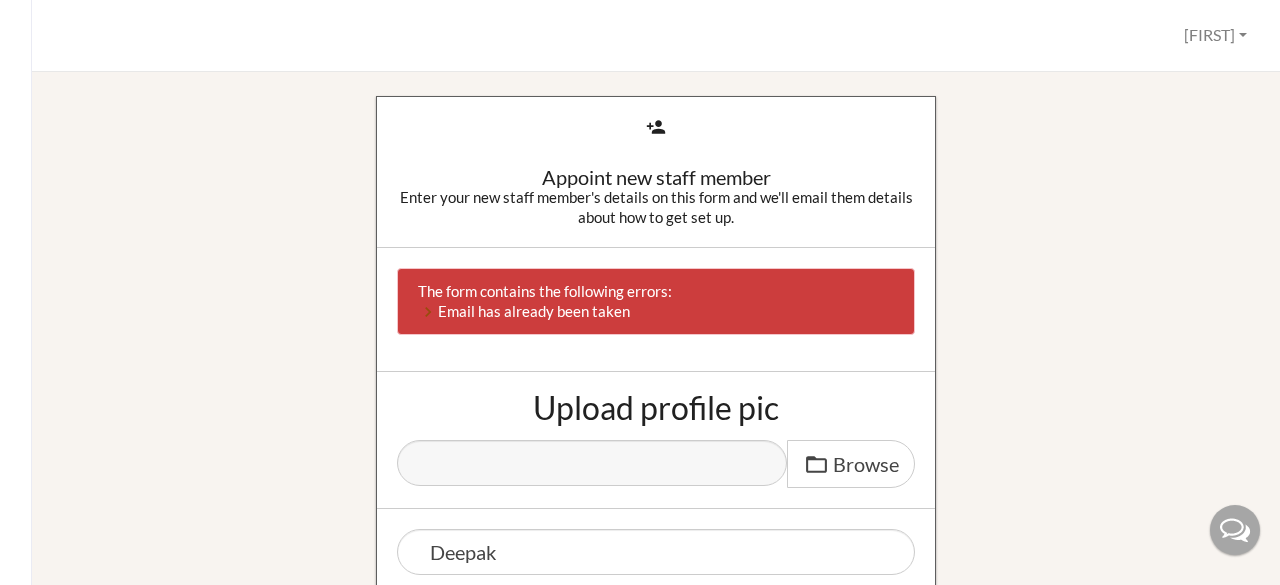 scroll, scrollTop: 0, scrollLeft: 0, axis: both 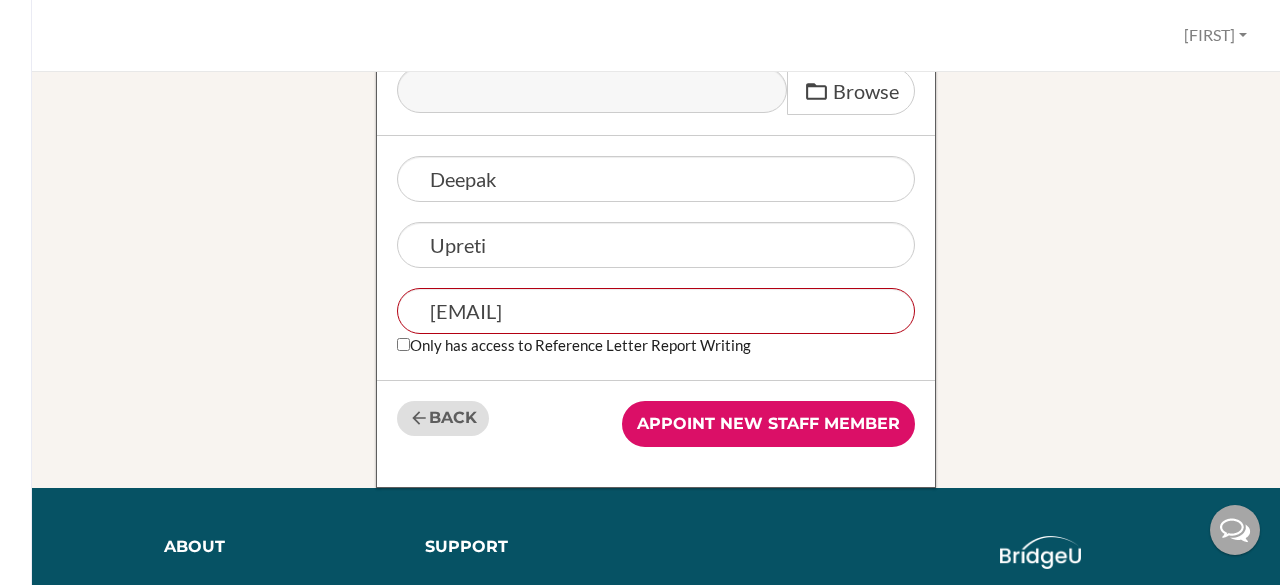 click on "Back" at bounding box center [443, 418] 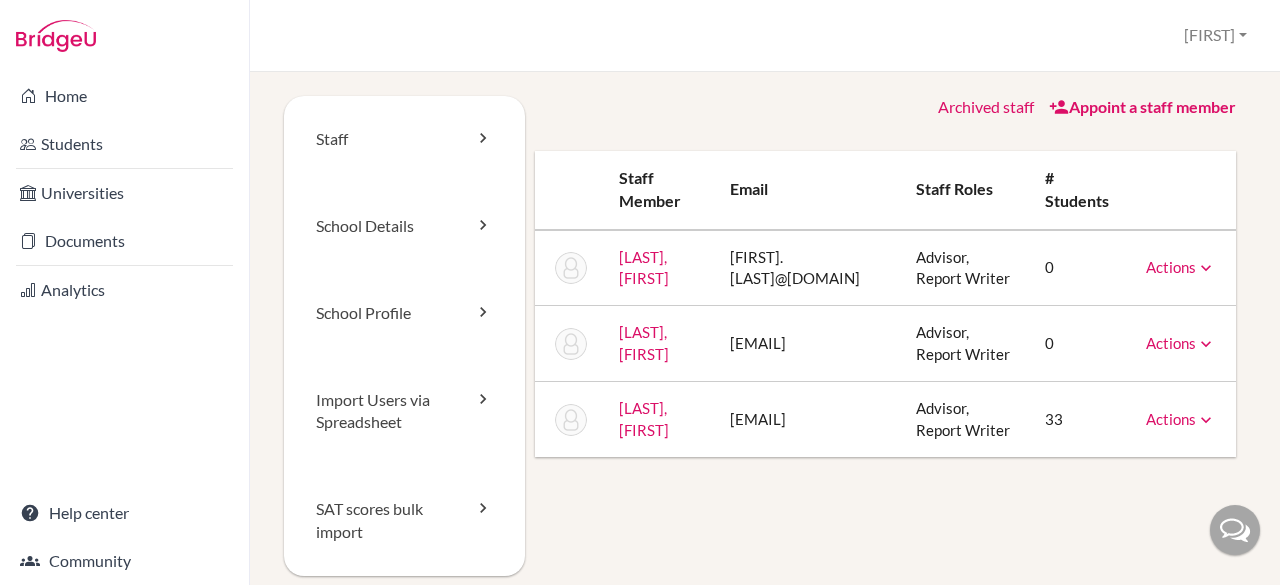 scroll, scrollTop: 0, scrollLeft: 0, axis: both 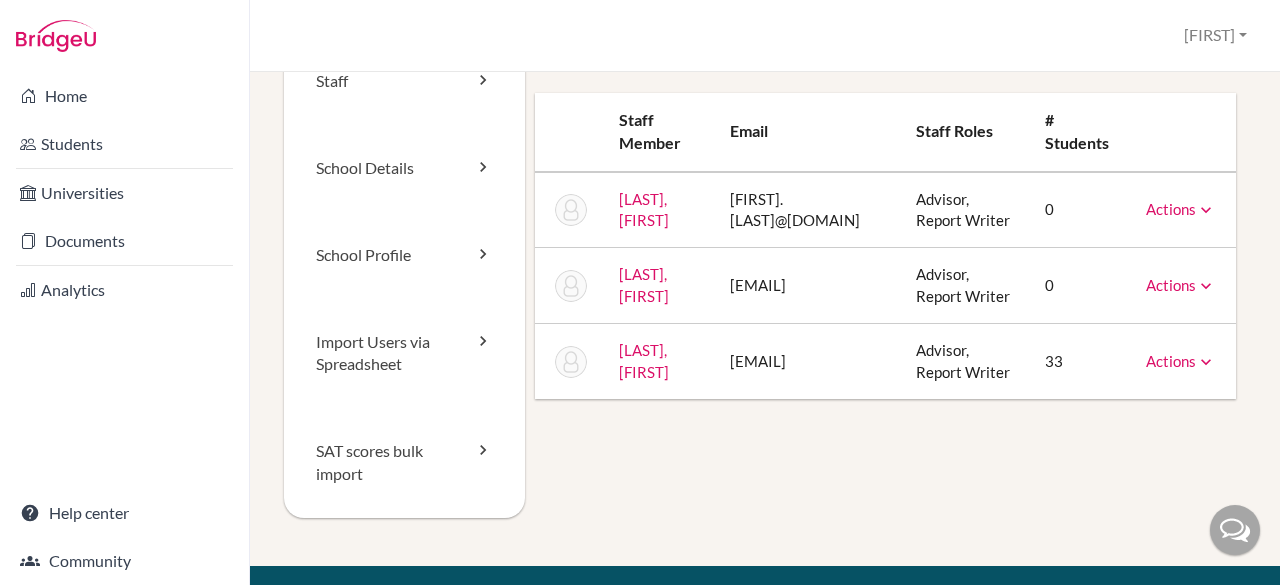 click at bounding box center (571, 210) 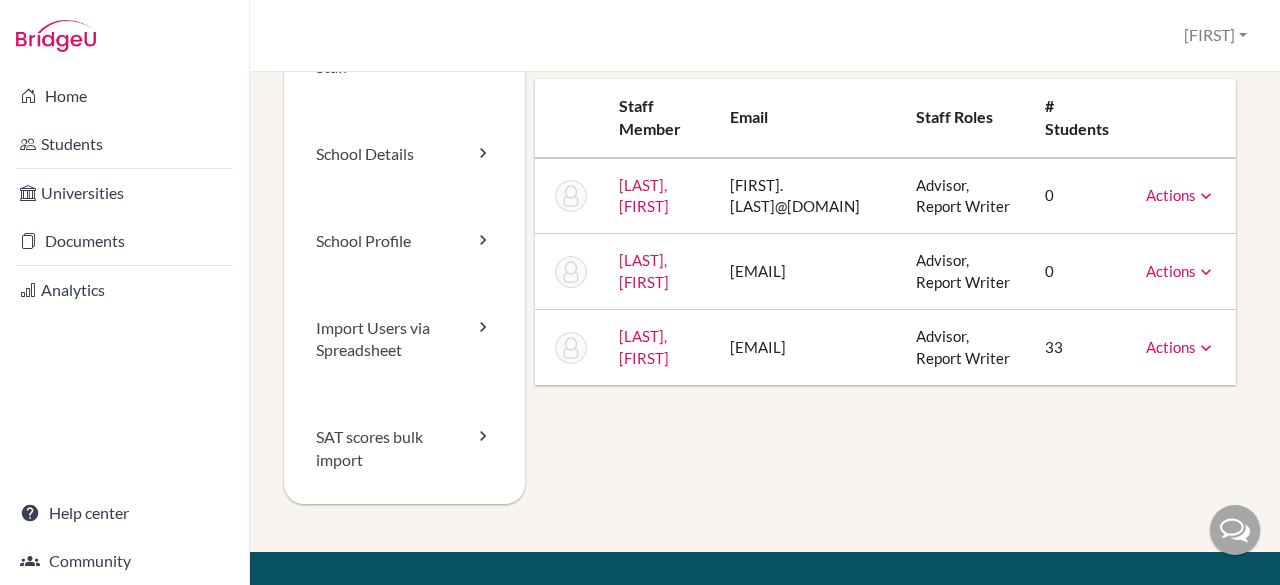 scroll, scrollTop: 69, scrollLeft: 0, axis: vertical 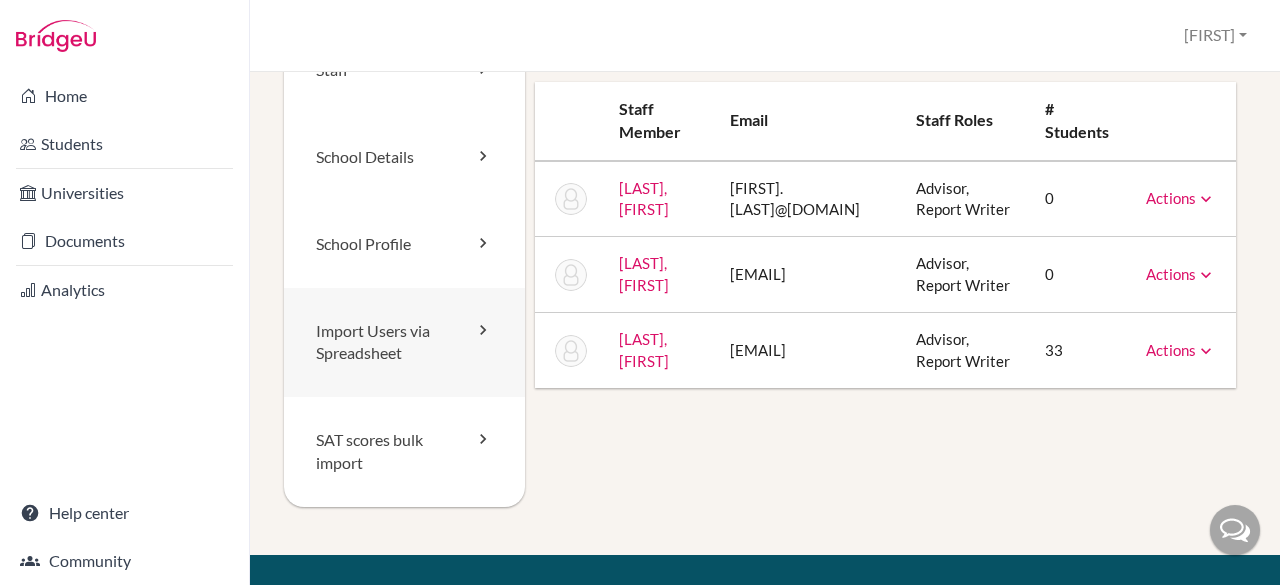 click on "Import Users via Spreadsheet" at bounding box center [404, 343] 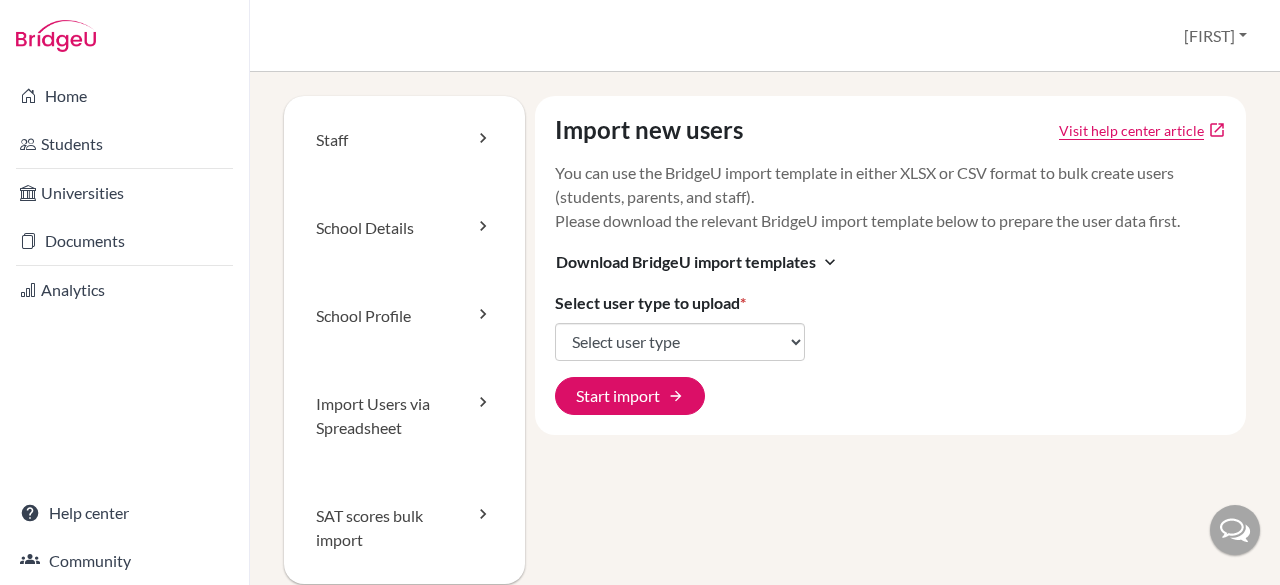 scroll, scrollTop: 0, scrollLeft: 0, axis: both 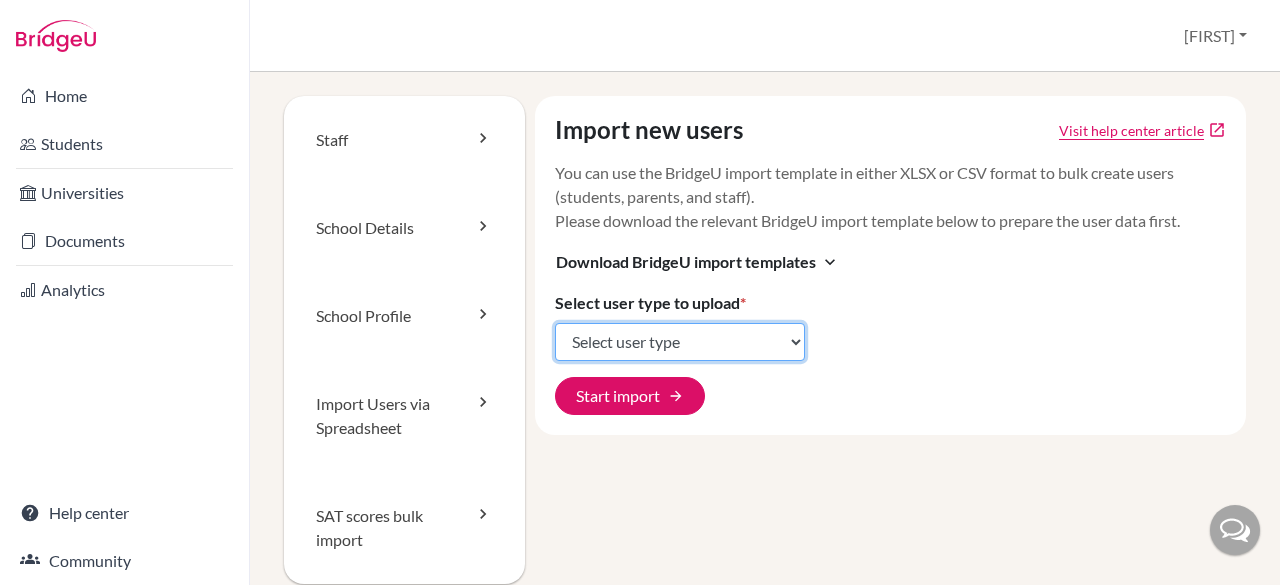 click on "Select user type Students Students and parents Parents Advisors Report writers" 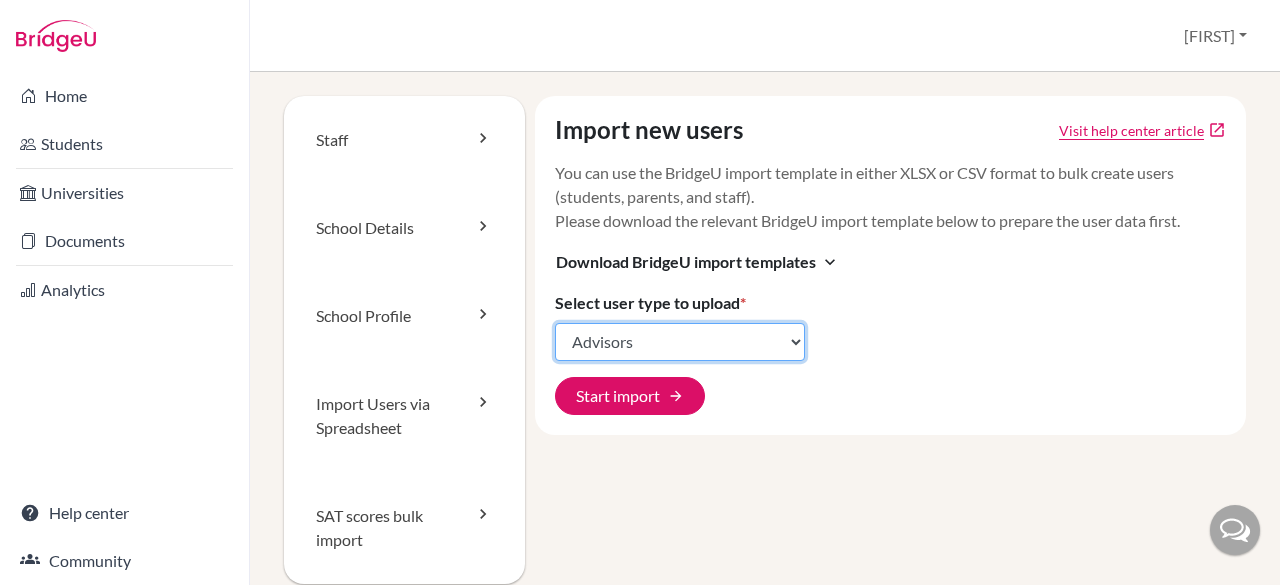 click on "Select user type Students Students and parents Parents Advisors Report writers" 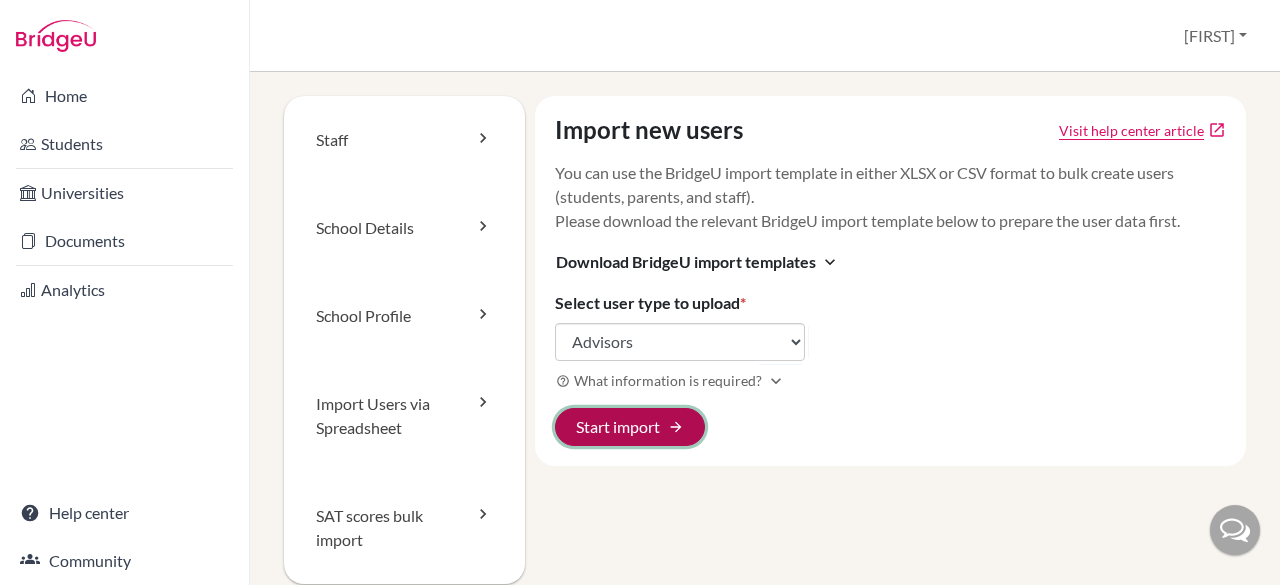 click on "Start import arrow_forward" 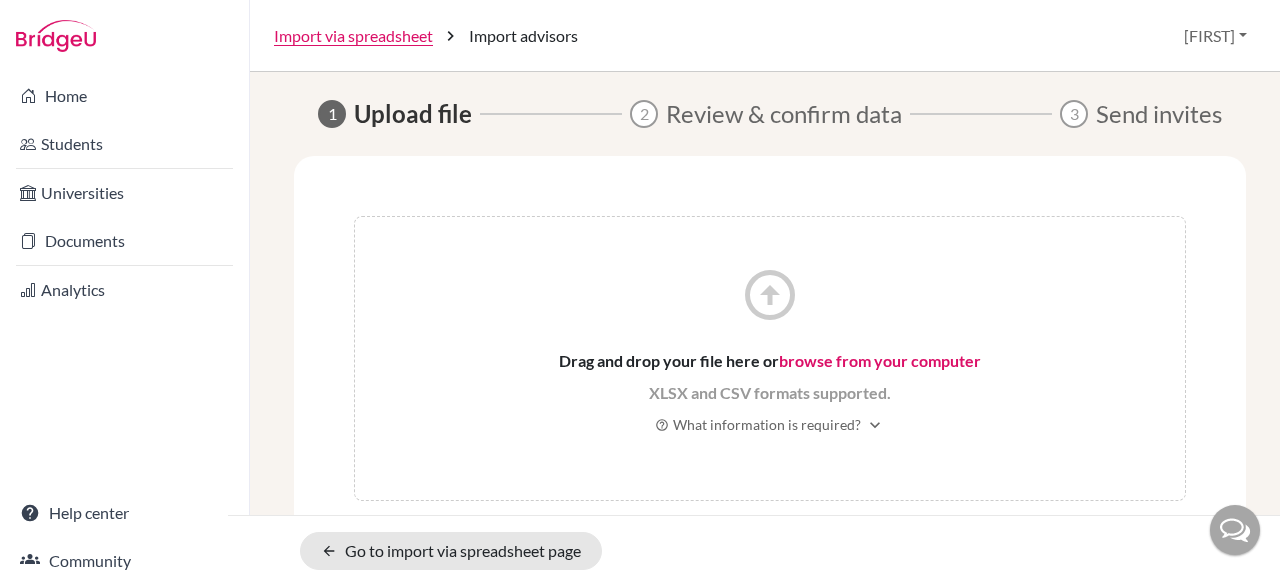 scroll, scrollTop: 0, scrollLeft: 0, axis: both 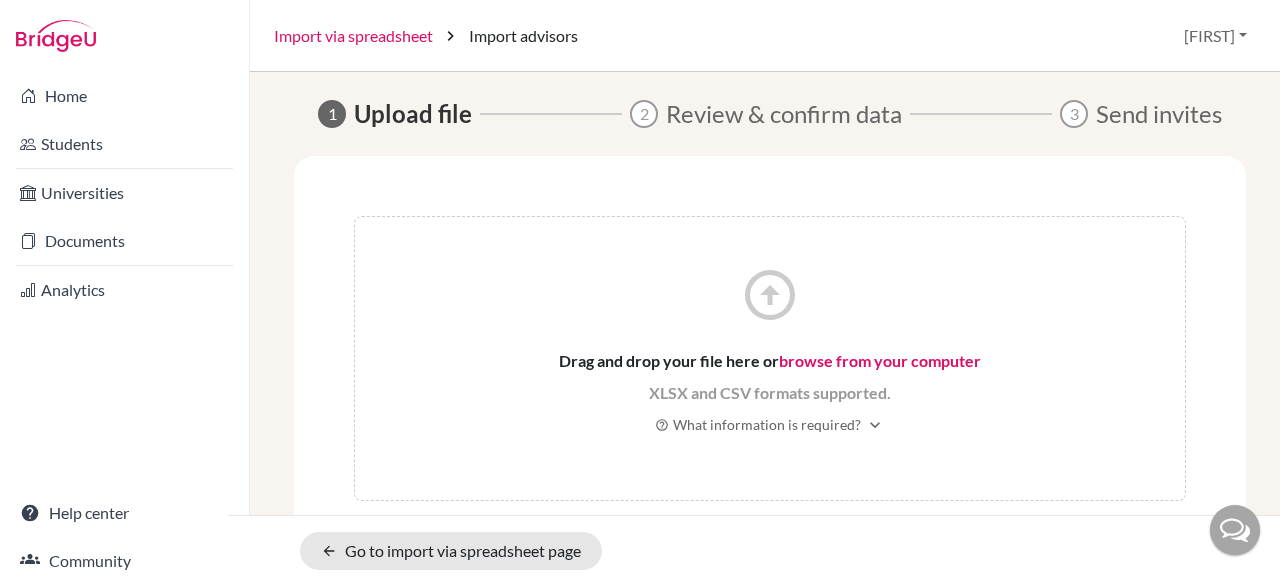 click on "Import via spreadsheet" at bounding box center [353, 36] 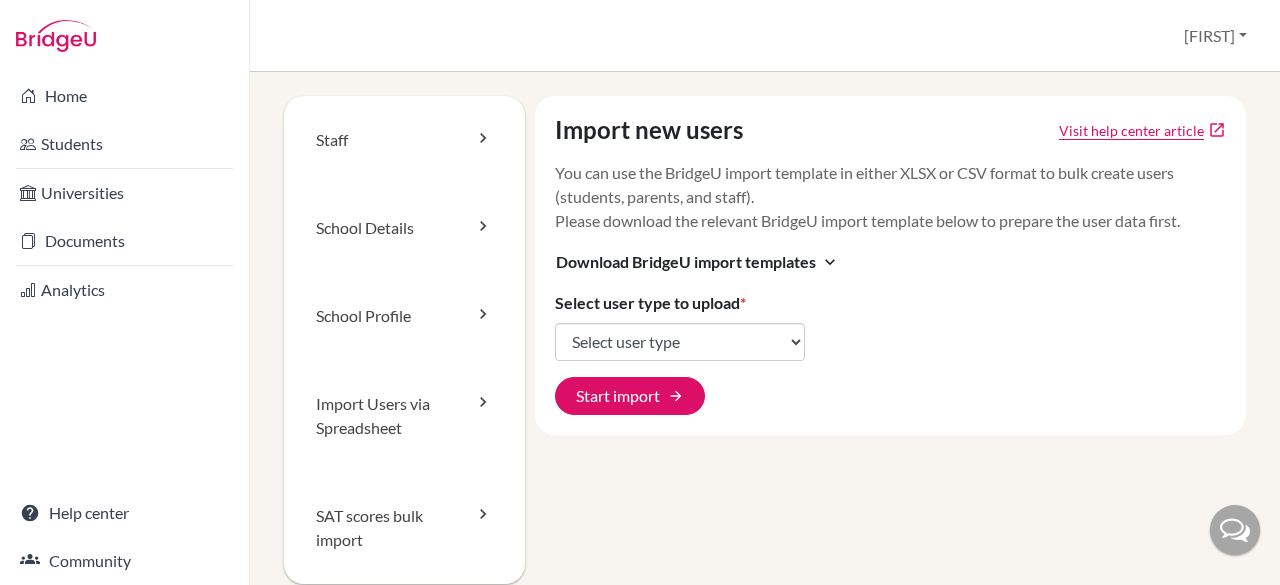 scroll, scrollTop: 0, scrollLeft: 0, axis: both 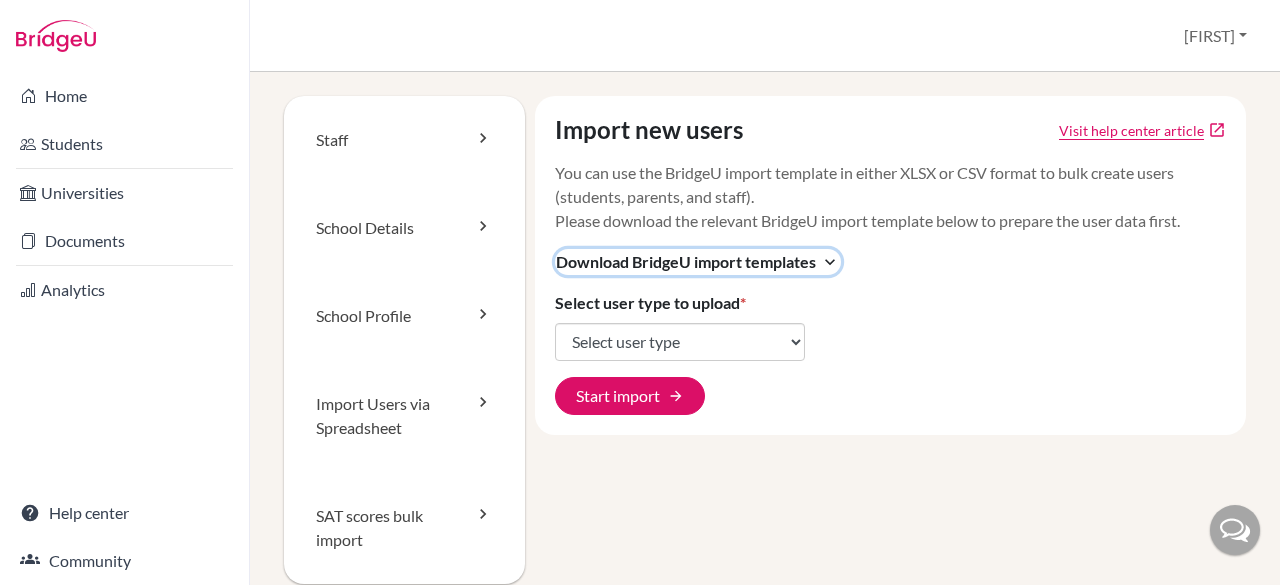 click on "Download BridgeU import templates" at bounding box center (686, 262) 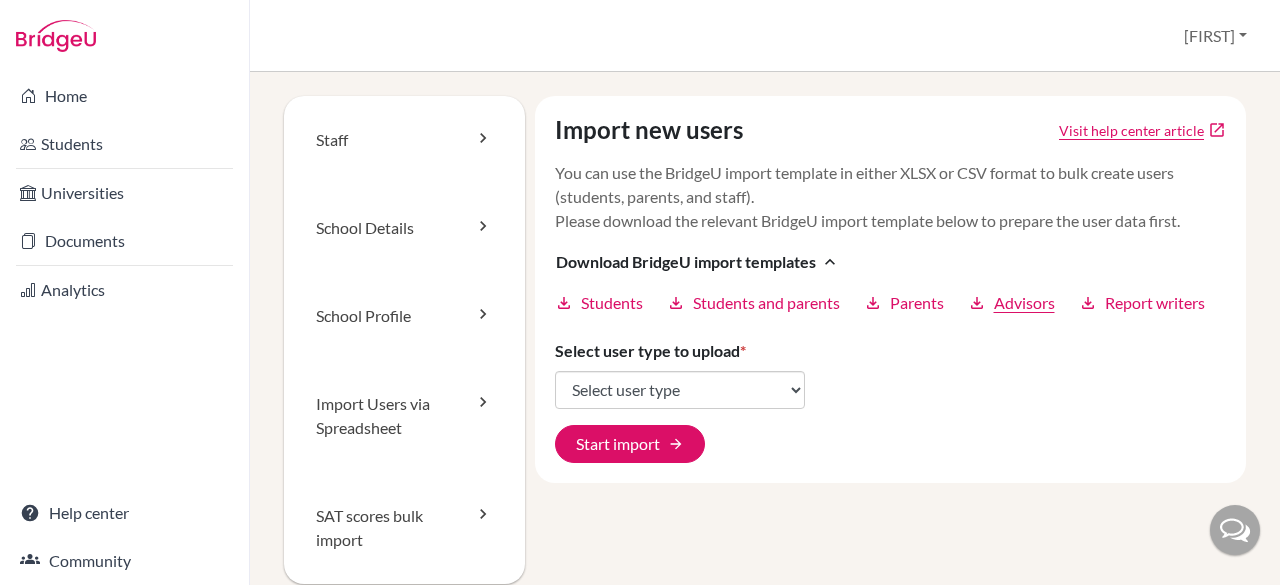 click on "Advisors" at bounding box center [1024, 303] 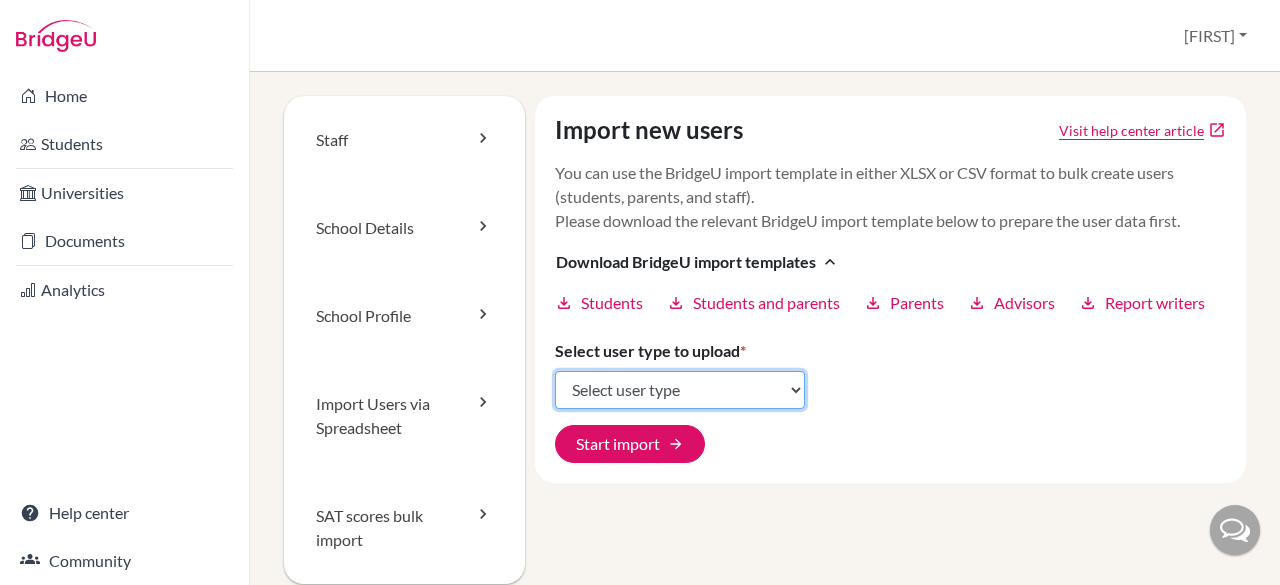 click on "Select user type Students Students and parents Parents Advisors Report writers" 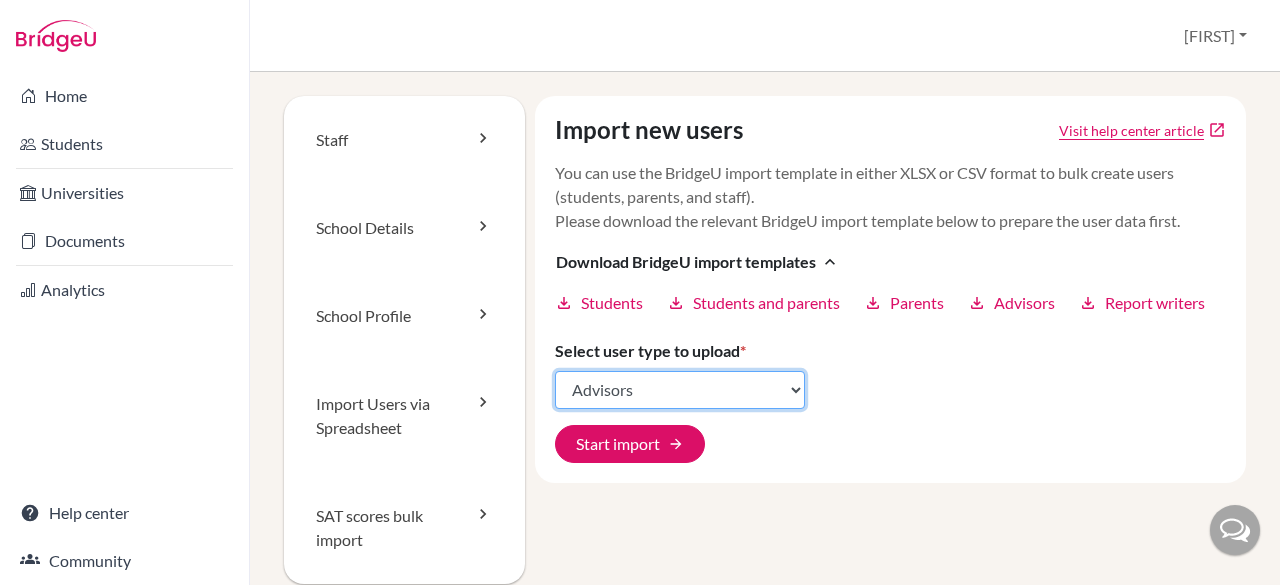 click on "Select user type Students Students and parents Parents Advisors Report writers" 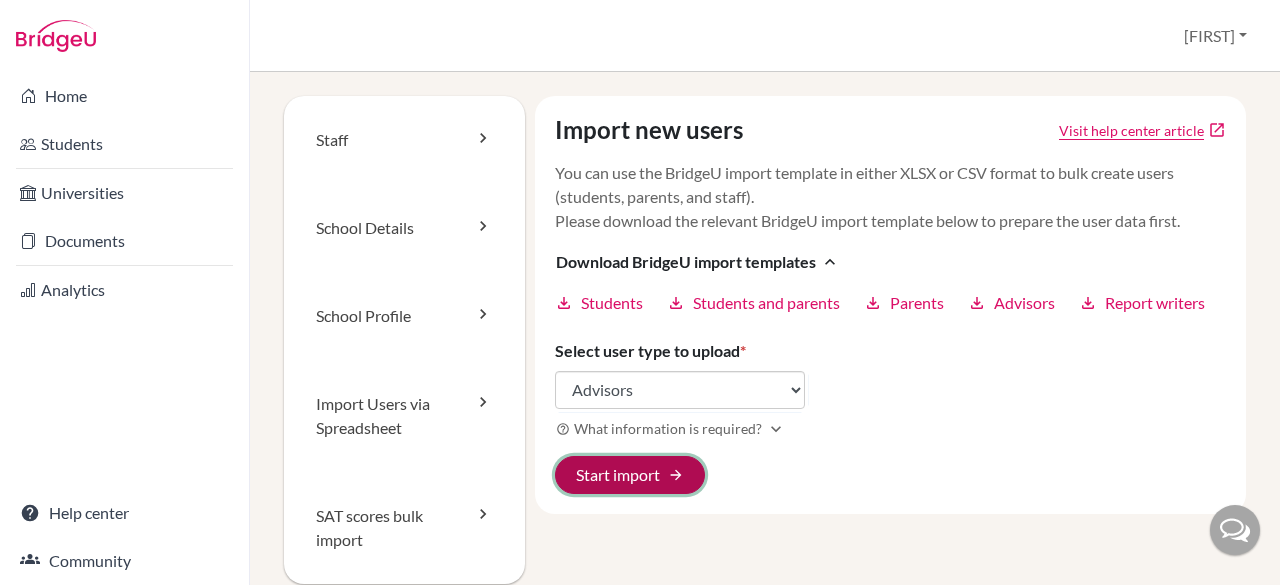 click on "Start import arrow_forward" 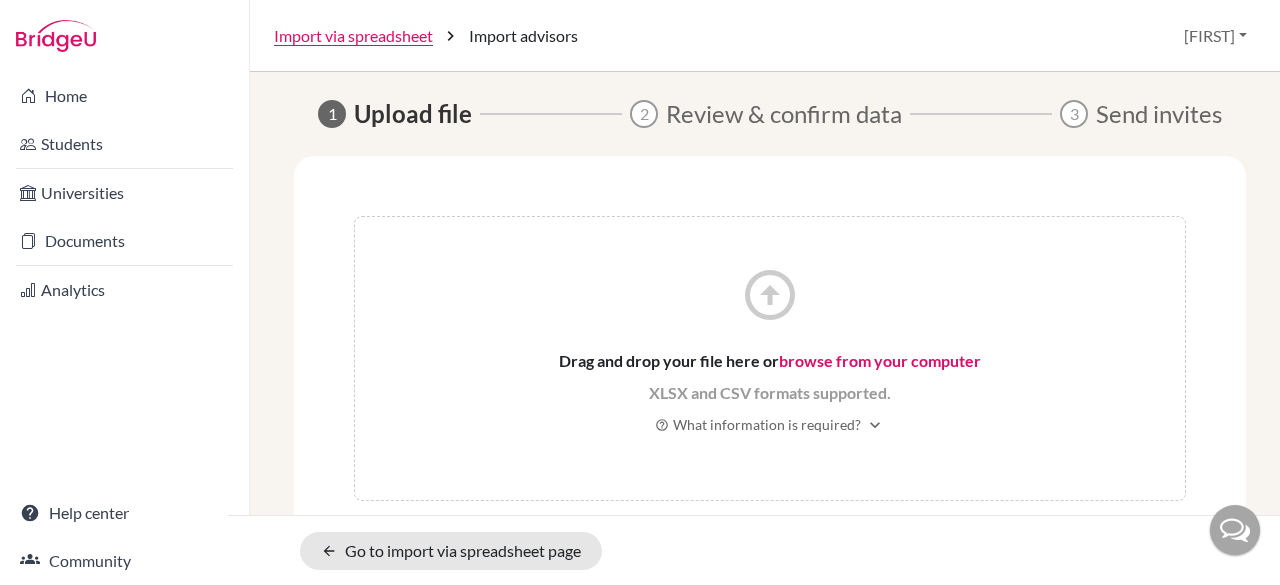scroll, scrollTop: 0, scrollLeft: 0, axis: both 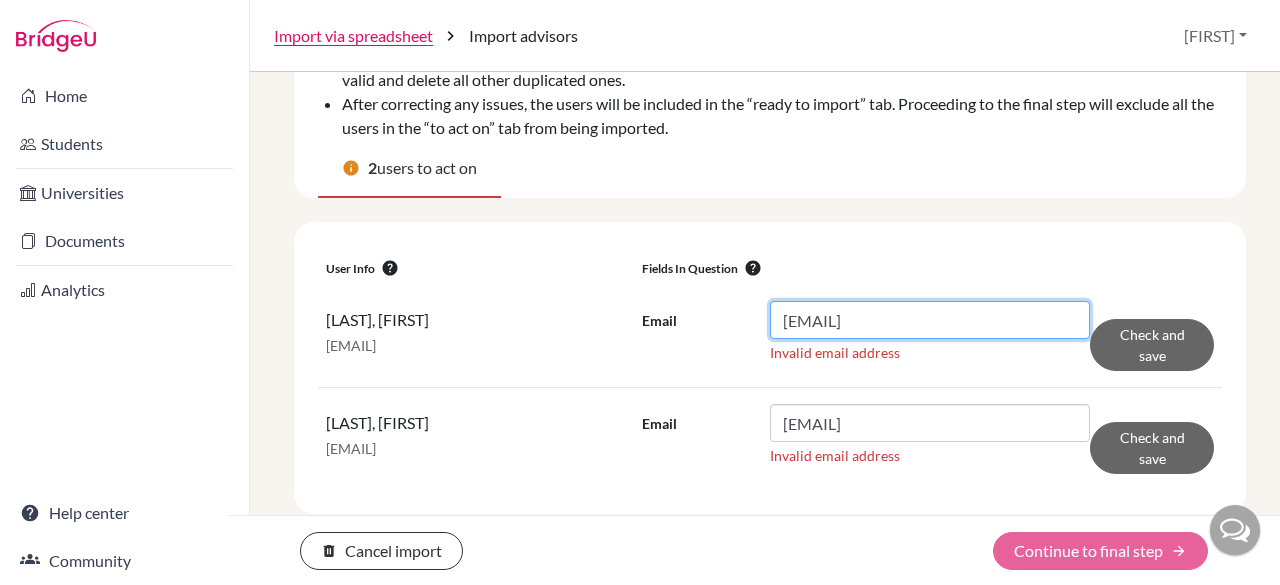 click on "[EMAIL]" at bounding box center (930, 320) 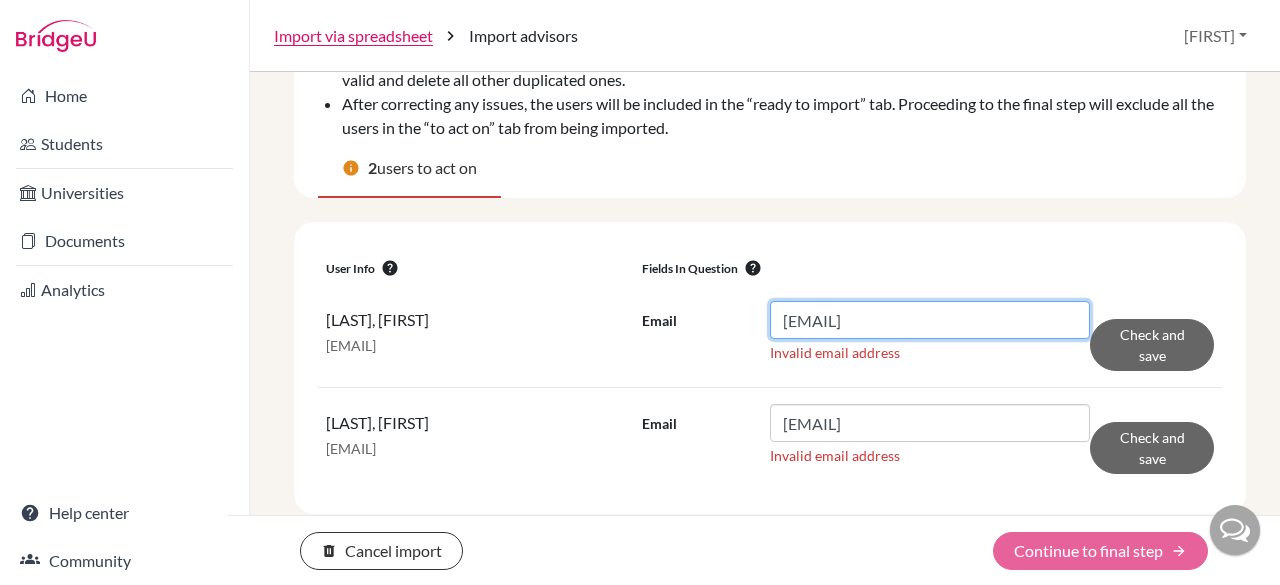 type on "[EMAIL]" 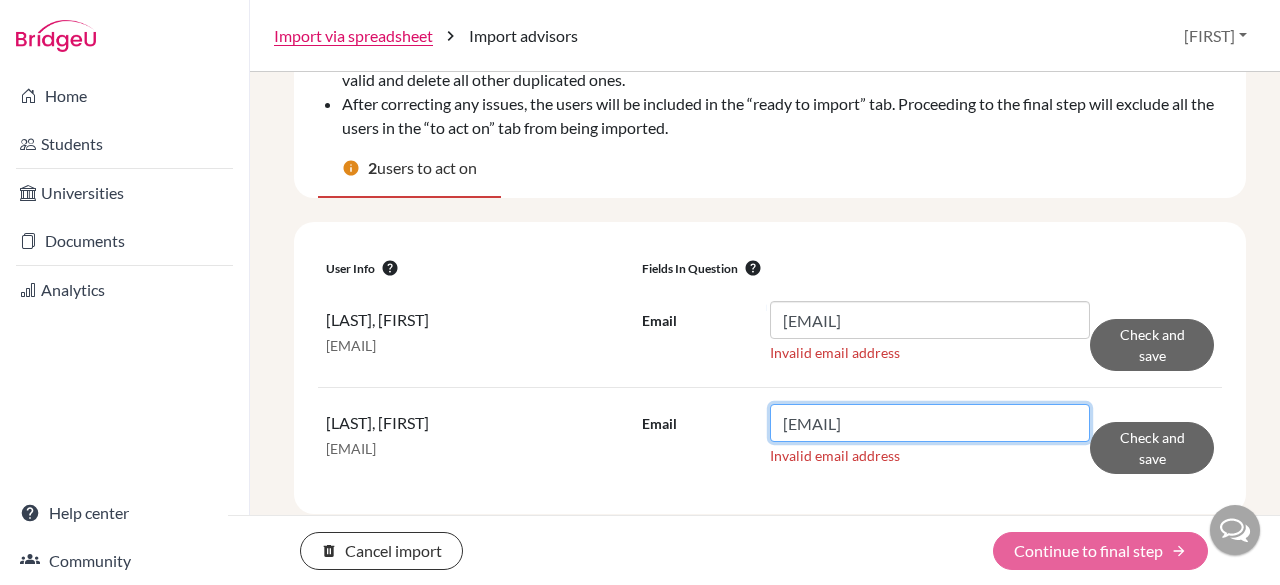 click on "[EMAIL]" at bounding box center (930, 423) 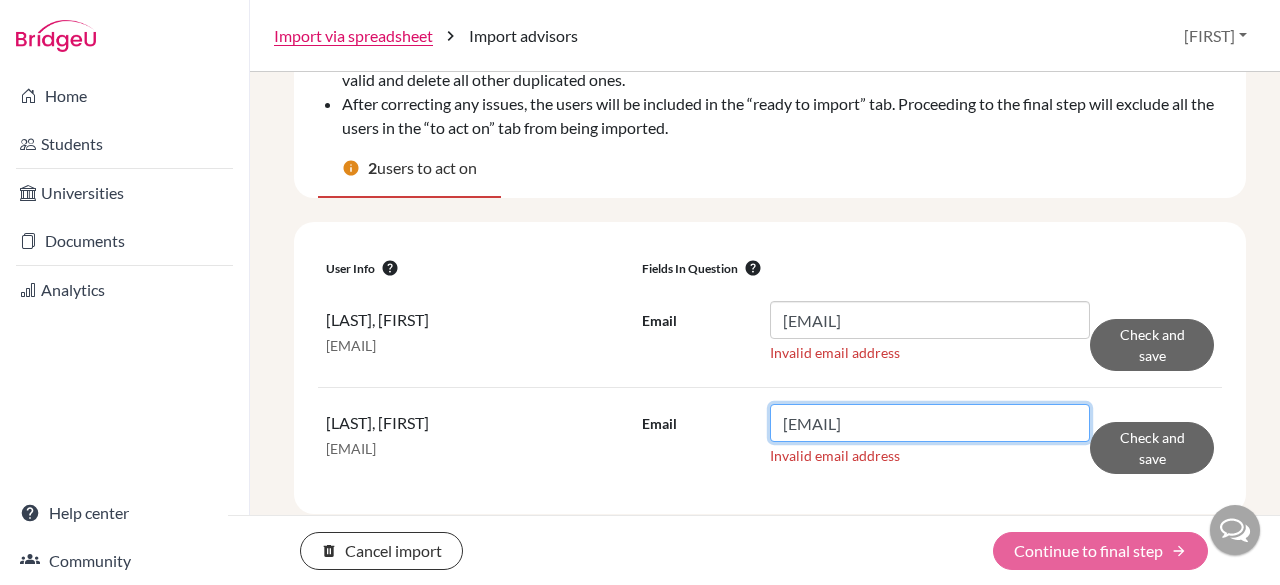 type on "[EMAIL]" 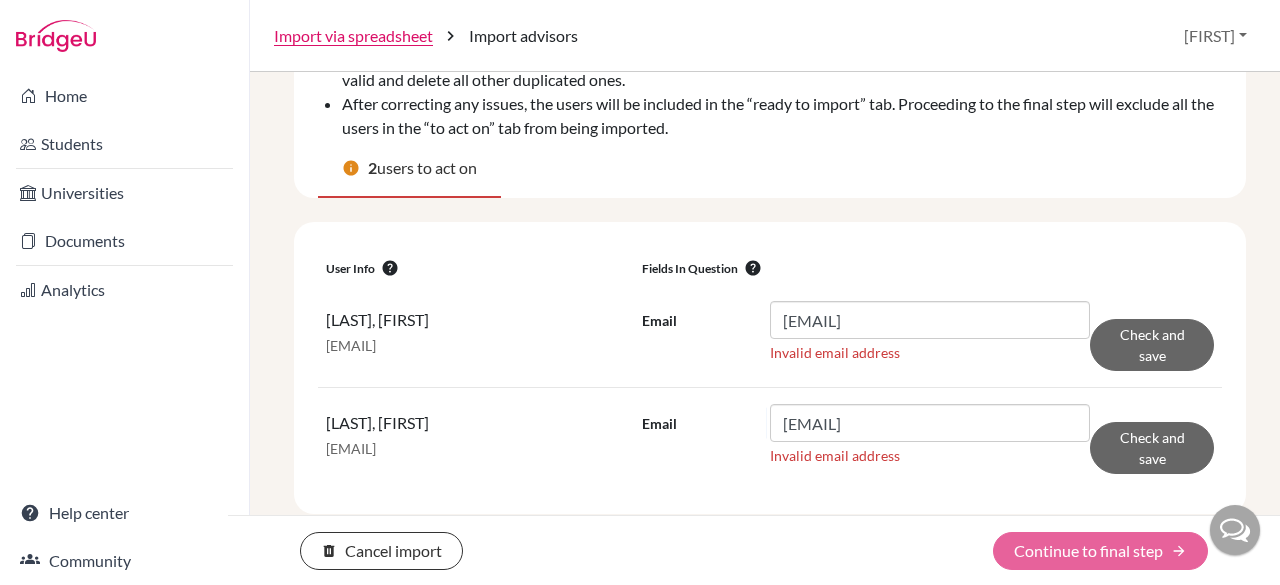click on "[EMAIL]" at bounding box center (476, 346) 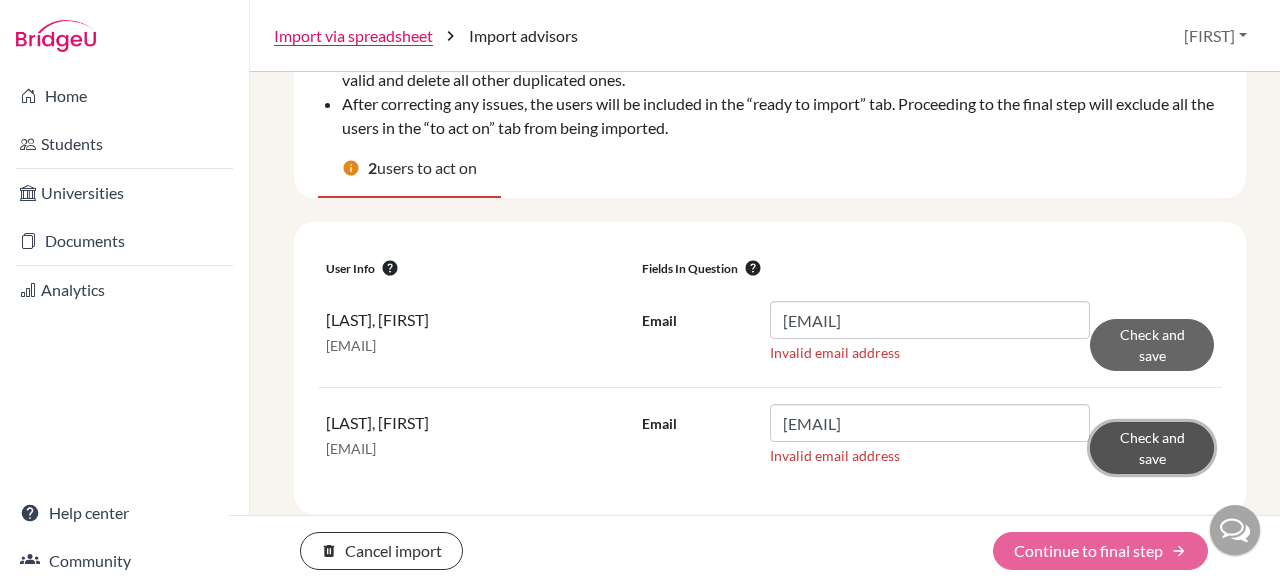 click on "Check and save" at bounding box center (1152, 448) 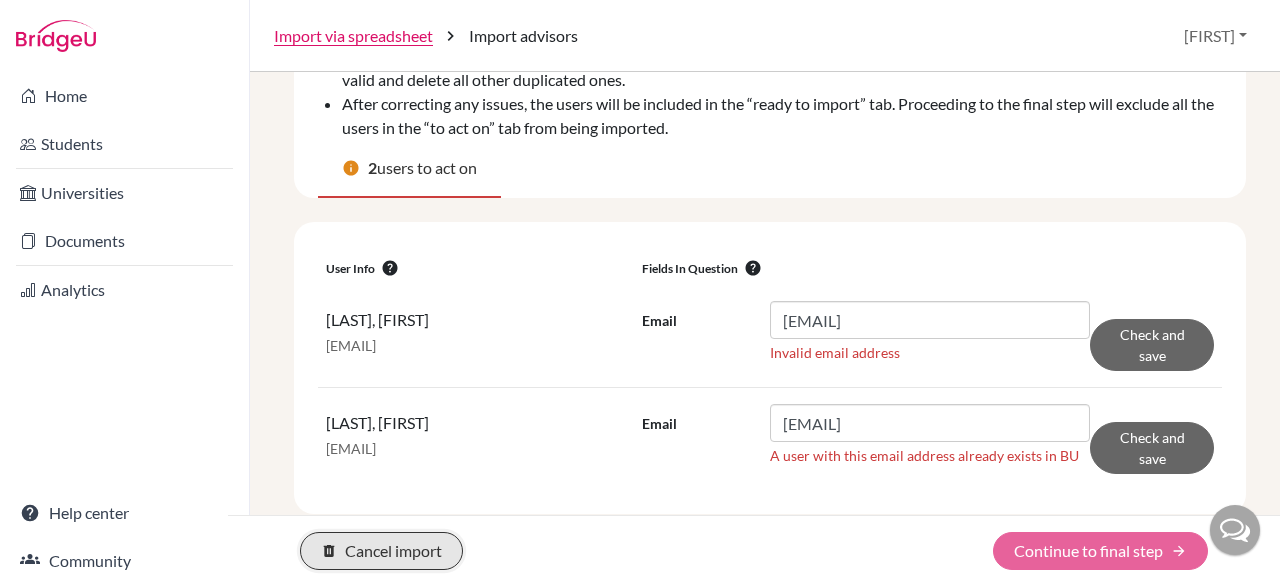 click on "delete Cancel import" 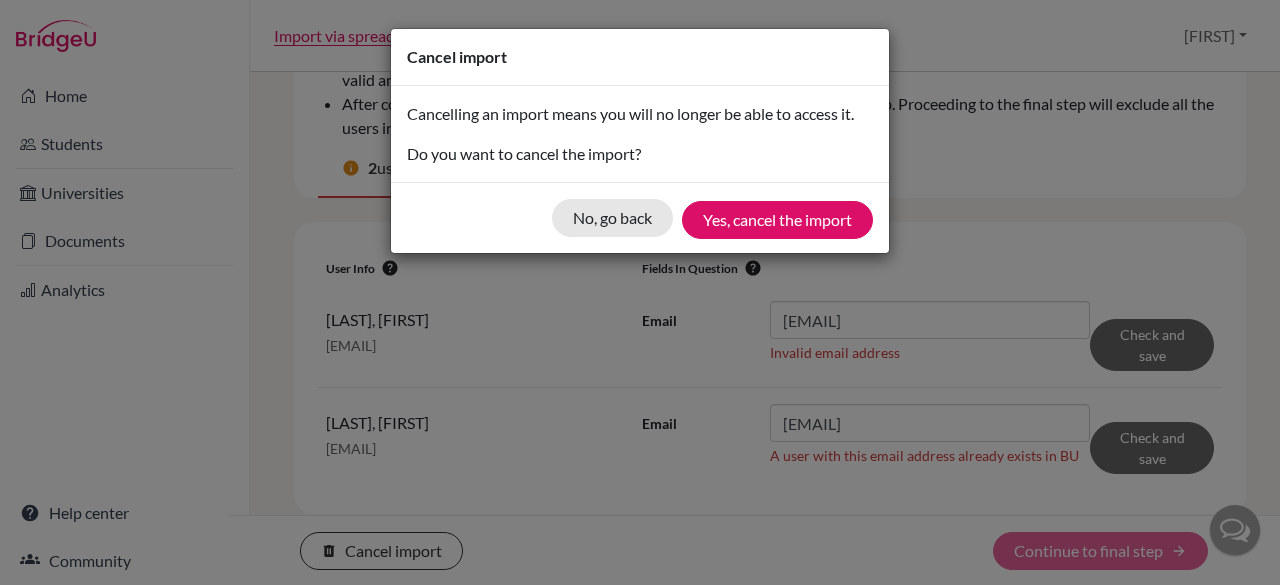 click on "Cancel import Cancelling an import means you will no longer be able to access it. Do you want to cancel the import? No, go back Yes, cancel the import" at bounding box center [640, 292] 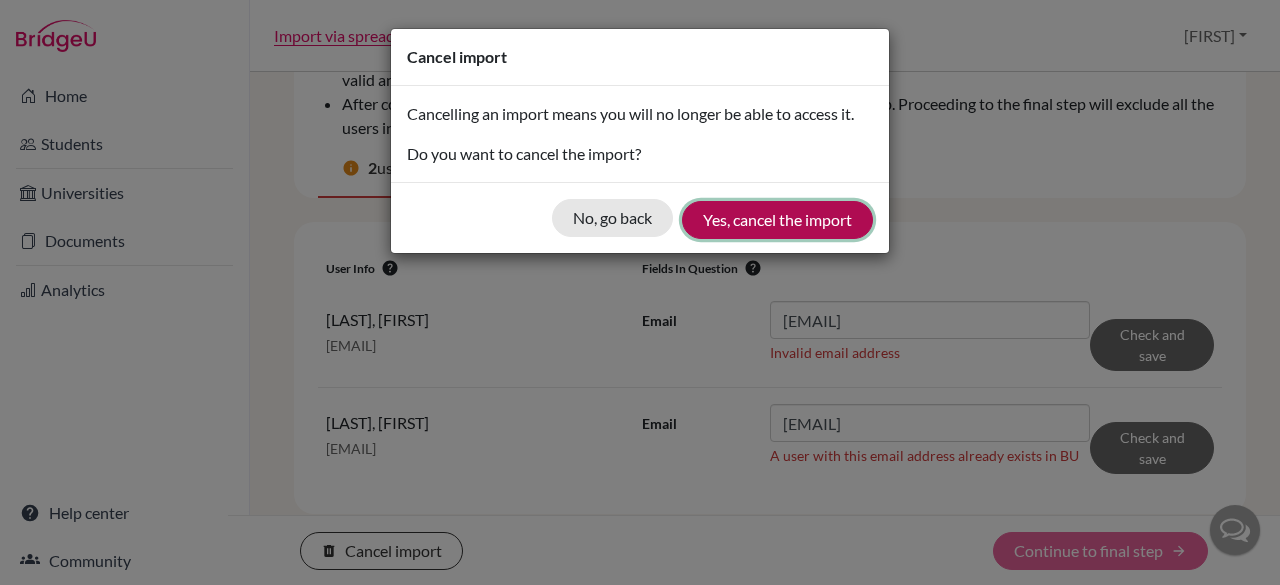 click on "Yes, cancel the import" at bounding box center [777, 220] 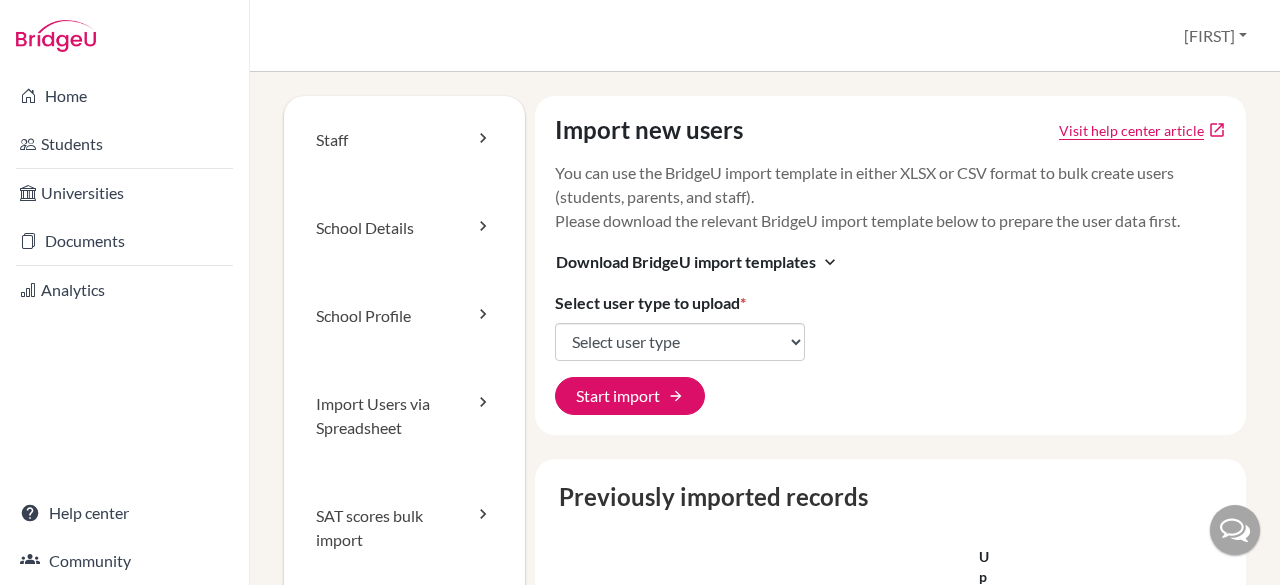 scroll, scrollTop: 0, scrollLeft: 0, axis: both 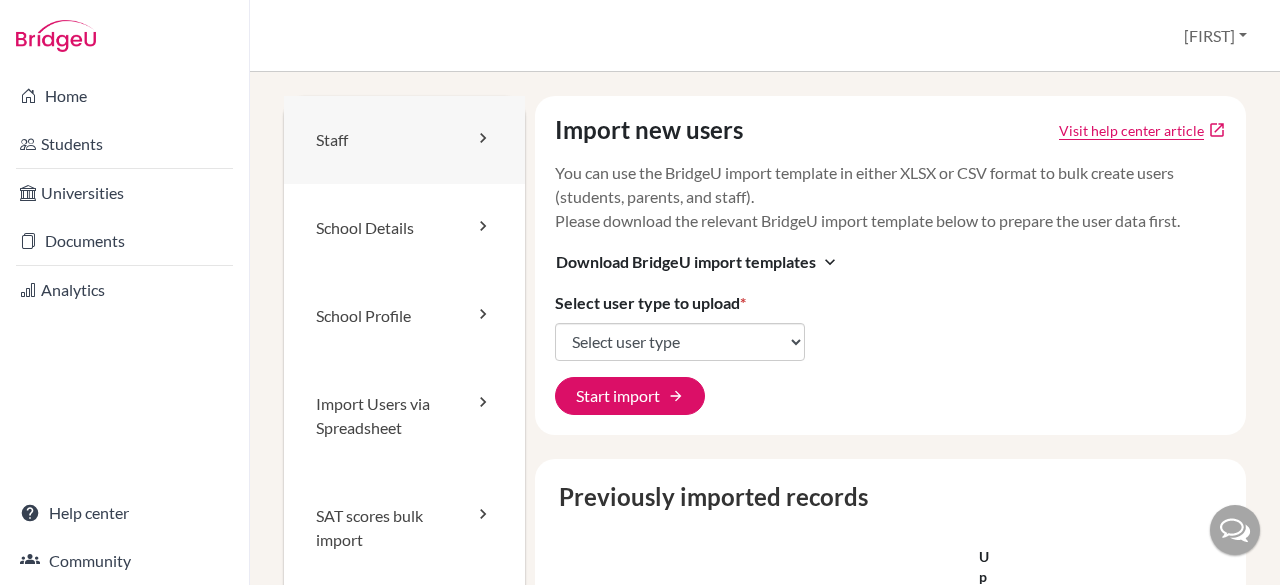 click on "Staff" at bounding box center [404, 140] 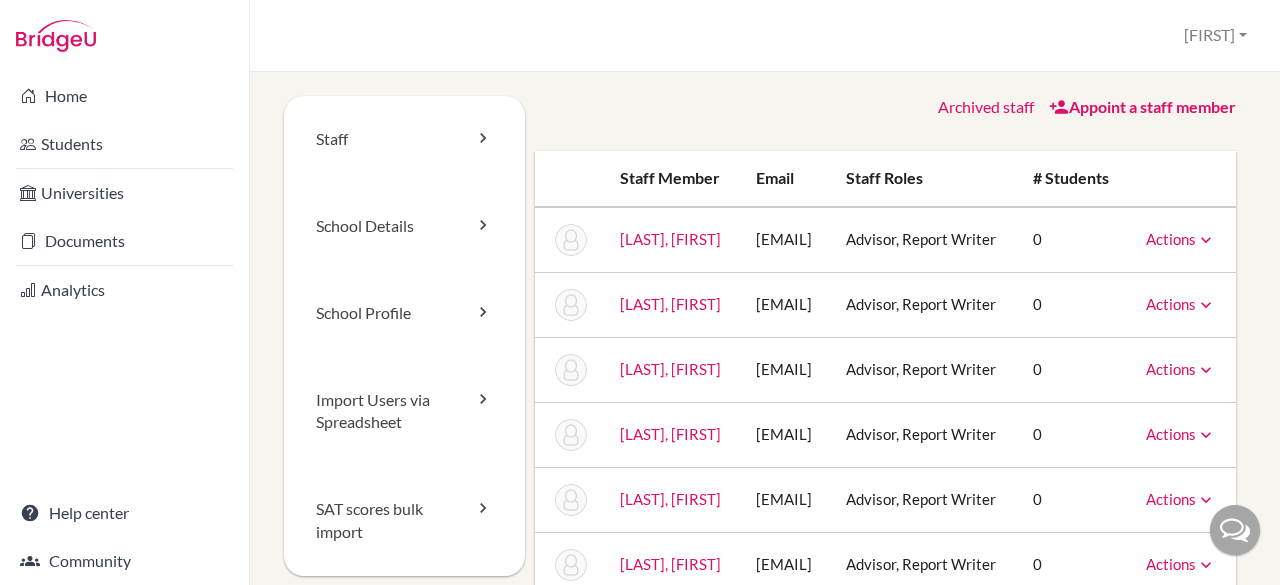 scroll, scrollTop: 0, scrollLeft: 0, axis: both 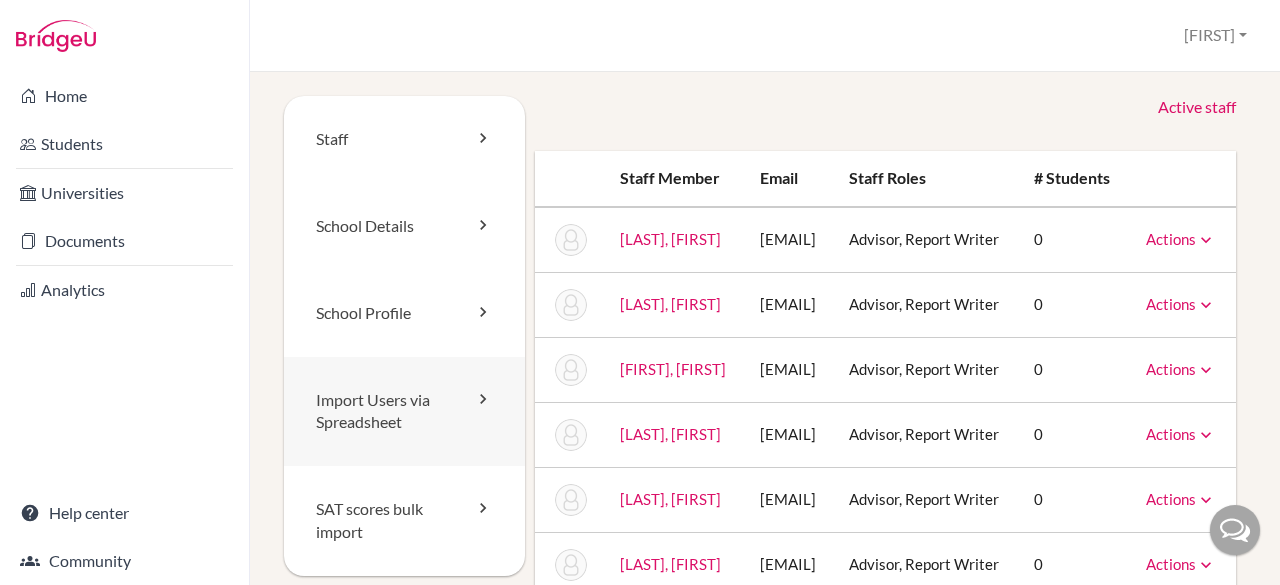 click on "Import Users via Spreadsheet" at bounding box center (404, 412) 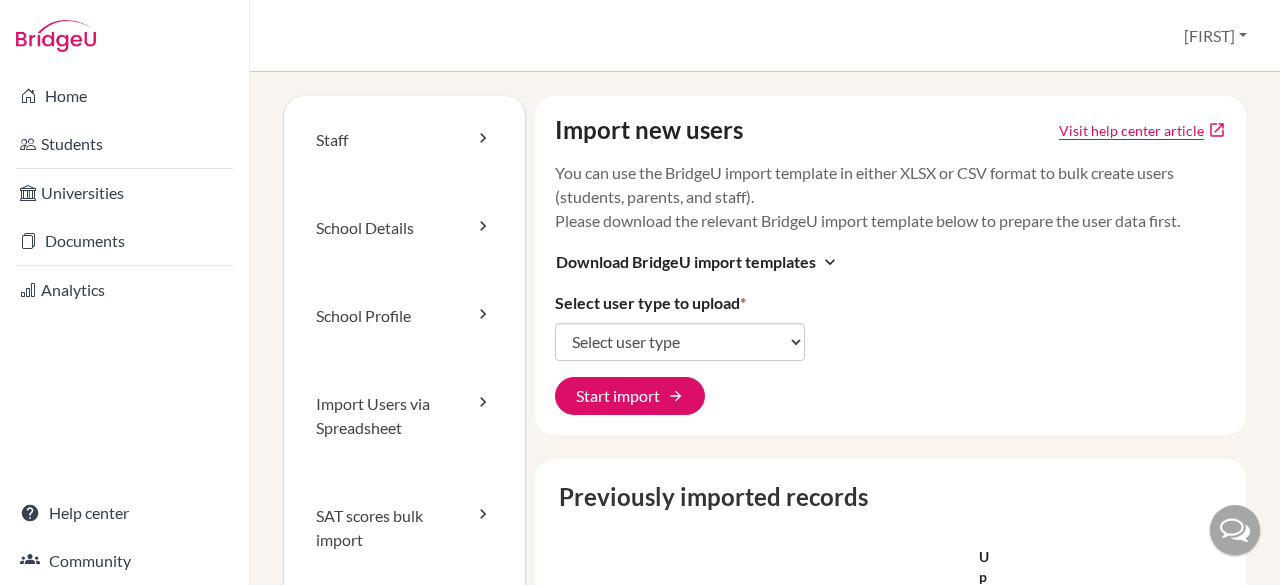 scroll, scrollTop: 0, scrollLeft: 0, axis: both 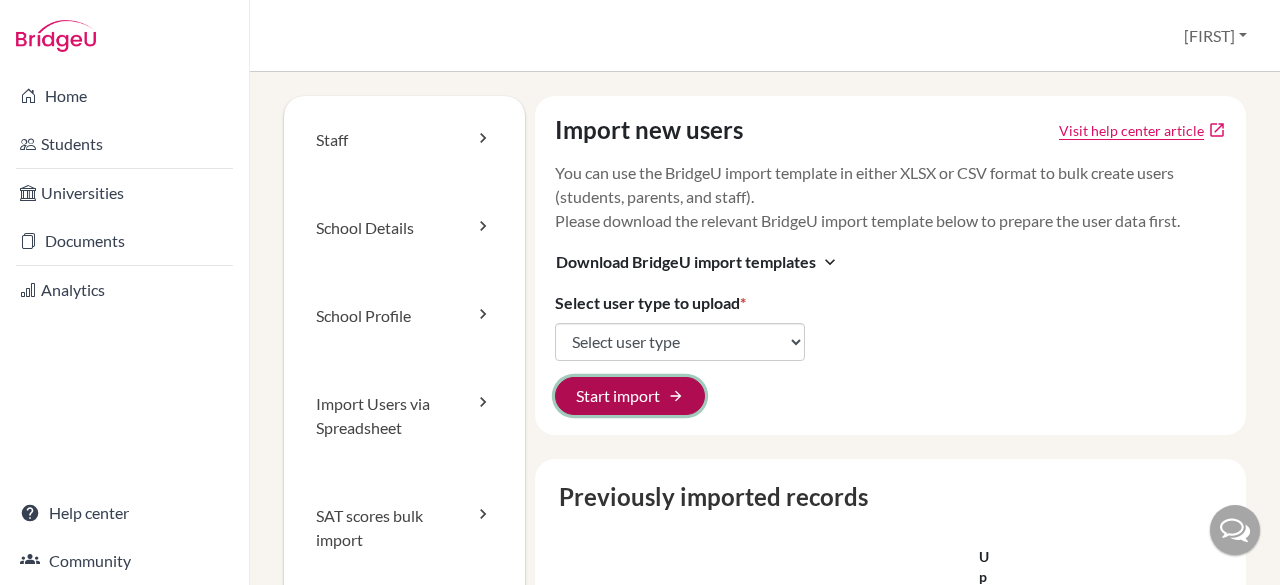 click on "Start import arrow_forward" 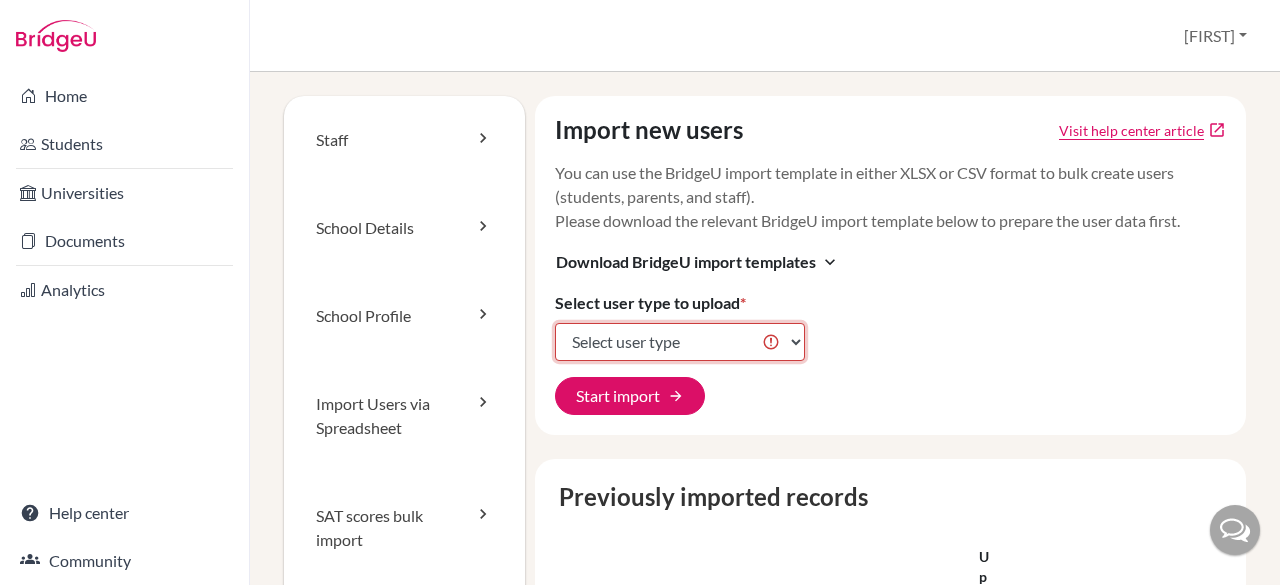 click on "Select user type Students Students and parents Parents Advisors Report writers" 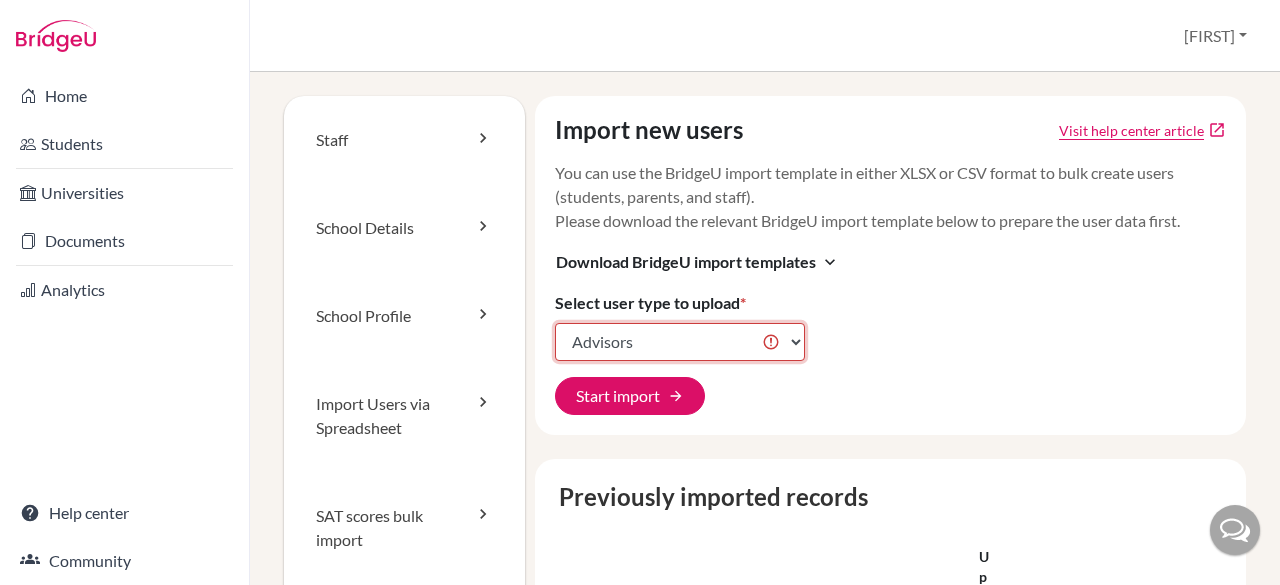 click on "Select user type Students Students and parents Parents Advisors Report writers" 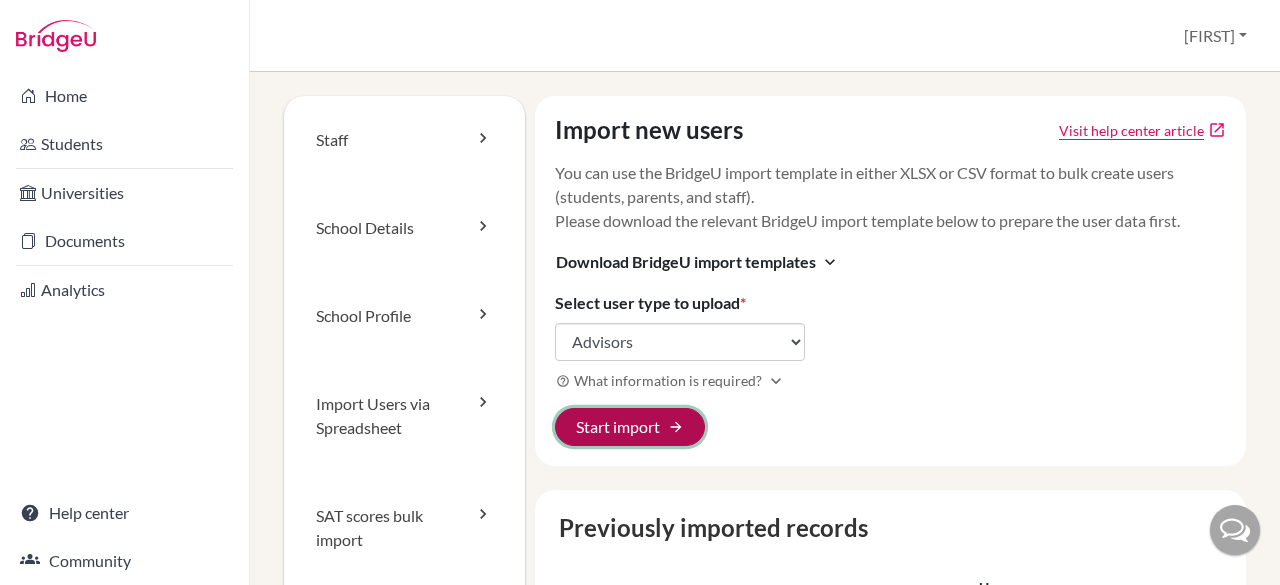 click on "Start import arrow_forward" 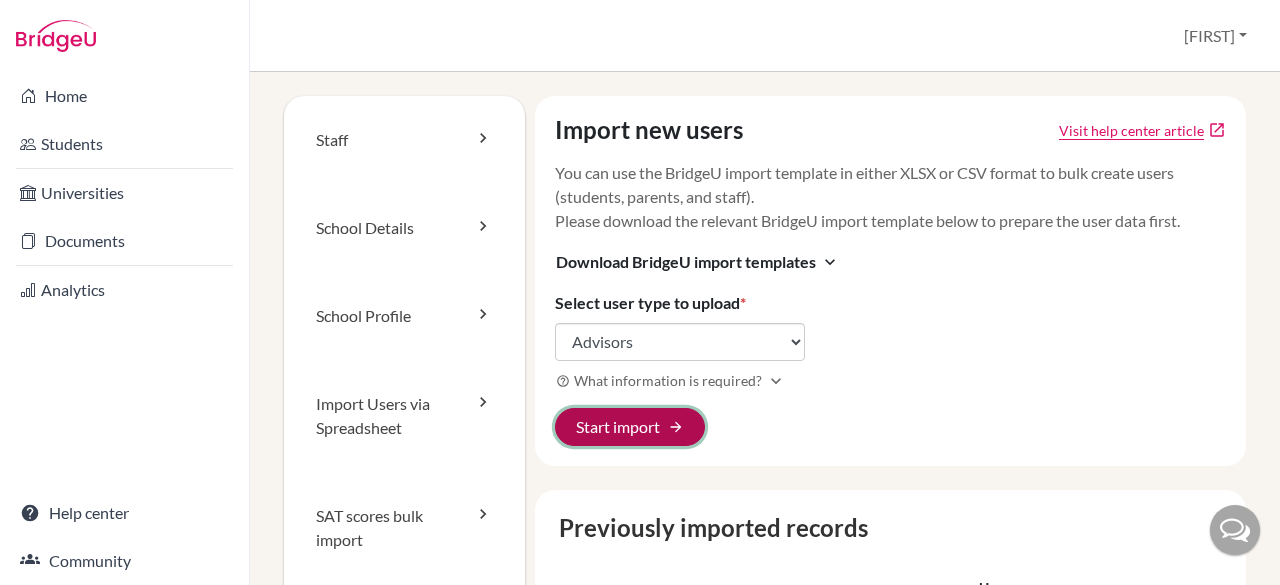 click on "arrow_forward" at bounding box center [676, 427] 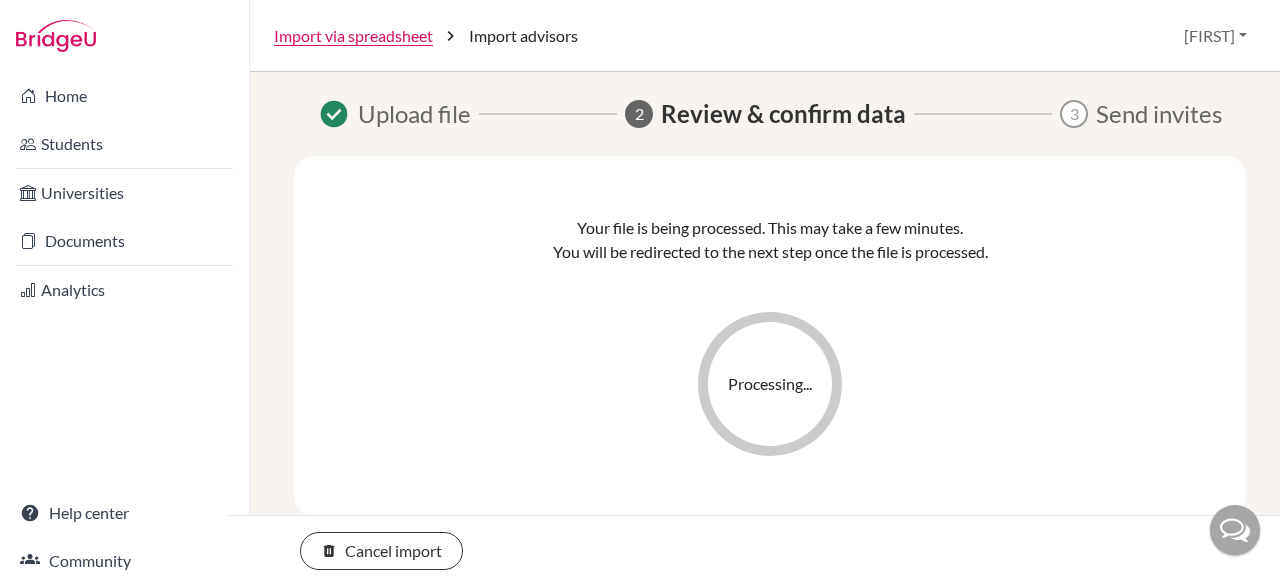 scroll, scrollTop: 0, scrollLeft: 0, axis: both 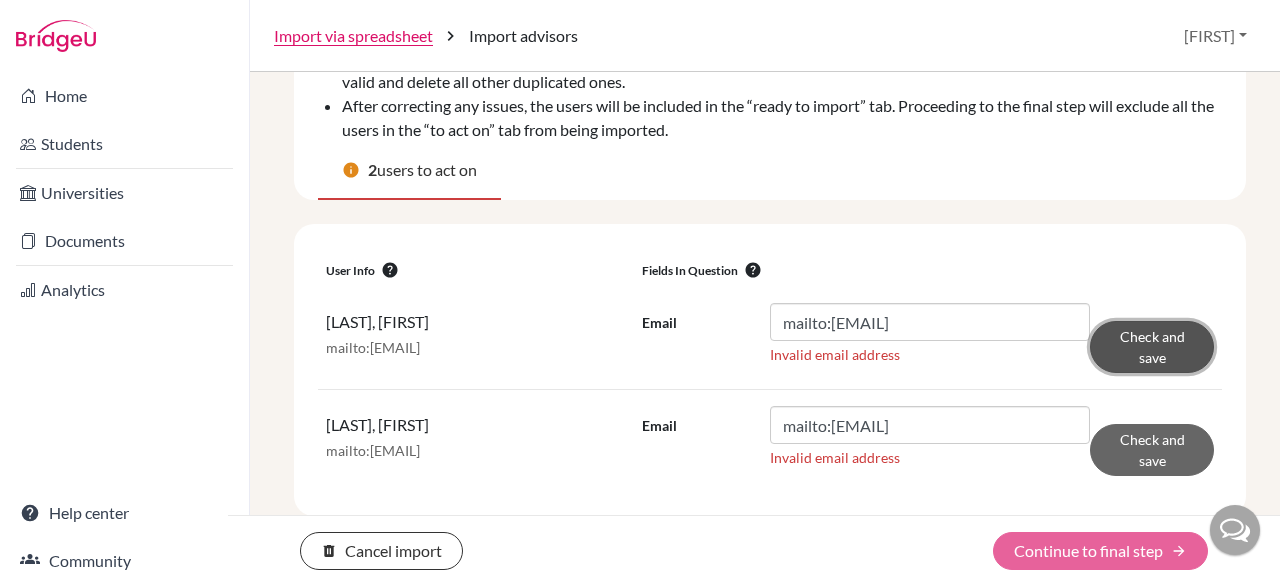 click on "Check and save" at bounding box center [1152, 347] 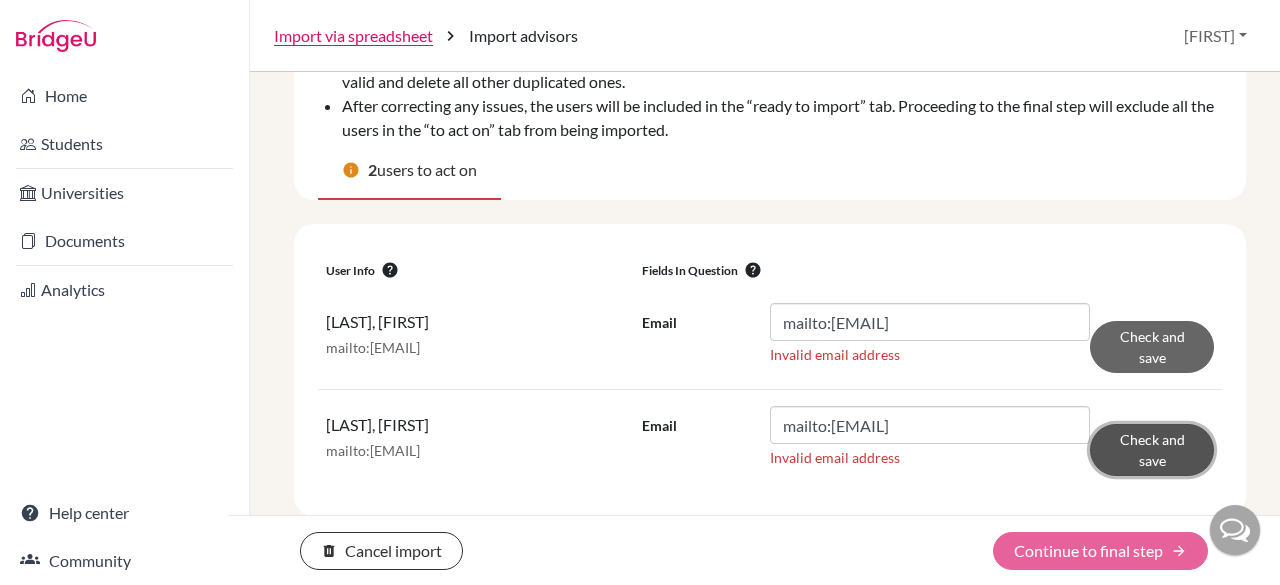 click on "Check and save" at bounding box center (1152, 450) 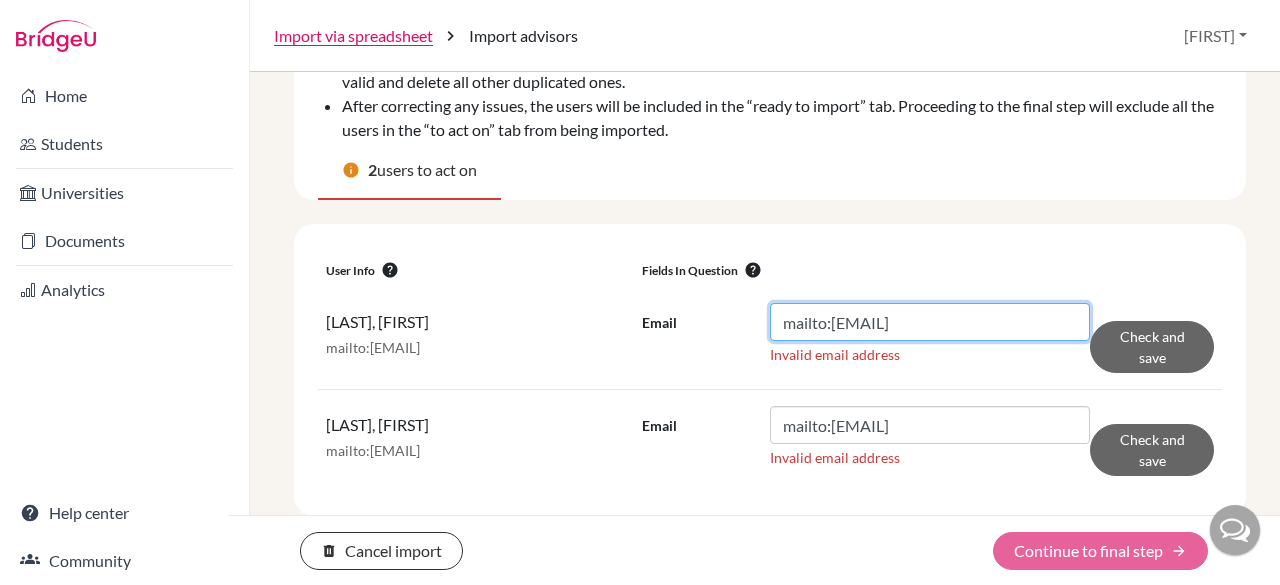 click on "mailto:deepak.upreti@sanctamaria.co.in" at bounding box center [930, 322] 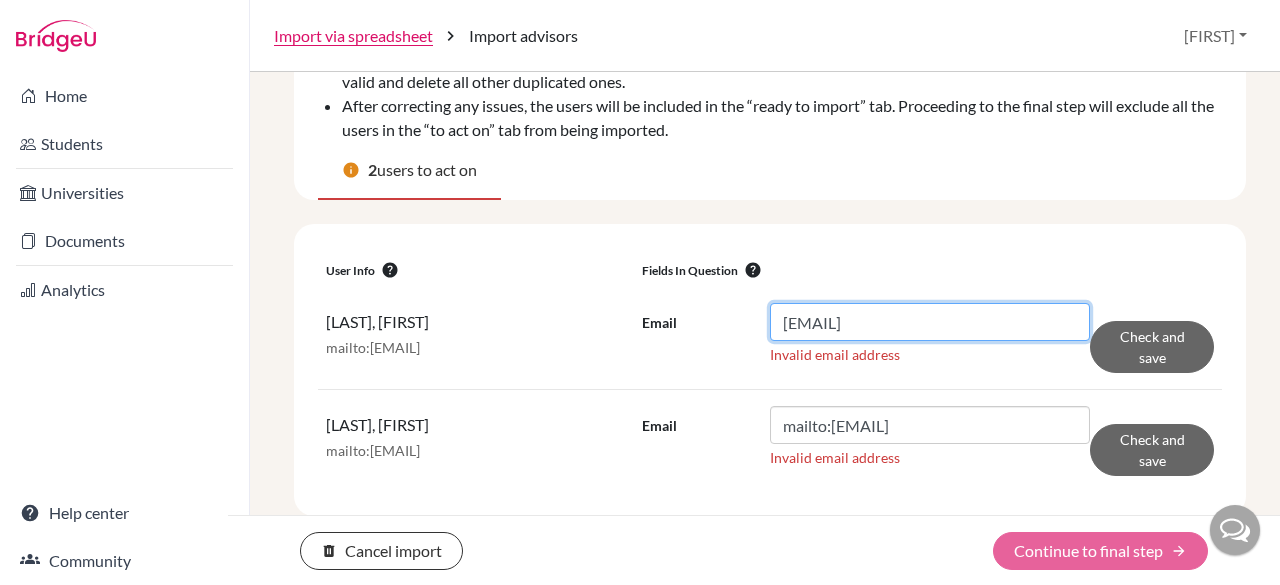 type on "deepak.upreti@sanctamaria.co.in" 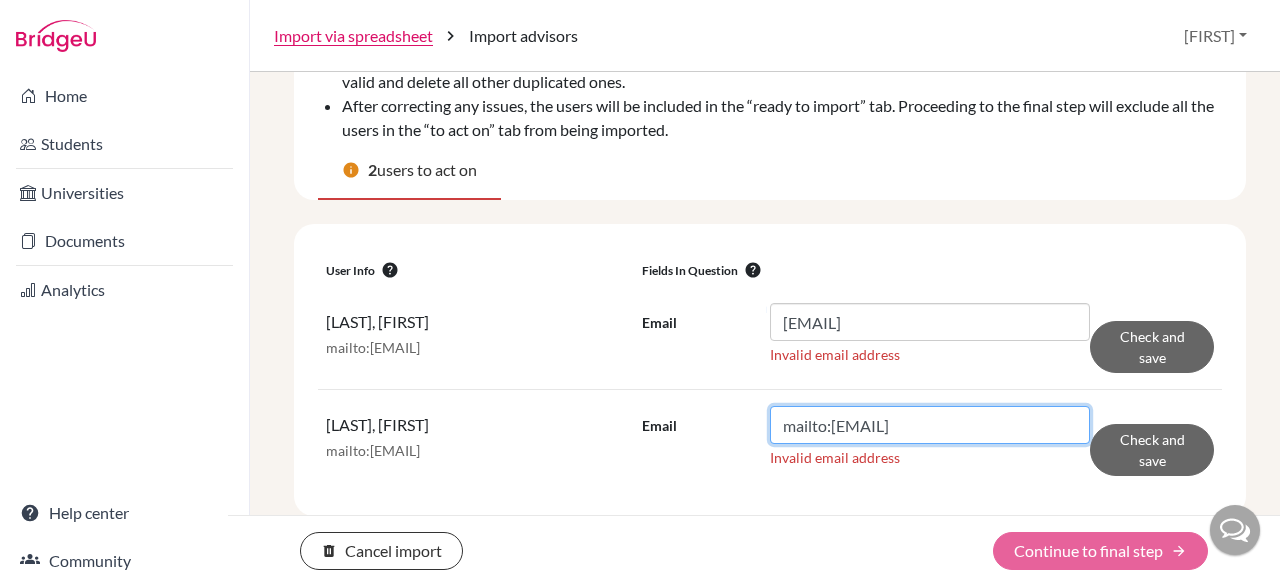 click on "mailto:sandeep.ghosh@sanctamaria.co.in" at bounding box center (930, 425) 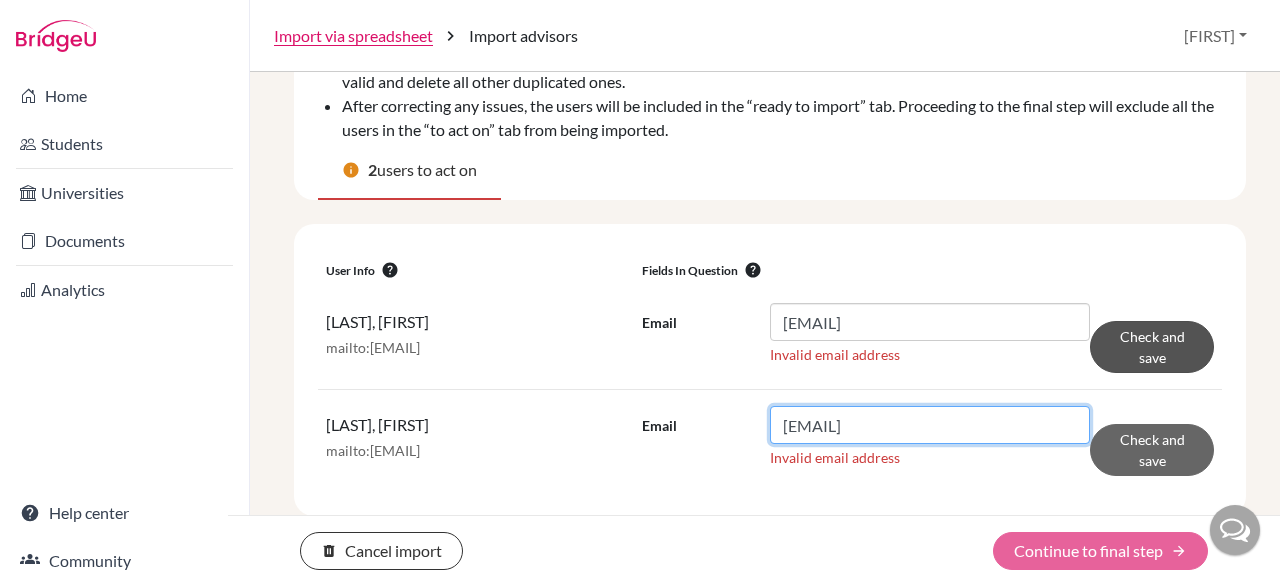 type on "sandeep.ghosh@sanctamaria.co.in" 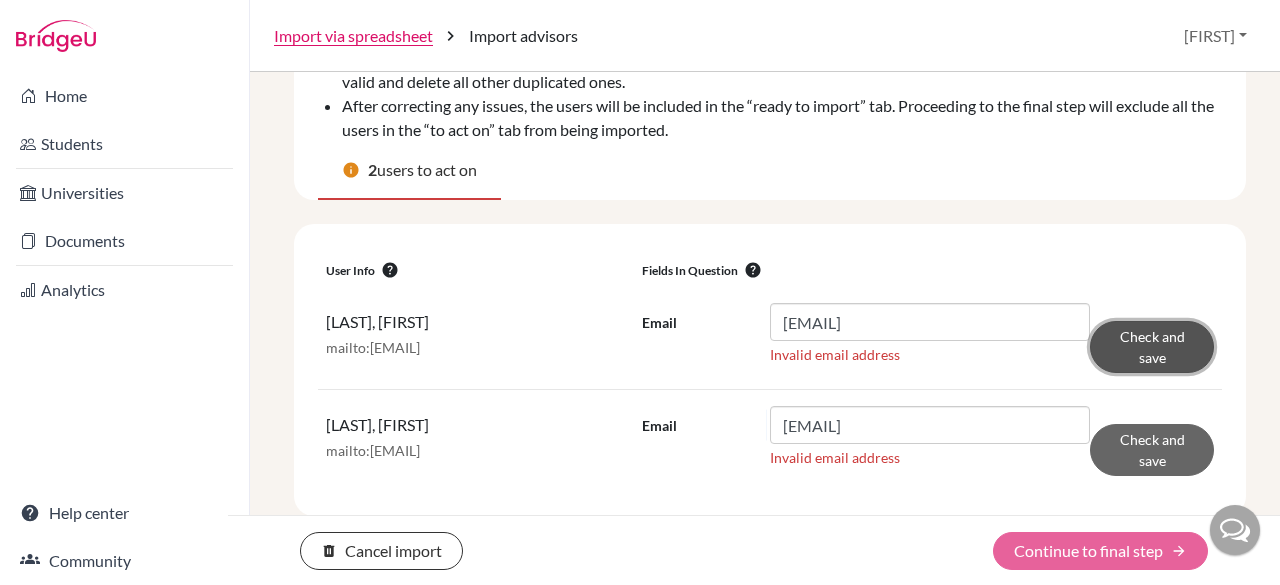 click on "Check and save" at bounding box center (1152, 347) 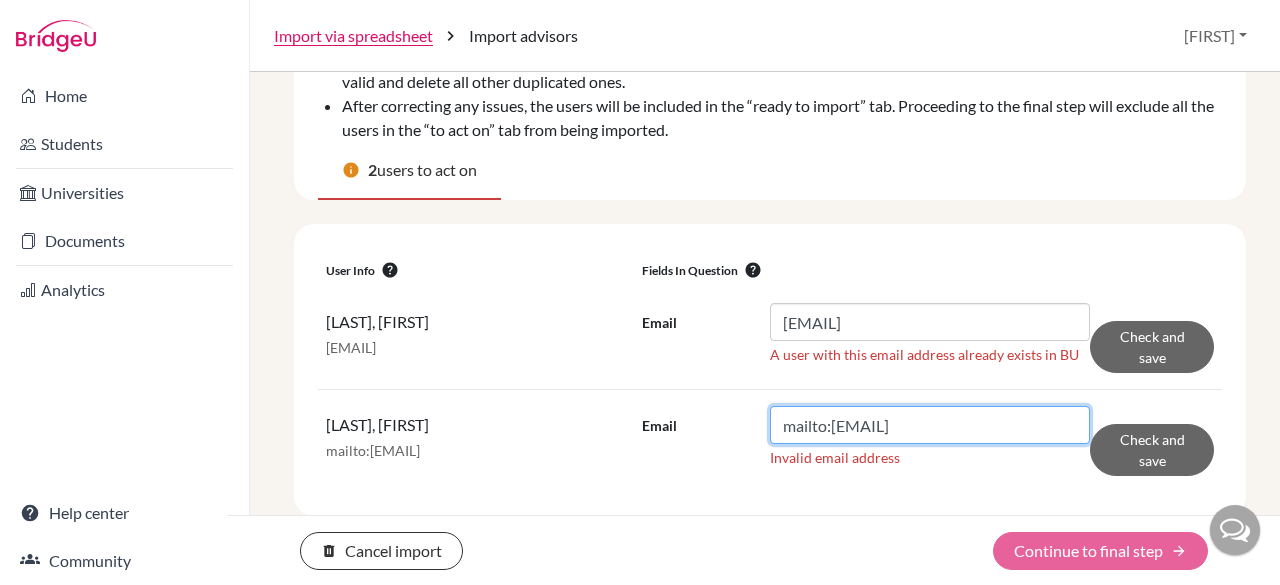click on "mailto:sandeep.ghosh@sanctamaria.co.in" at bounding box center [930, 425] 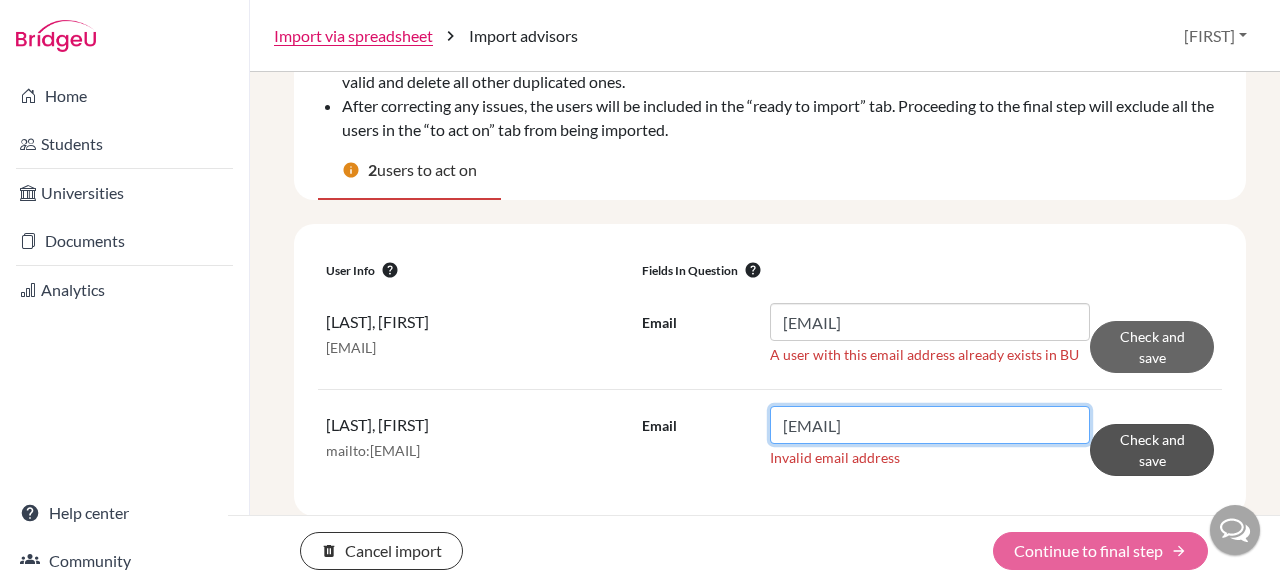 type on "sandeep.ghosh@sanctamaria.co.in" 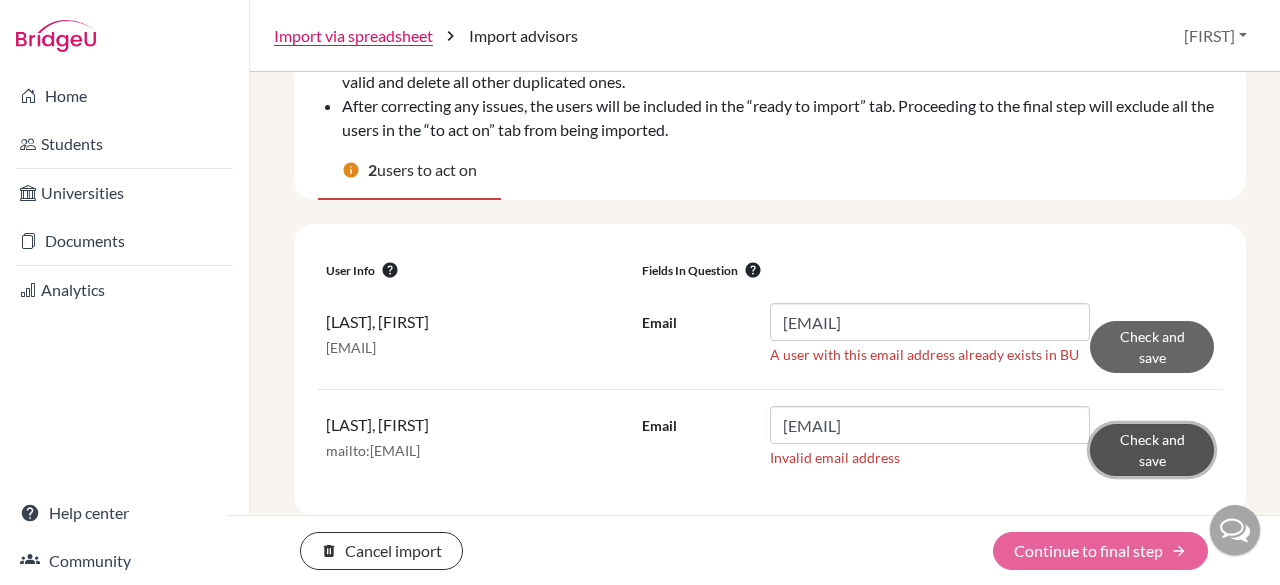 click on "Check and save" at bounding box center [1152, 450] 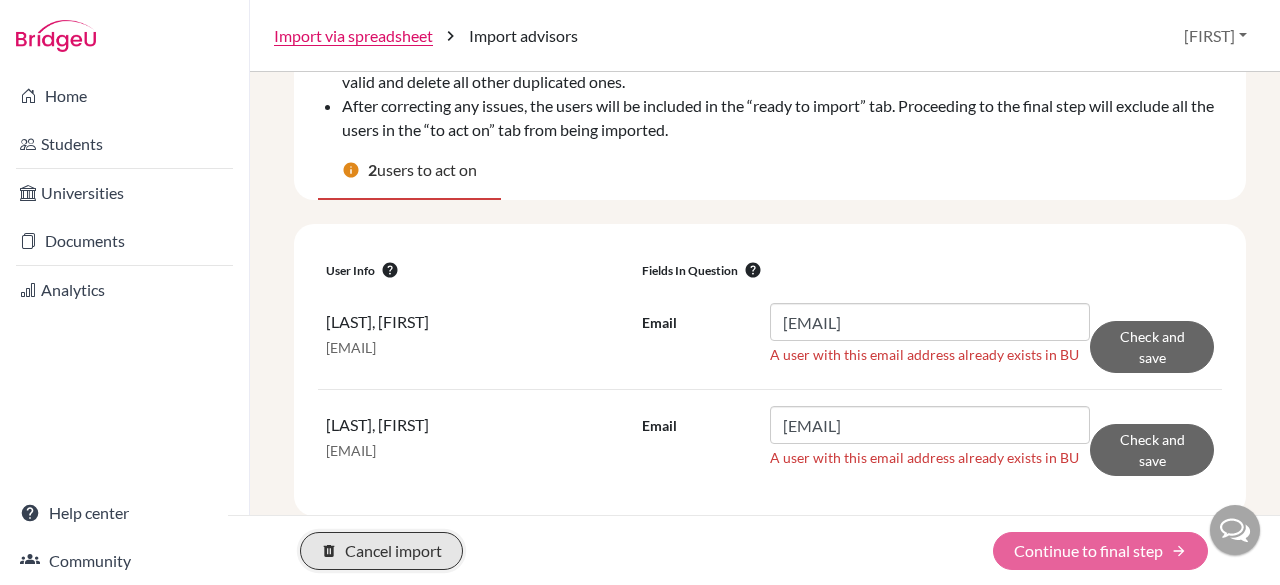click on "delete Cancel import" 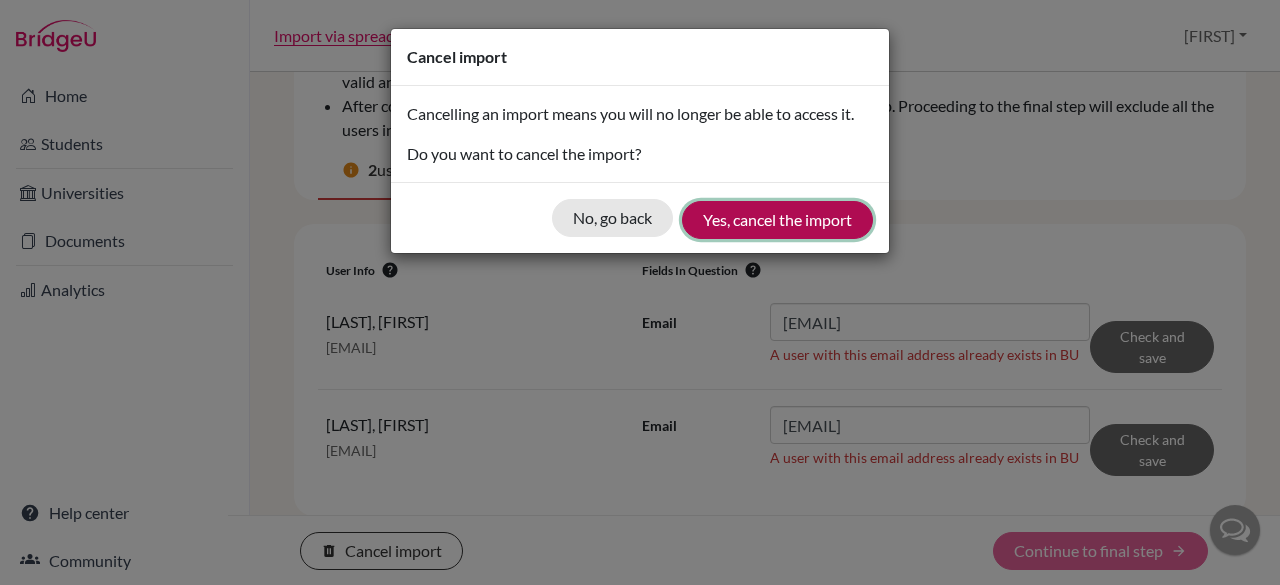 click on "Yes, cancel the import" at bounding box center [777, 220] 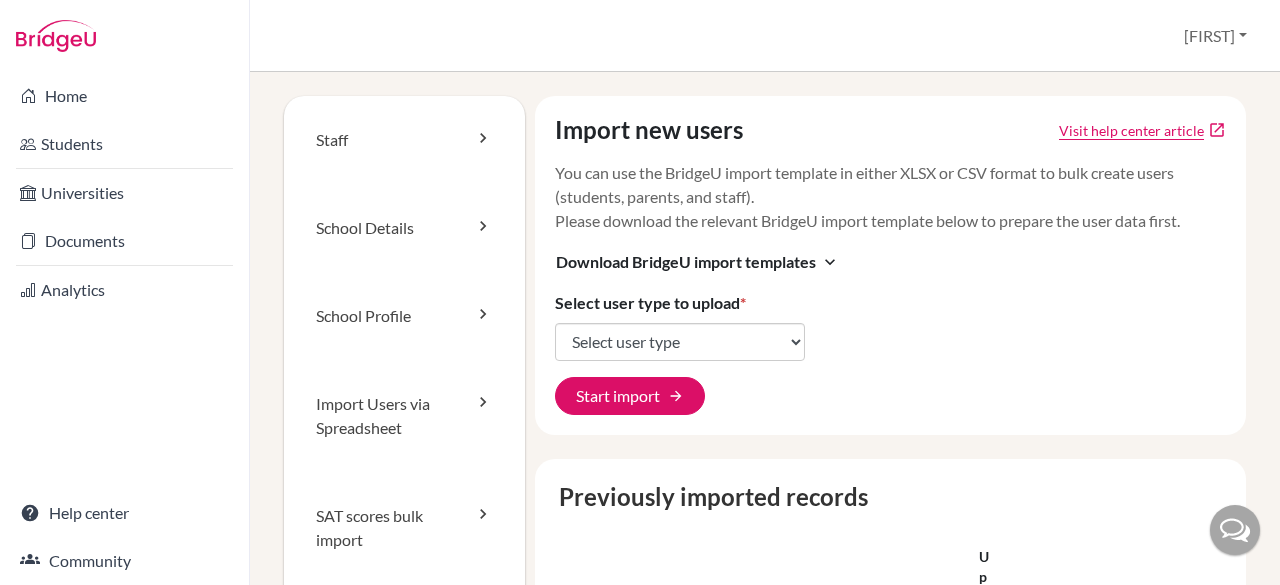 scroll, scrollTop: 0, scrollLeft: 0, axis: both 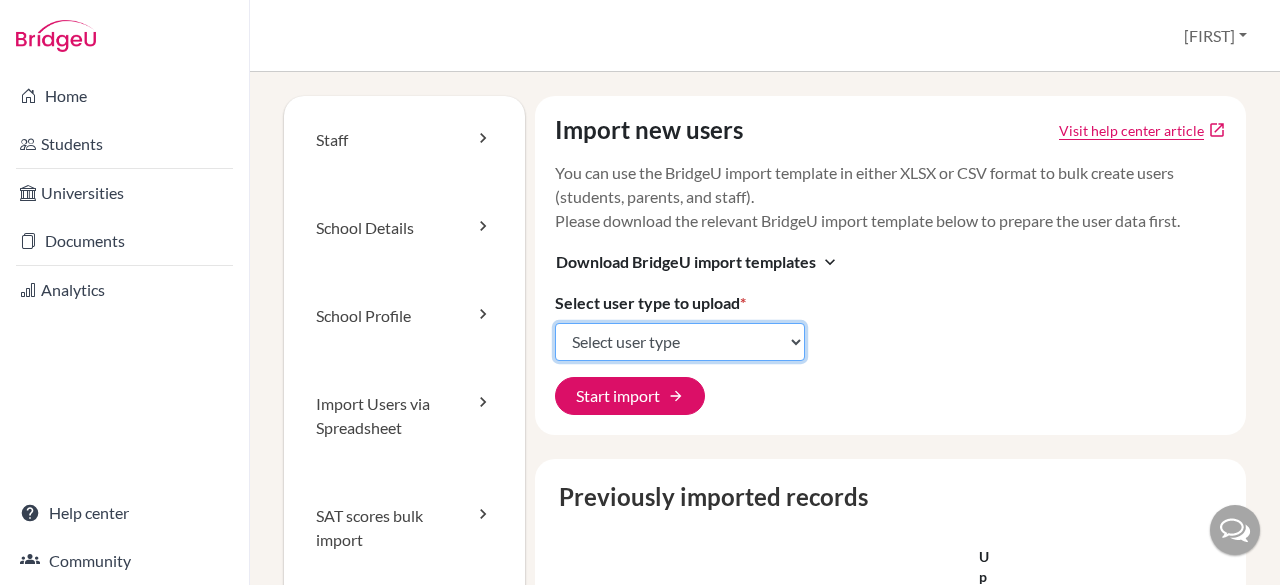 click on "Select user type Students Students and parents Parents Advisors Report writers" 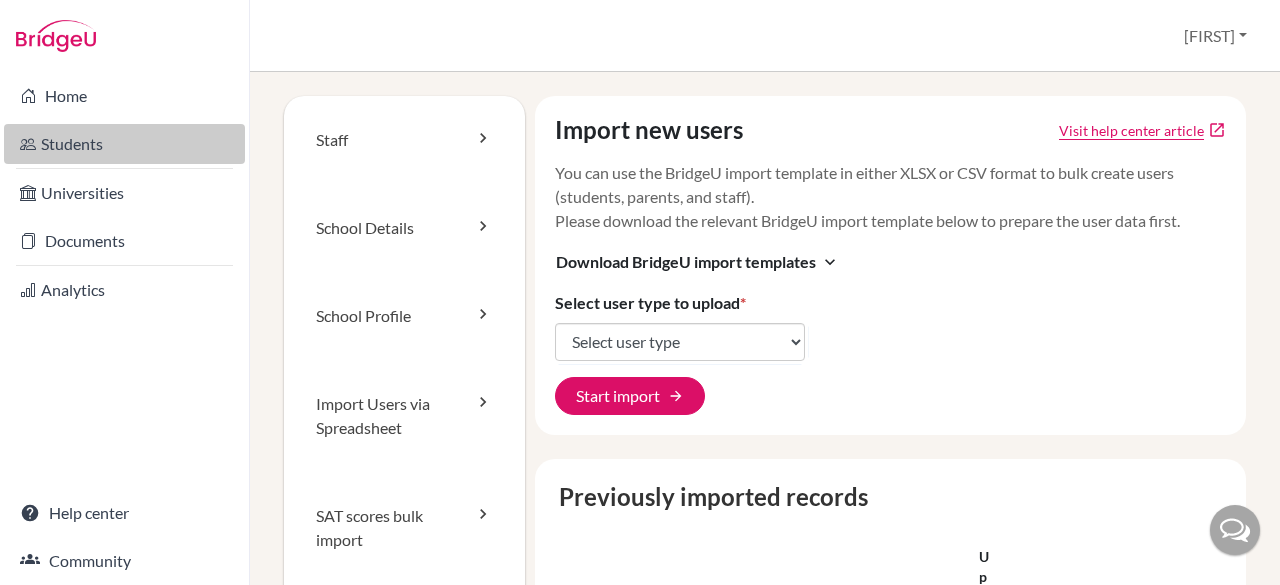 click on "Students" at bounding box center [124, 144] 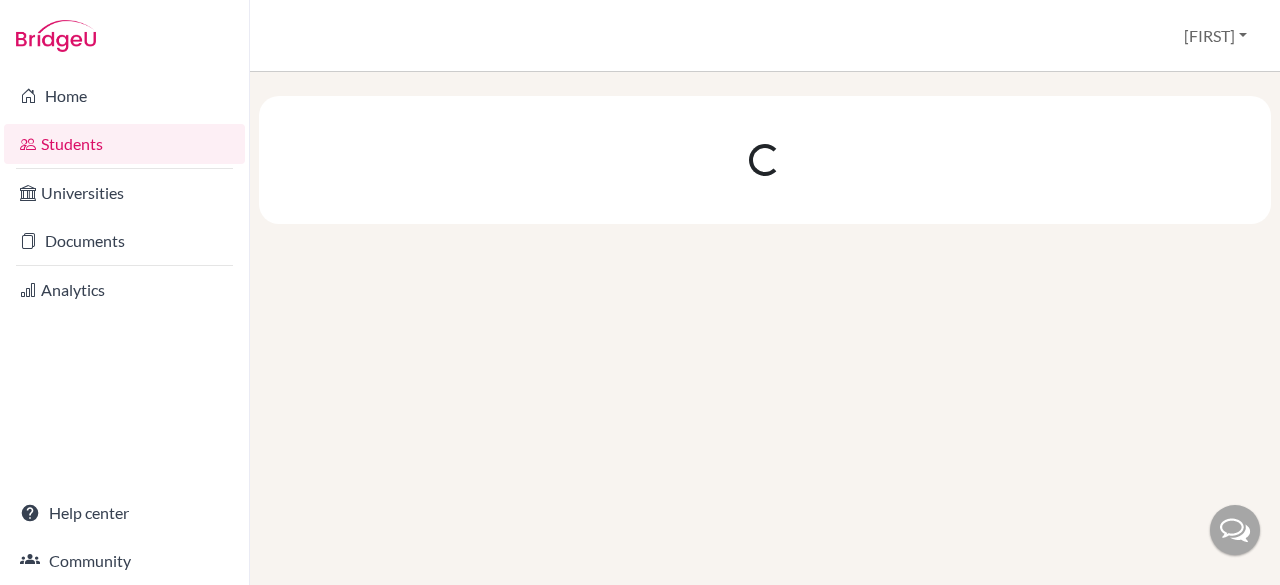 scroll, scrollTop: 0, scrollLeft: 0, axis: both 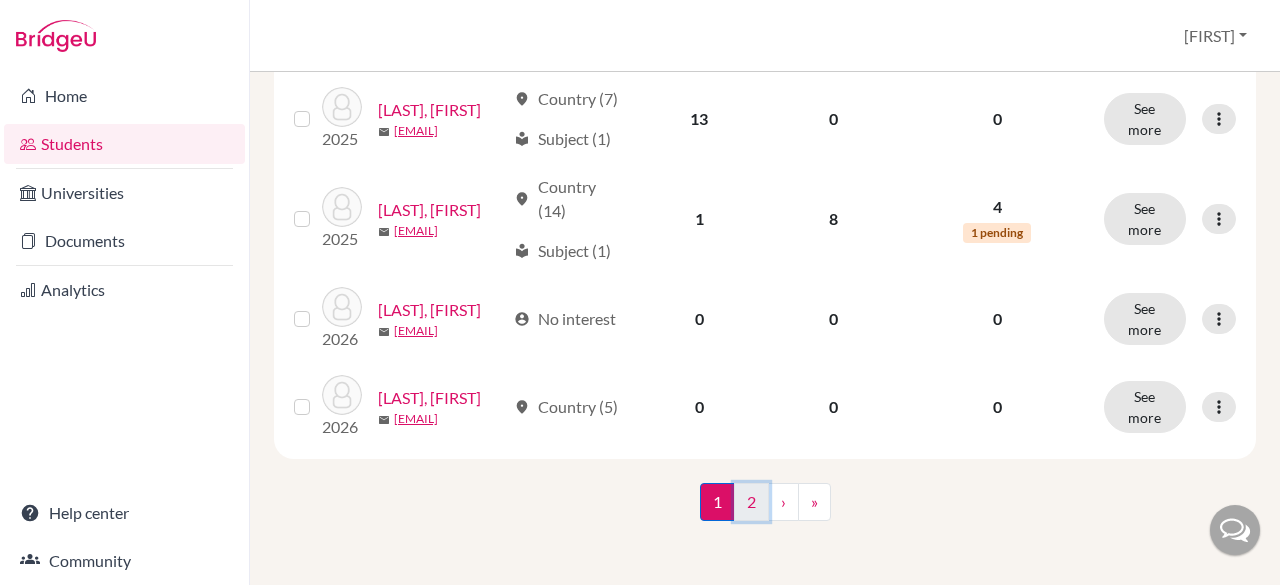 click on "2" at bounding box center [751, 502] 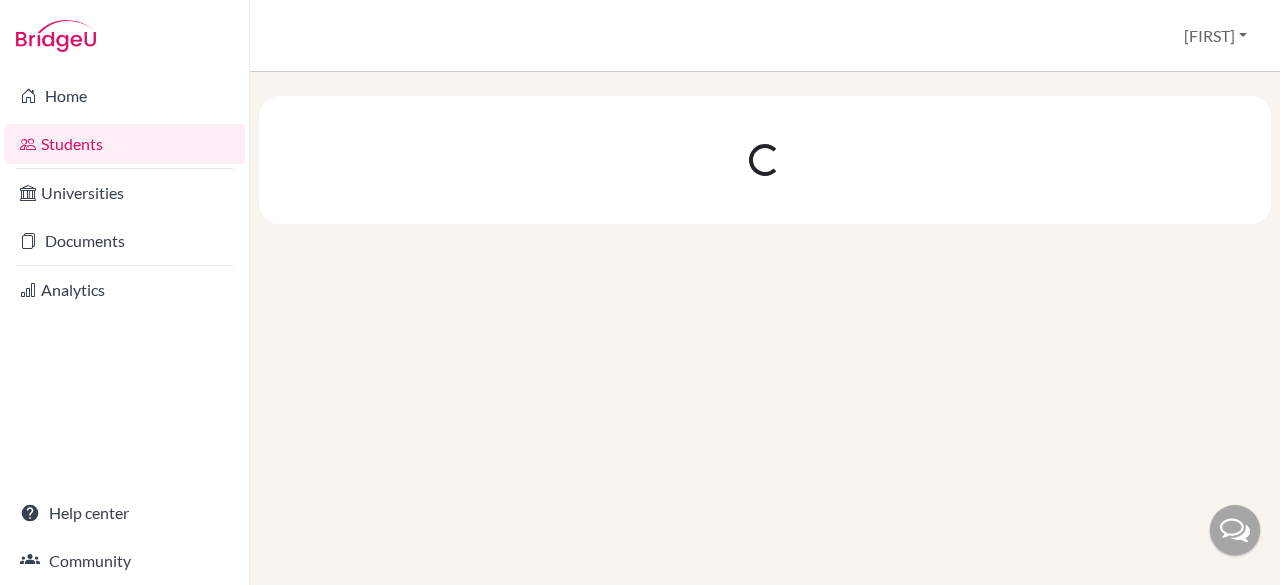 scroll, scrollTop: 0, scrollLeft: 0, axis: both 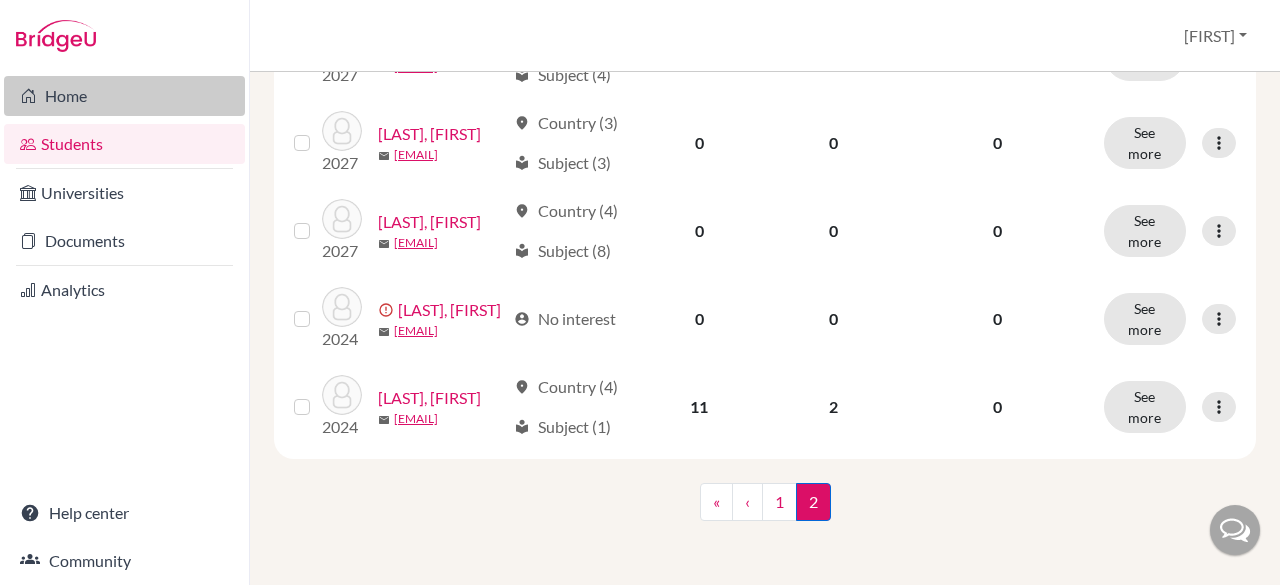 click on "Home" at bounding box center [124, 96] 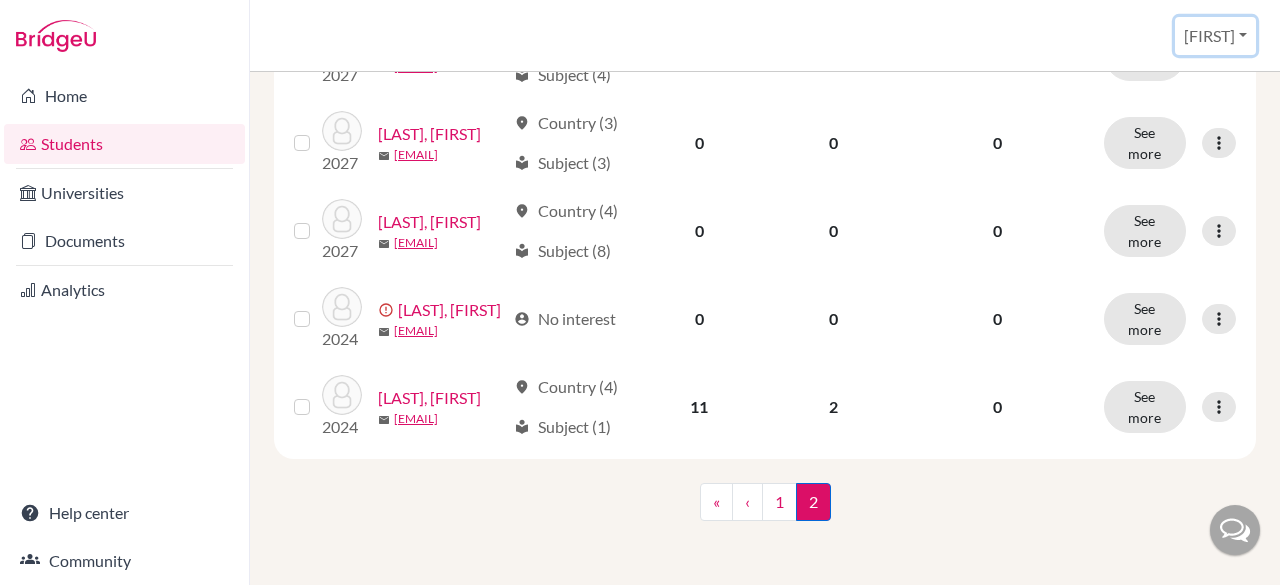 click on "[FIRST]" at bounding box center [1215, 36] 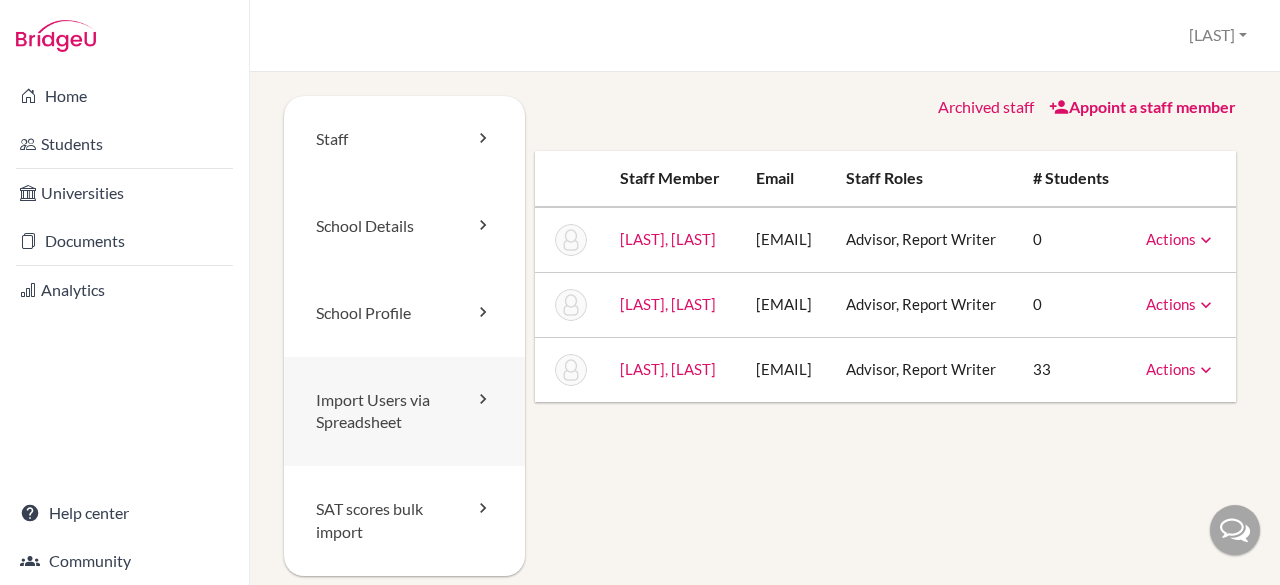 scroll, scrollTop: 0, scrollLeft: 0, axis: both 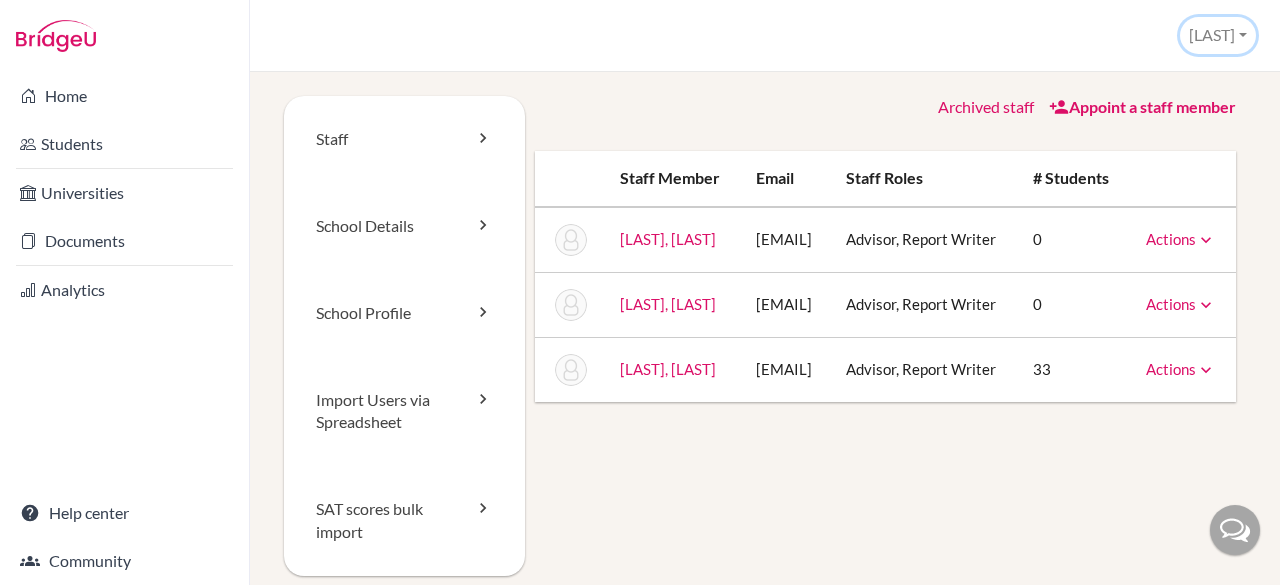 click on "[LAST]" at bounding box center [1218, 35] 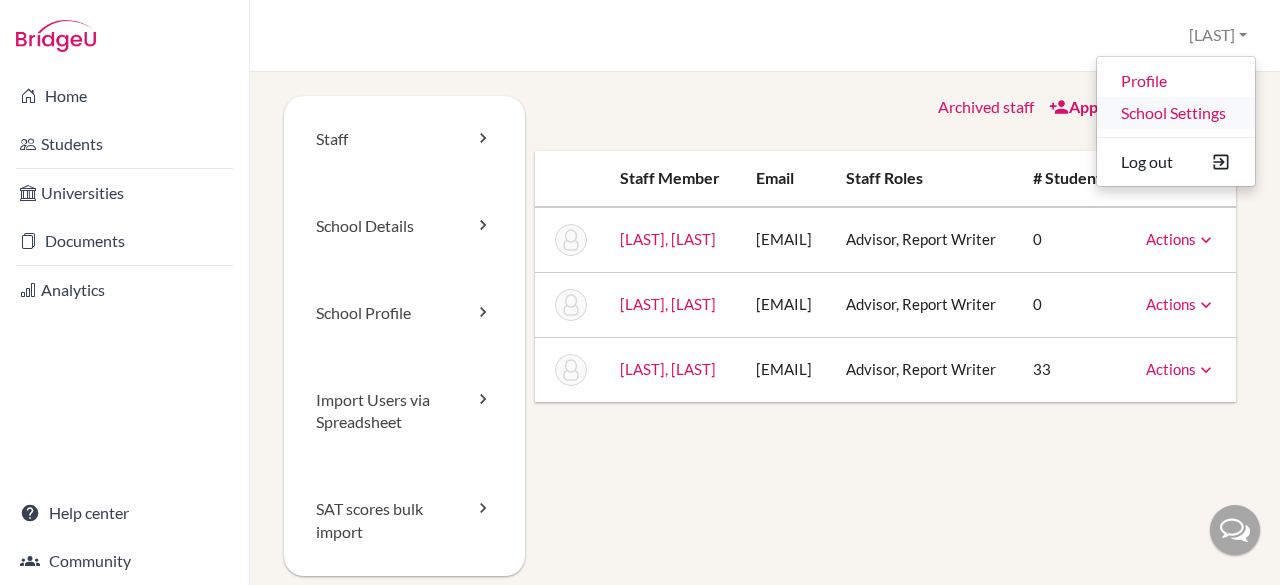 click on "School Settings" at bounding box center (1176, 113) 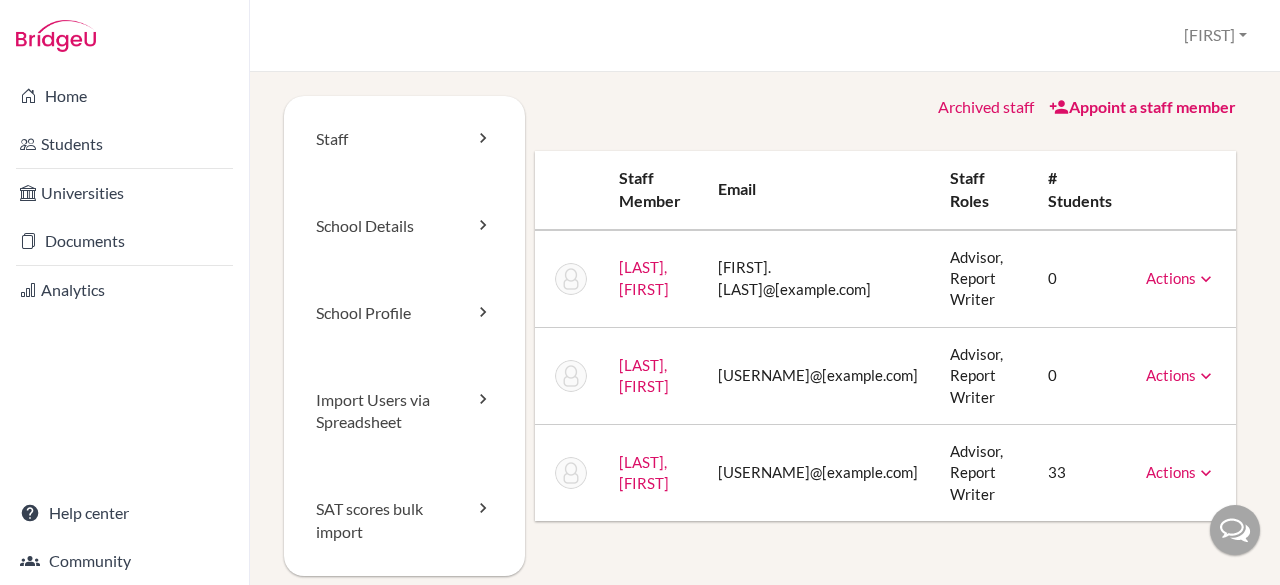 scroll, scrollTop: 0, scrollLeft: 0, axis: both 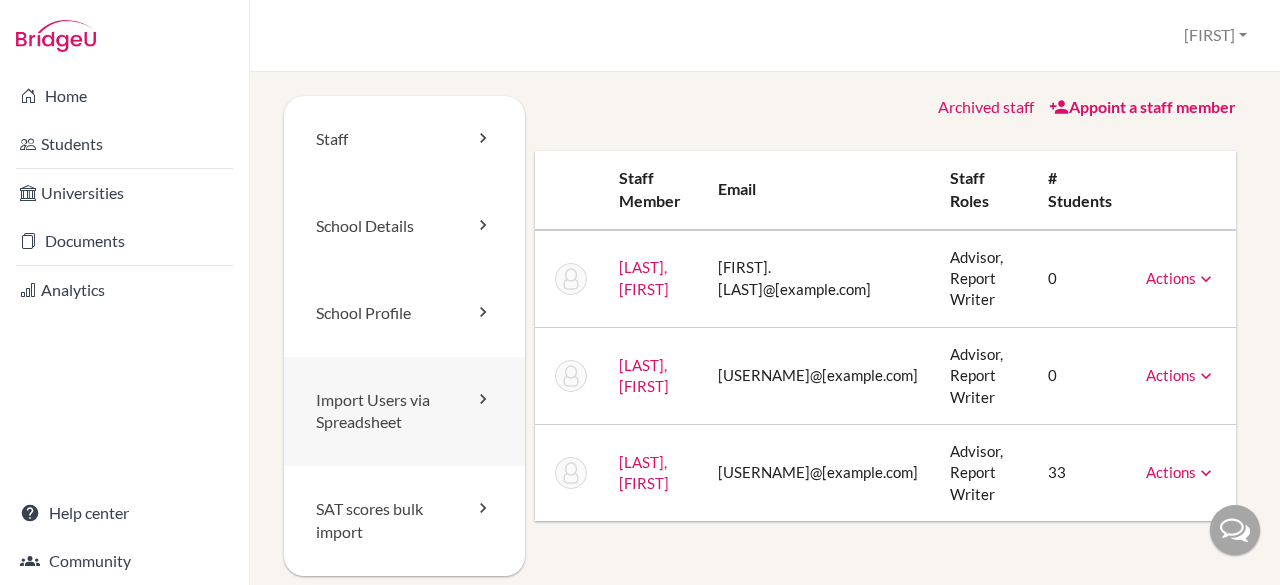 click on "Import Users via Spreadsheet" at bounding box center [404, 412] 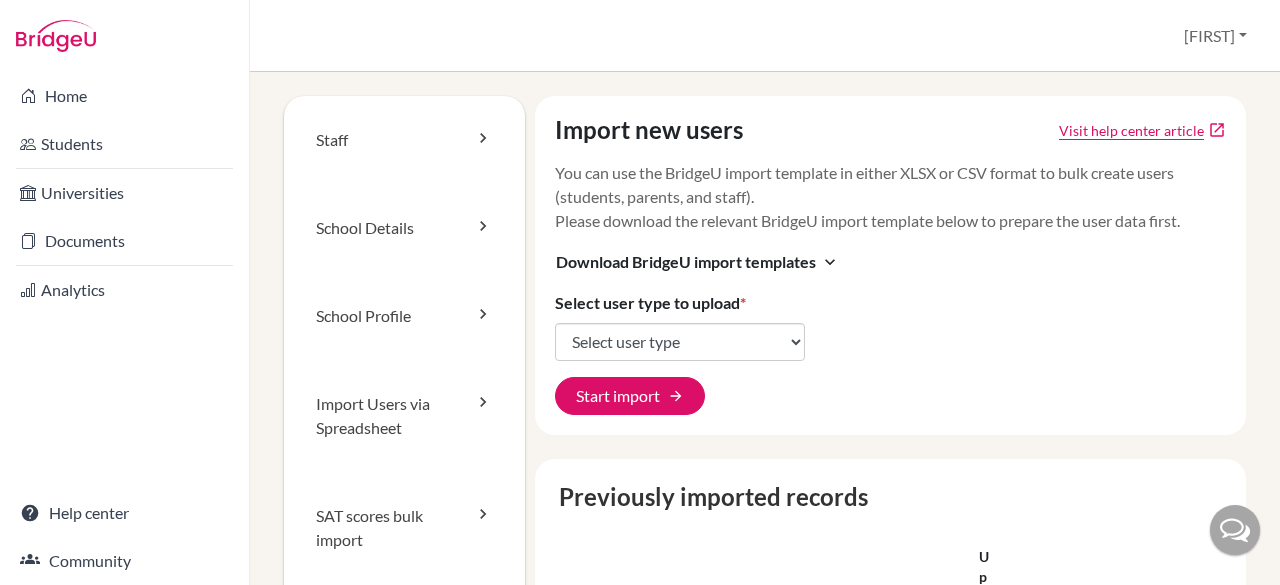 scroll, scrollTop: 0, scrollLeft: 0, axis: both 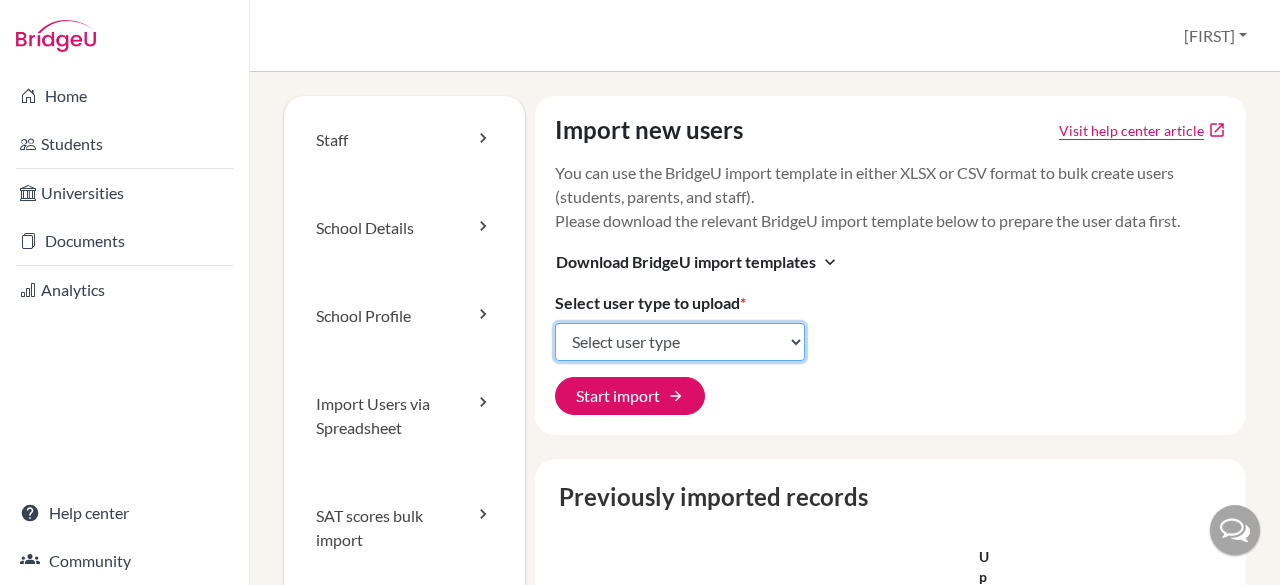 click on "Select user type Students Students and parents Parents Advisors Report writers" 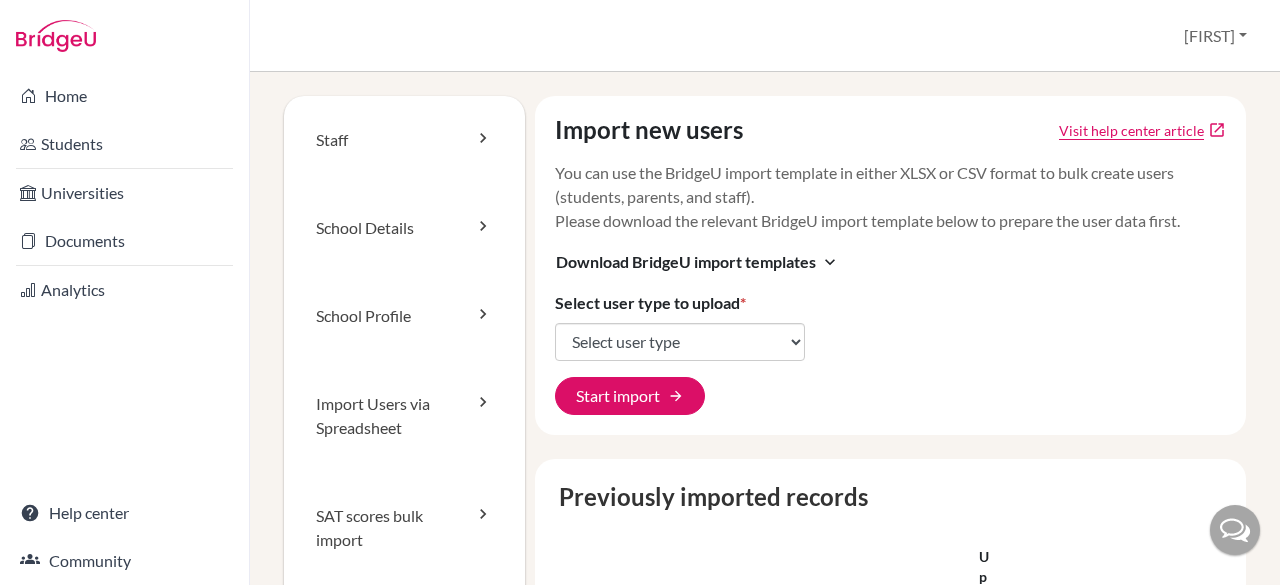 click on "Import new users Visit help center article open_in_new You can use the BridgeU import template in either XLSX or CSV format to bulk create users (students, parents, and staff). Please download the relevant BridgeU import template below to prepare the user data first. Download BridgeU import templates expand_more Select user type to upload * Select user type Students Students and parents Parents Advisors Report writers Start import arrow_forward" at bounding box center [891, 265] 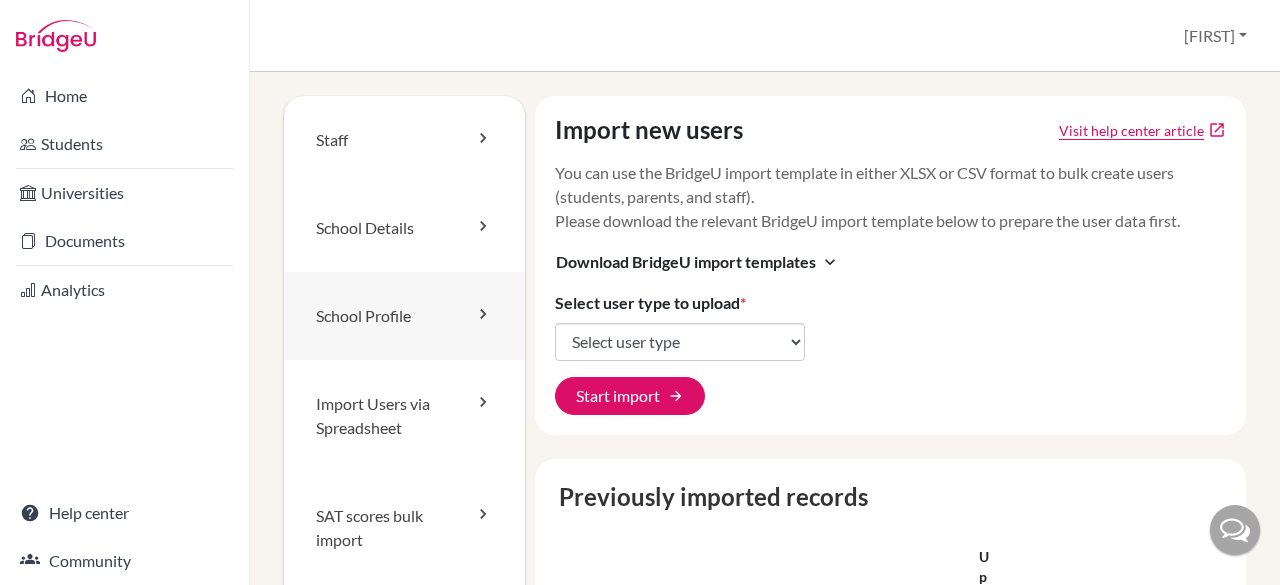 click on "School Profile" at bounding box center (404, 316) 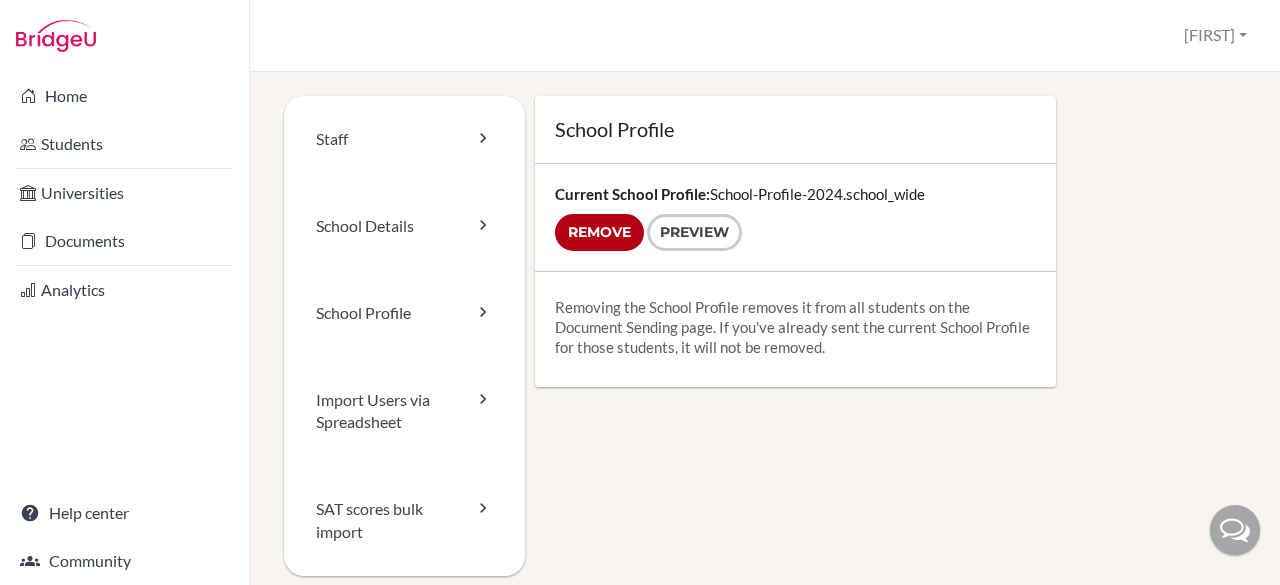 scroll, scrollTop: 0, scrollLeft: 0, axis: both 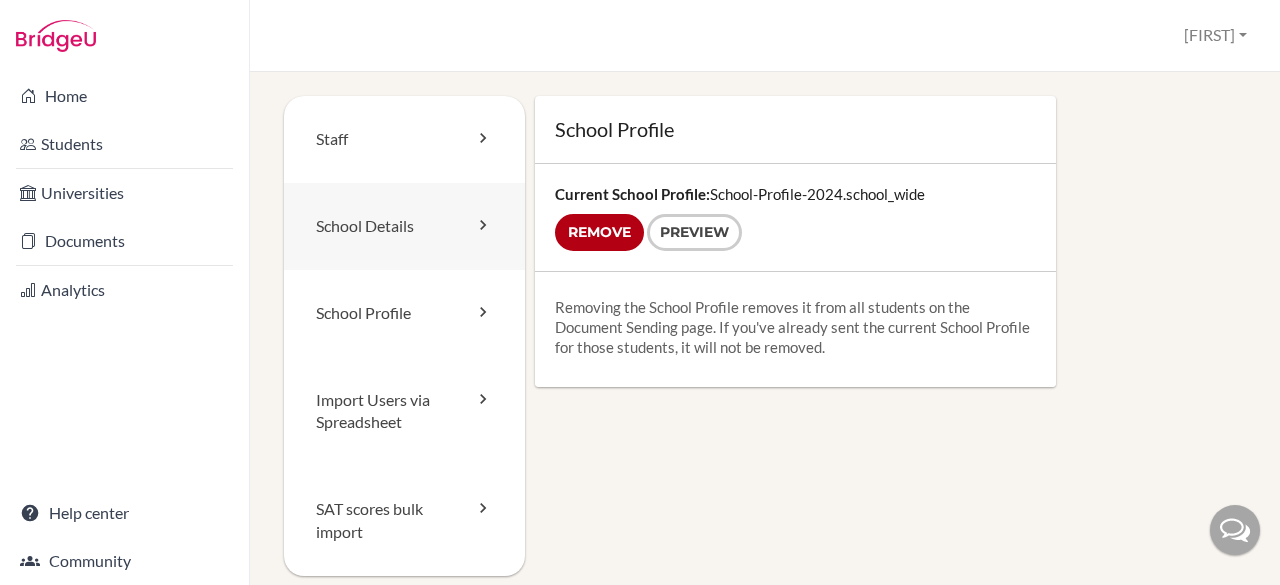 click on "School Details" at bounding box center (404, 226) 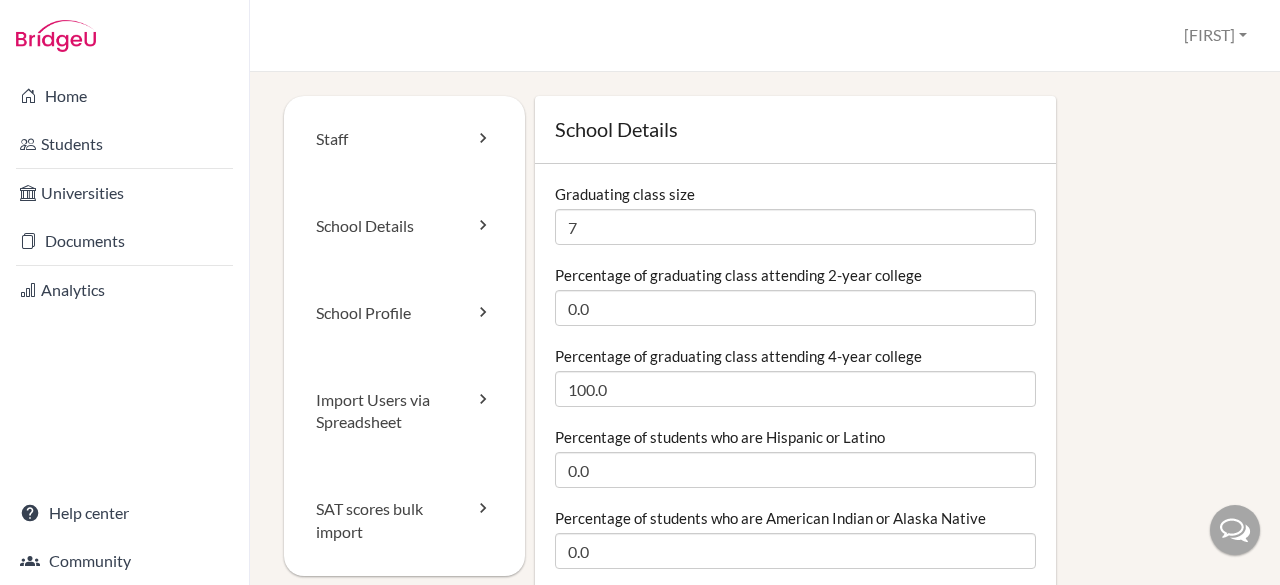 scroll, scrollTop: 0, scrollLeft: 0, axis: both 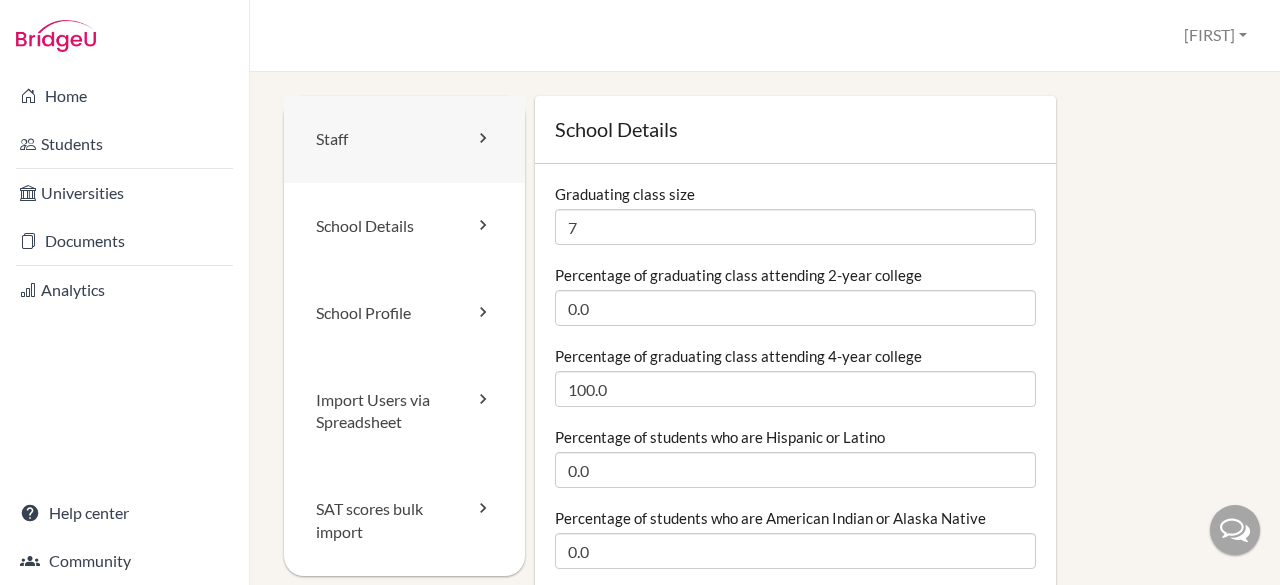 click on "Staff" at bounding box center (404, 139) 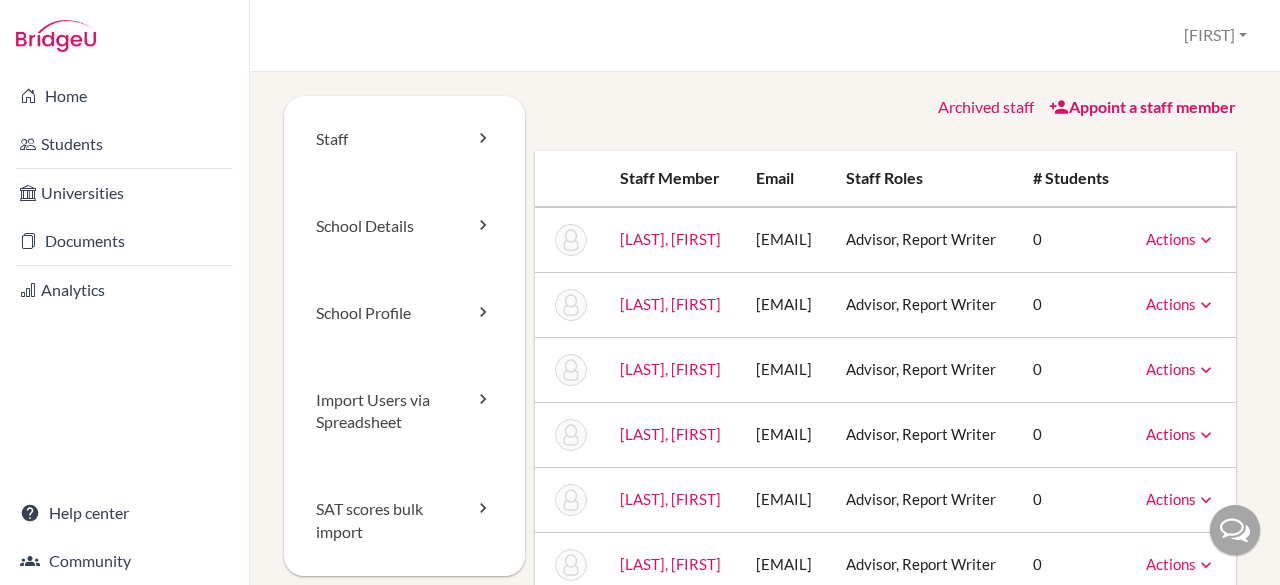 scroll, scrollTop: 0, scrollLeft: 0, axis: both 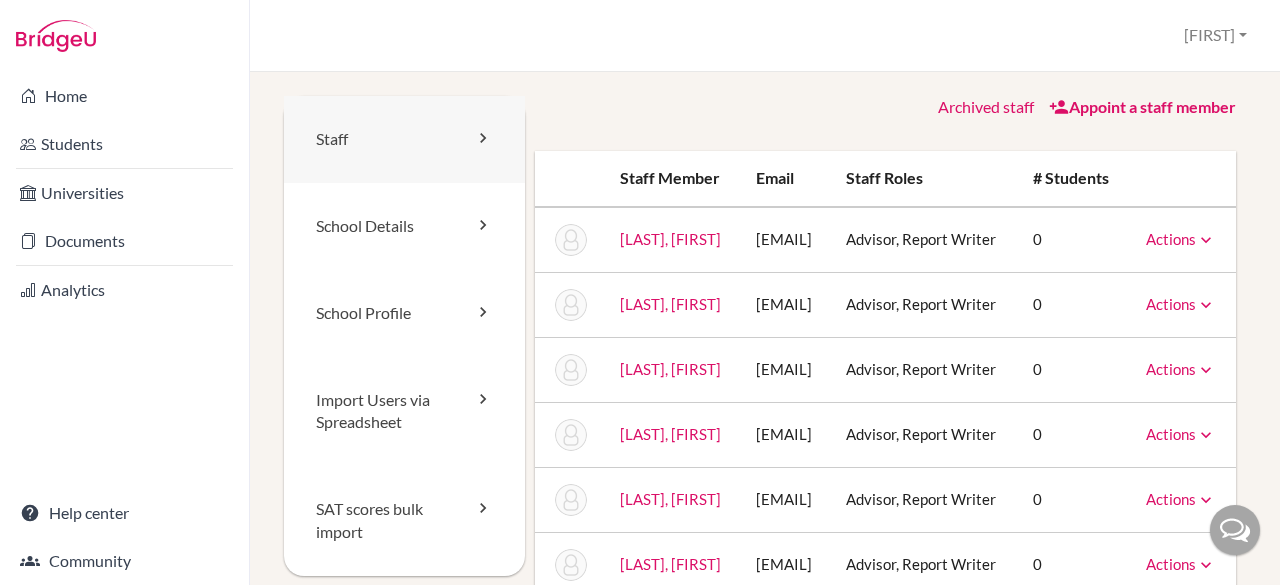 click on "Staff" at bounding box center (404, 139) 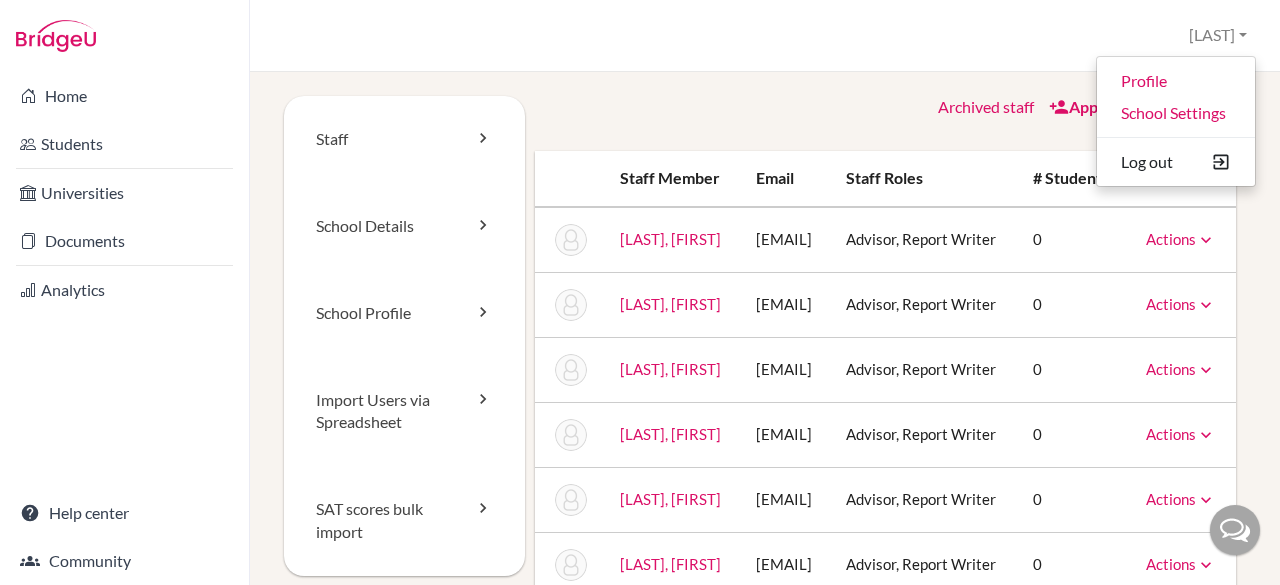scroll, scrollTop: 0, scrollLeft: 0, axis: both 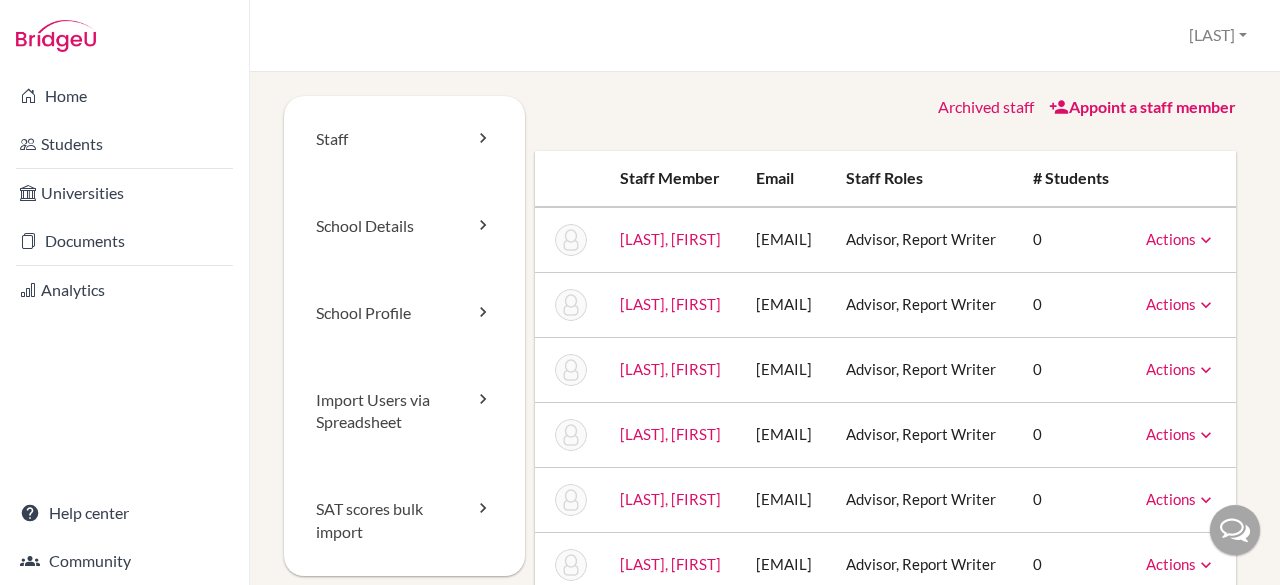 click at bounding box center (1206, 240) 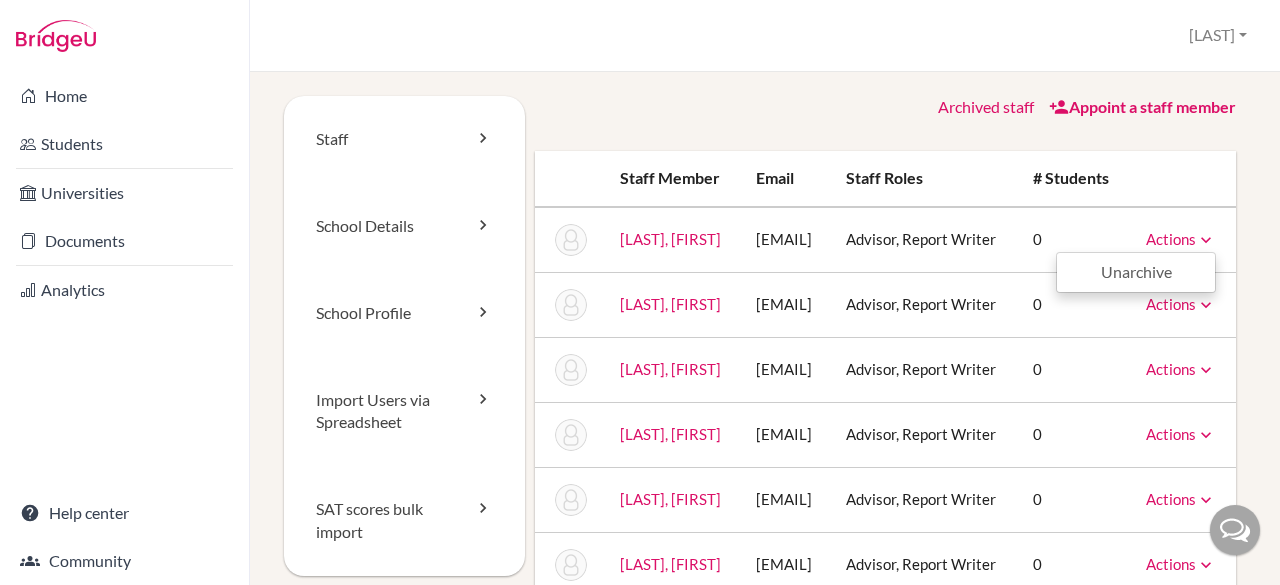 click on "Archived staff
Appoint a staff member" at bounding box center (886, 107) 